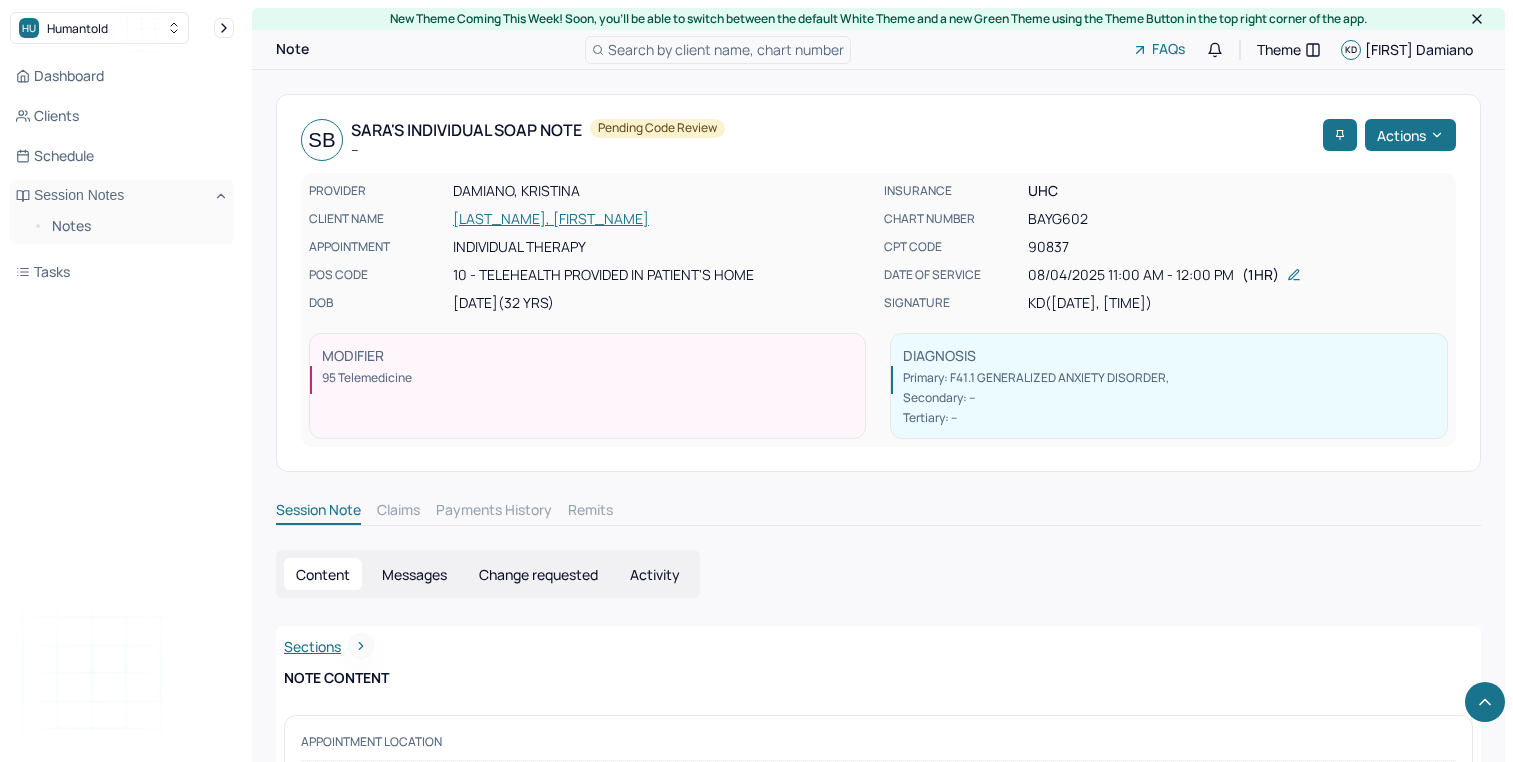 scroll, scrollTop: 2824, scrollLeft: 0, axis: vertical 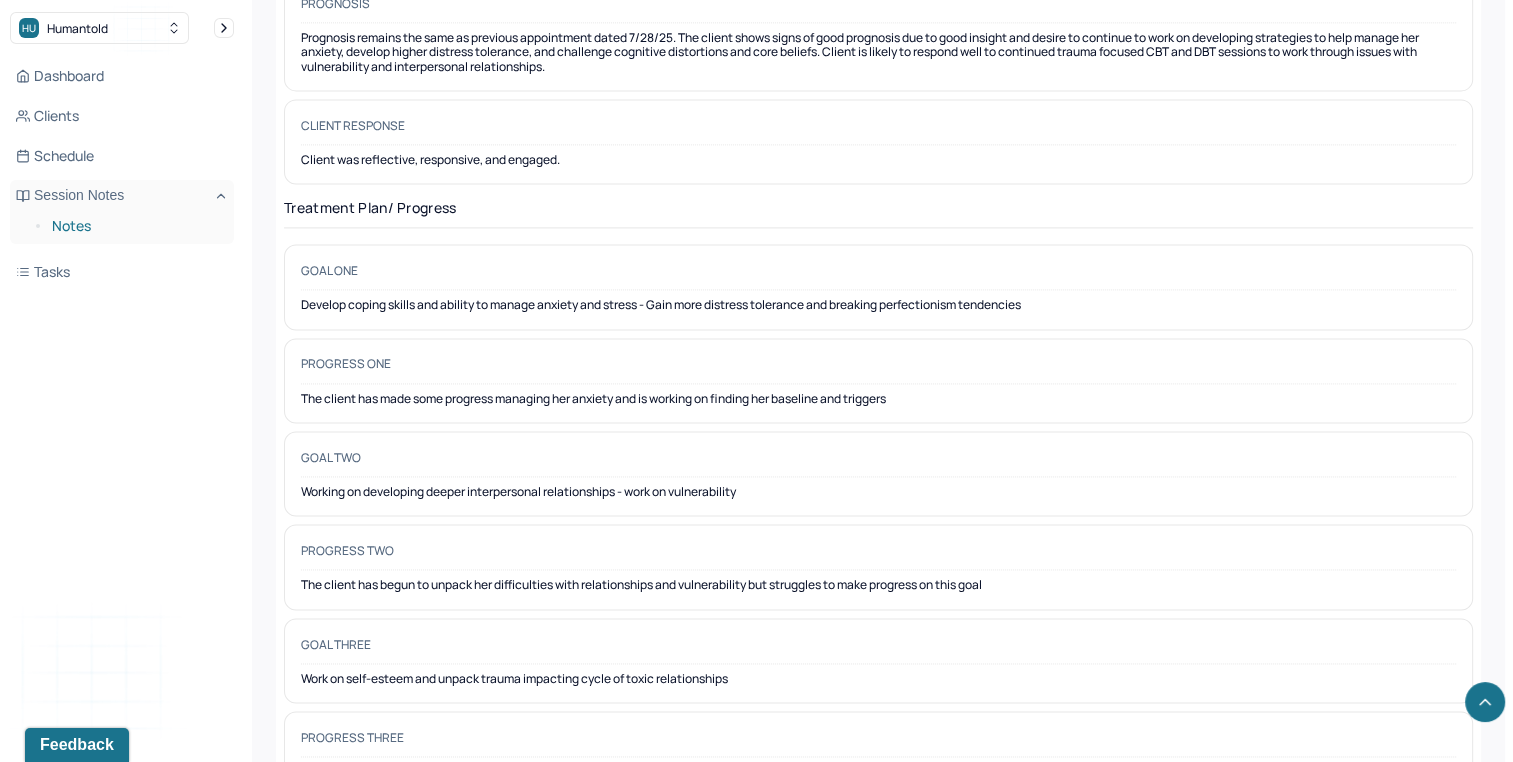 click on "Notes" at bounding box center (135, 226) 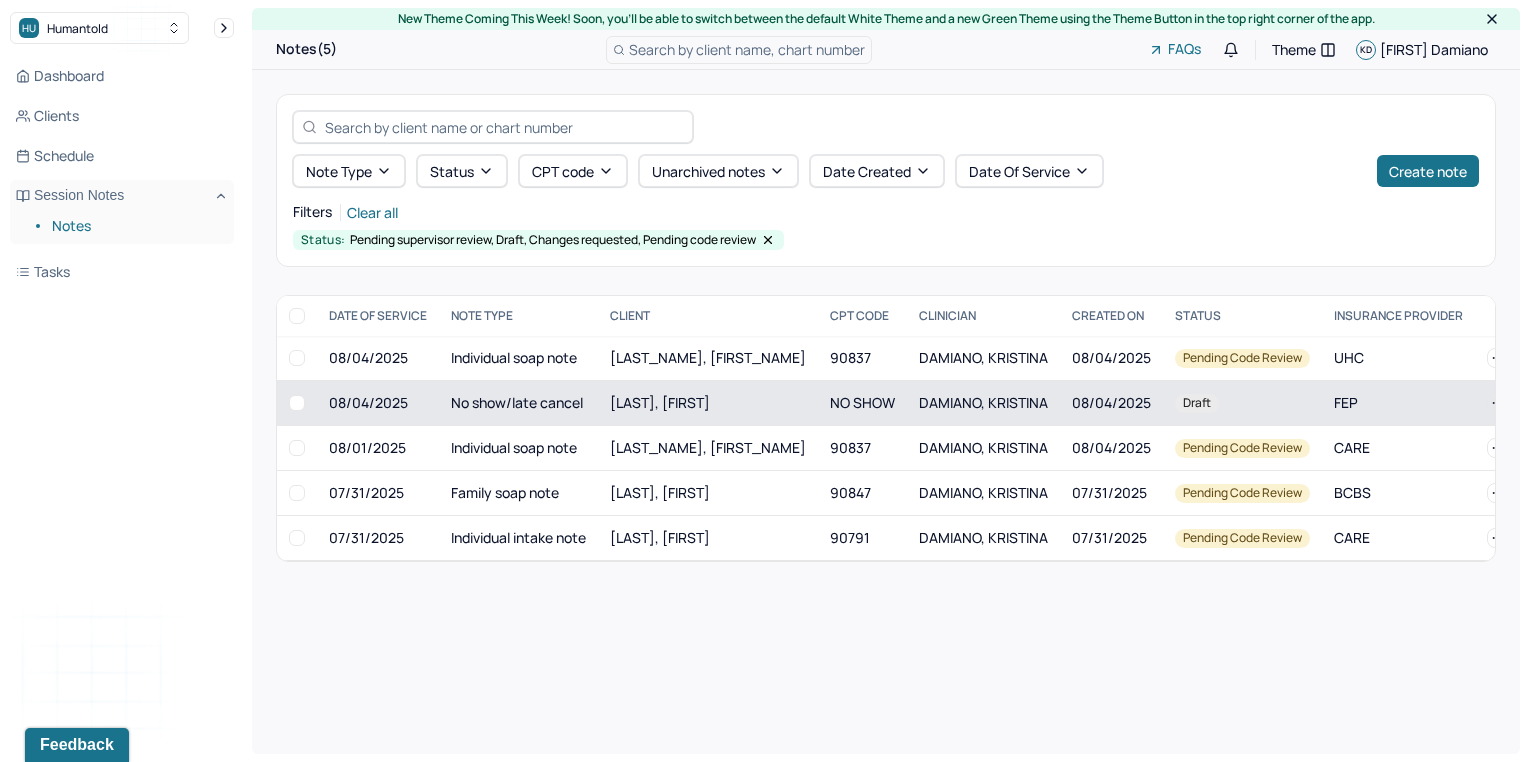 click on "No show/late cancel" at bounding box center (518, 403) 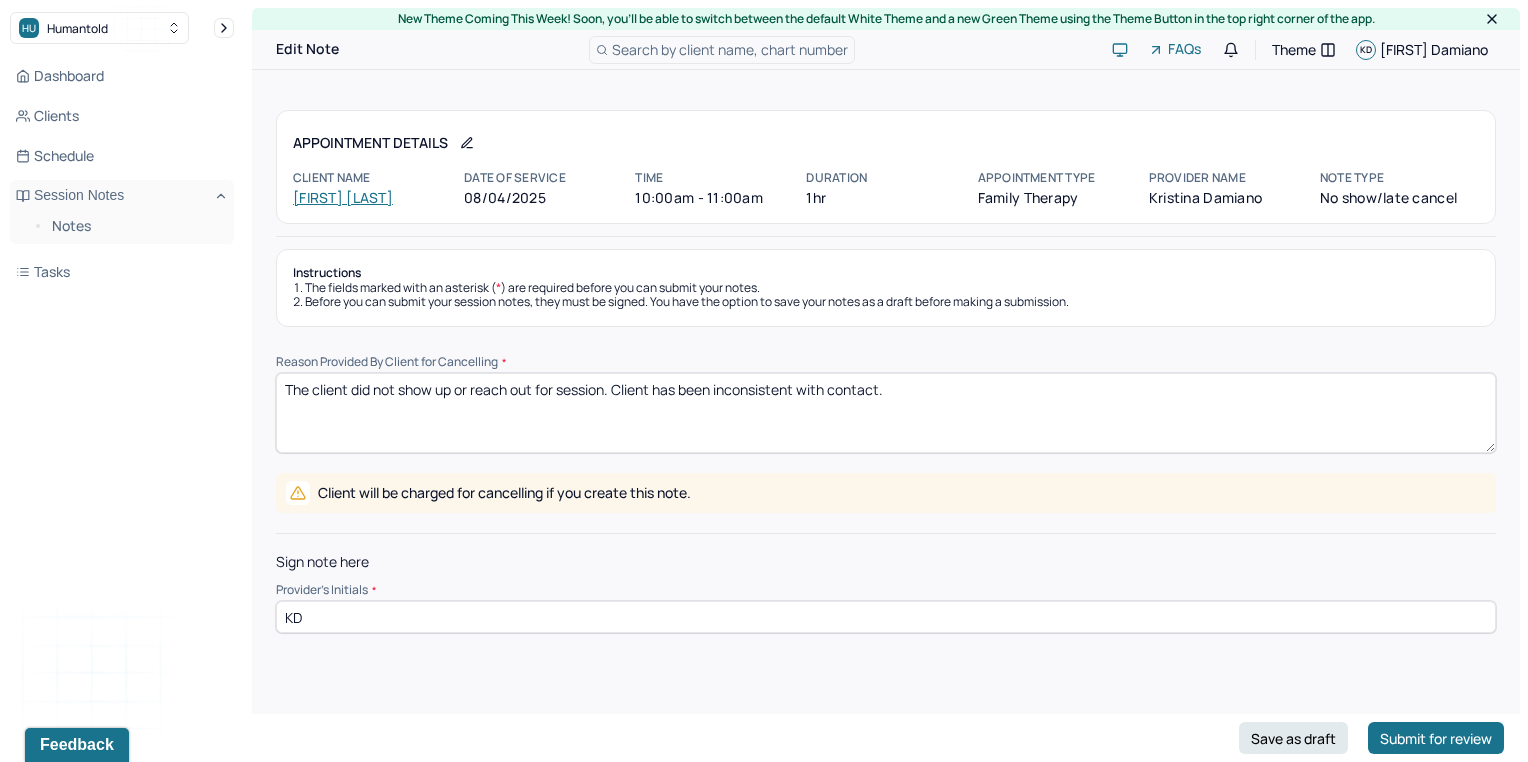 click on "Client will be charged for cancelling if you create this note." at bounding box center (886, 493) 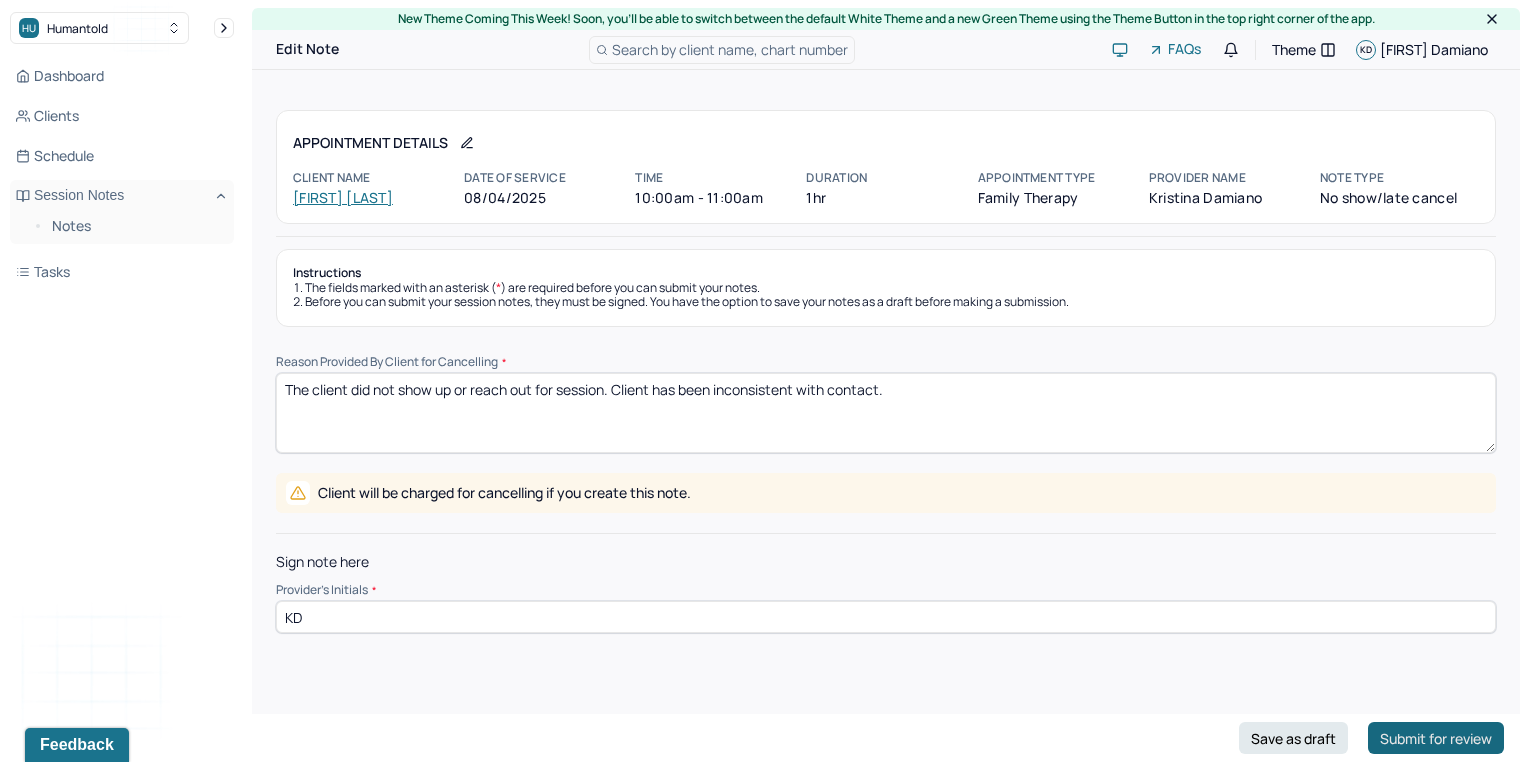 click on "Submit for review" at bounding box center (1436, 738) 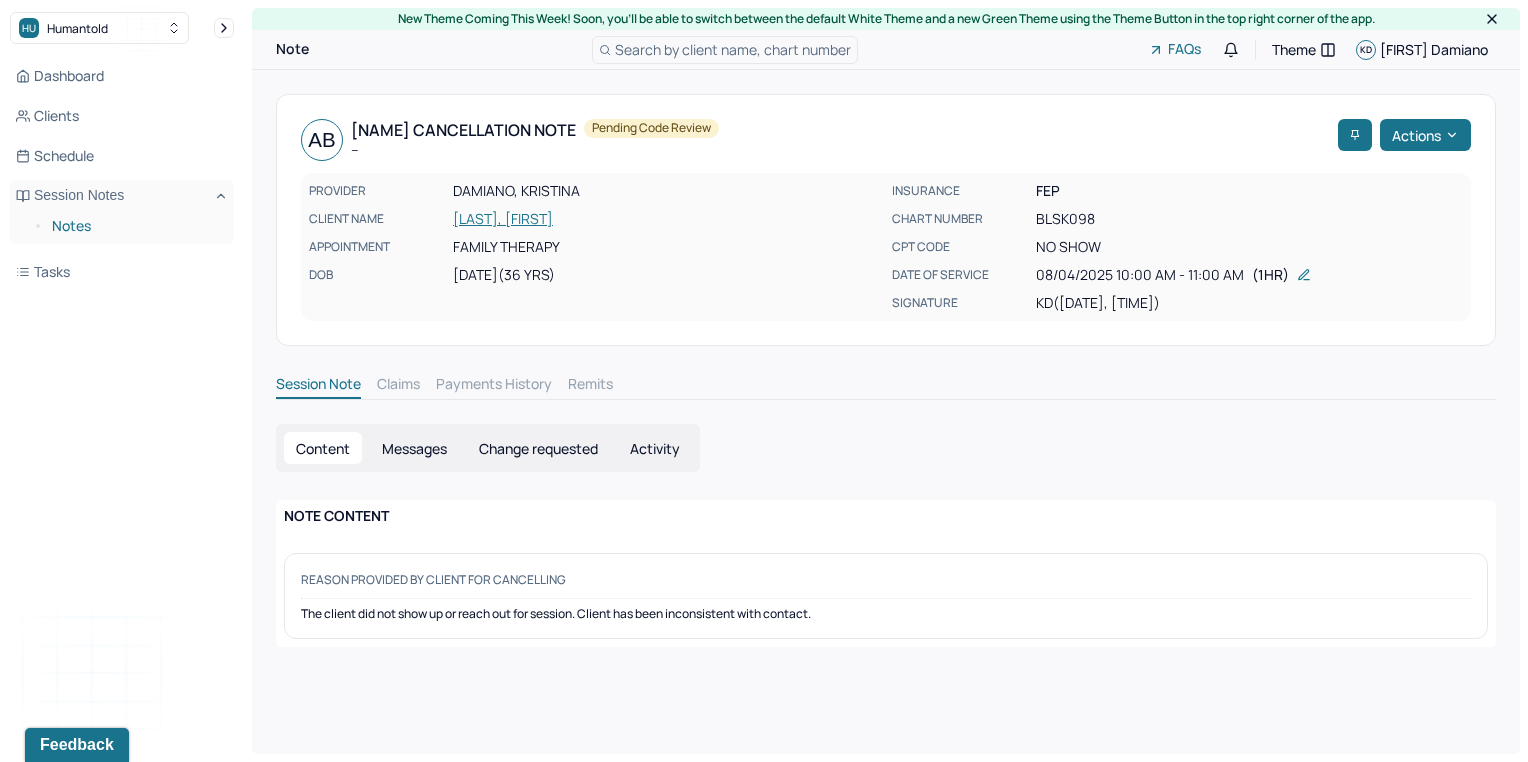 click on "Notes" at bounding box center (135, 226) 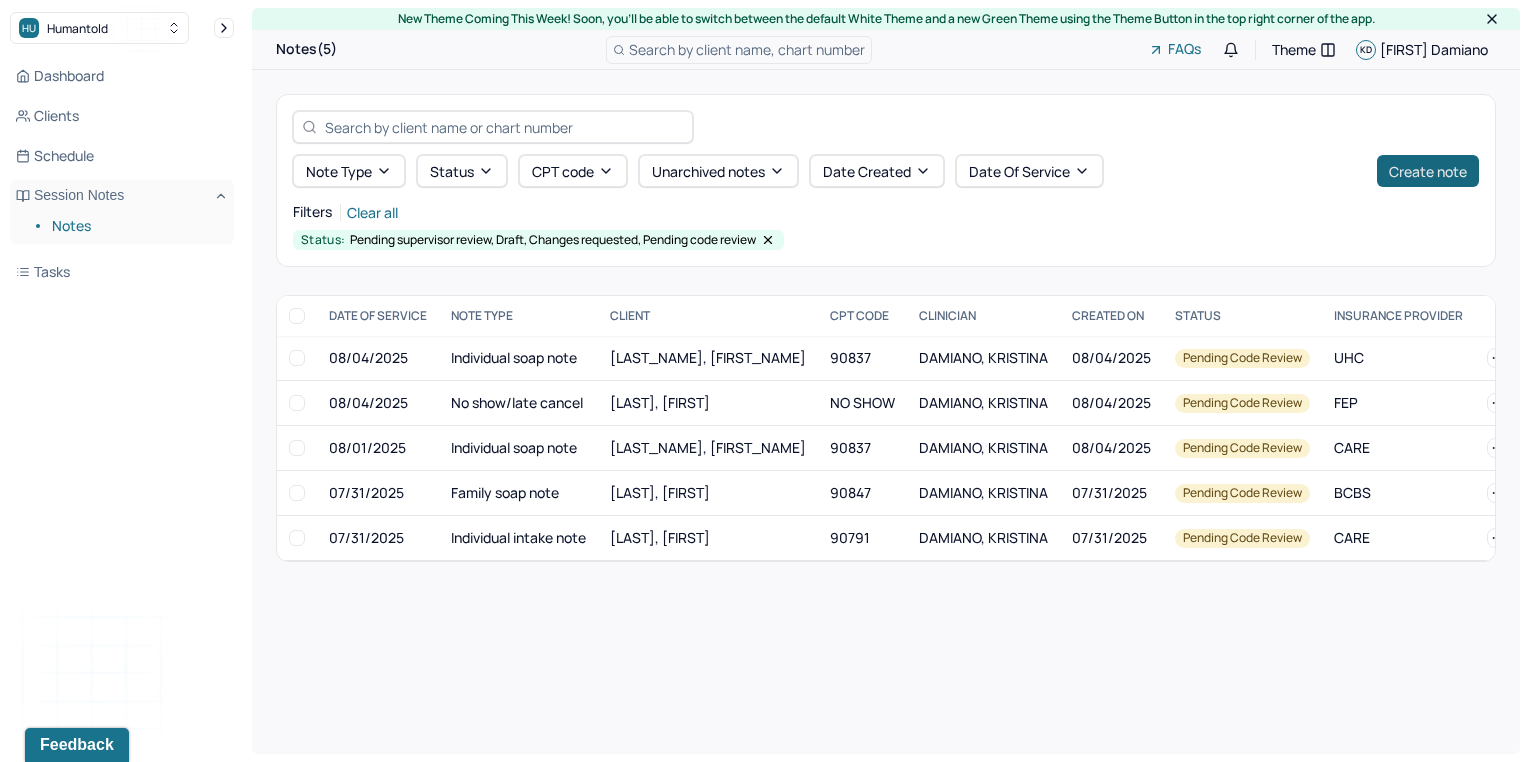 click on "Create note" at bounding box center [1428, 171] 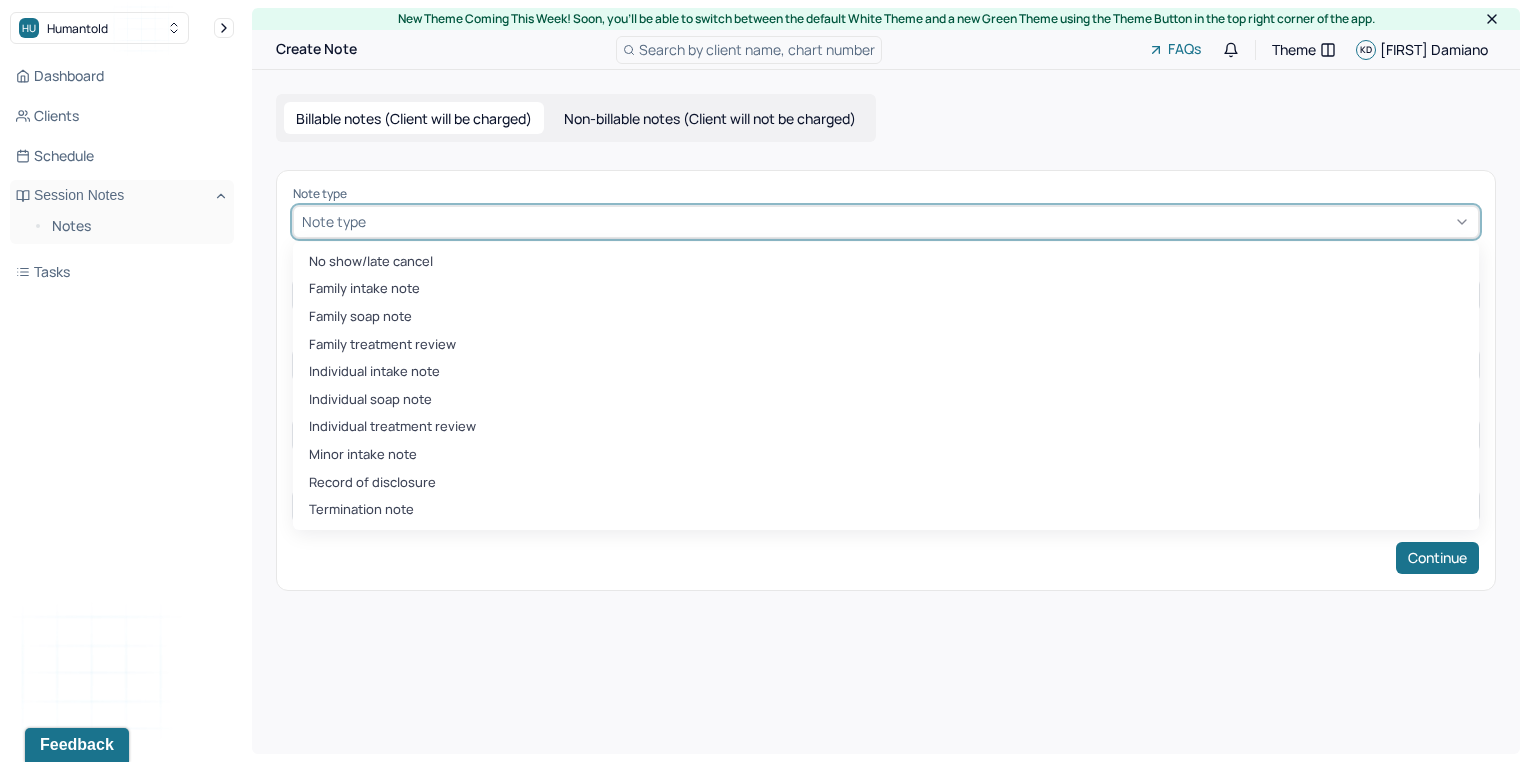 click at bounding box center [920, 221] 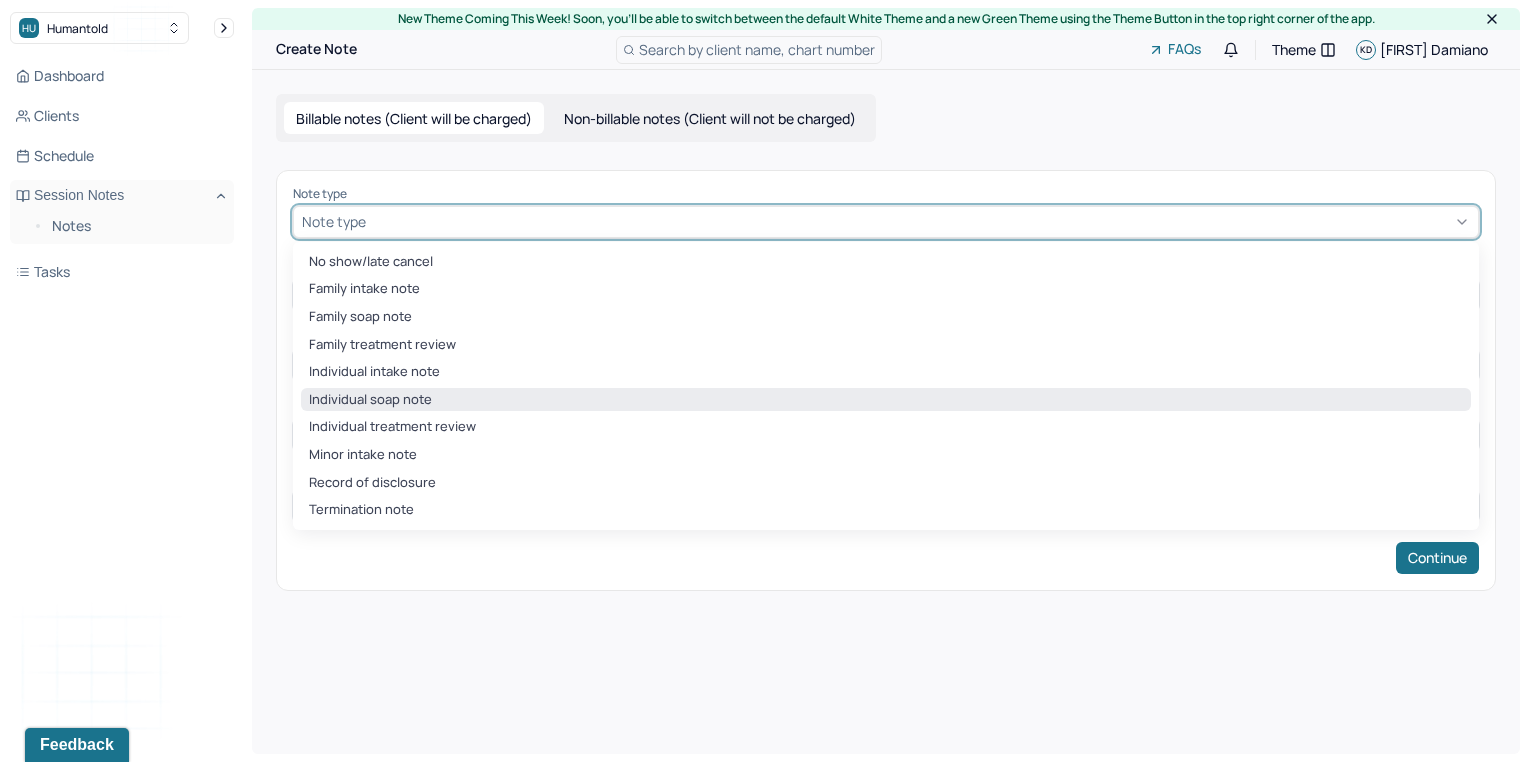click on "Individual soap note" at bounding box center [886, 400] 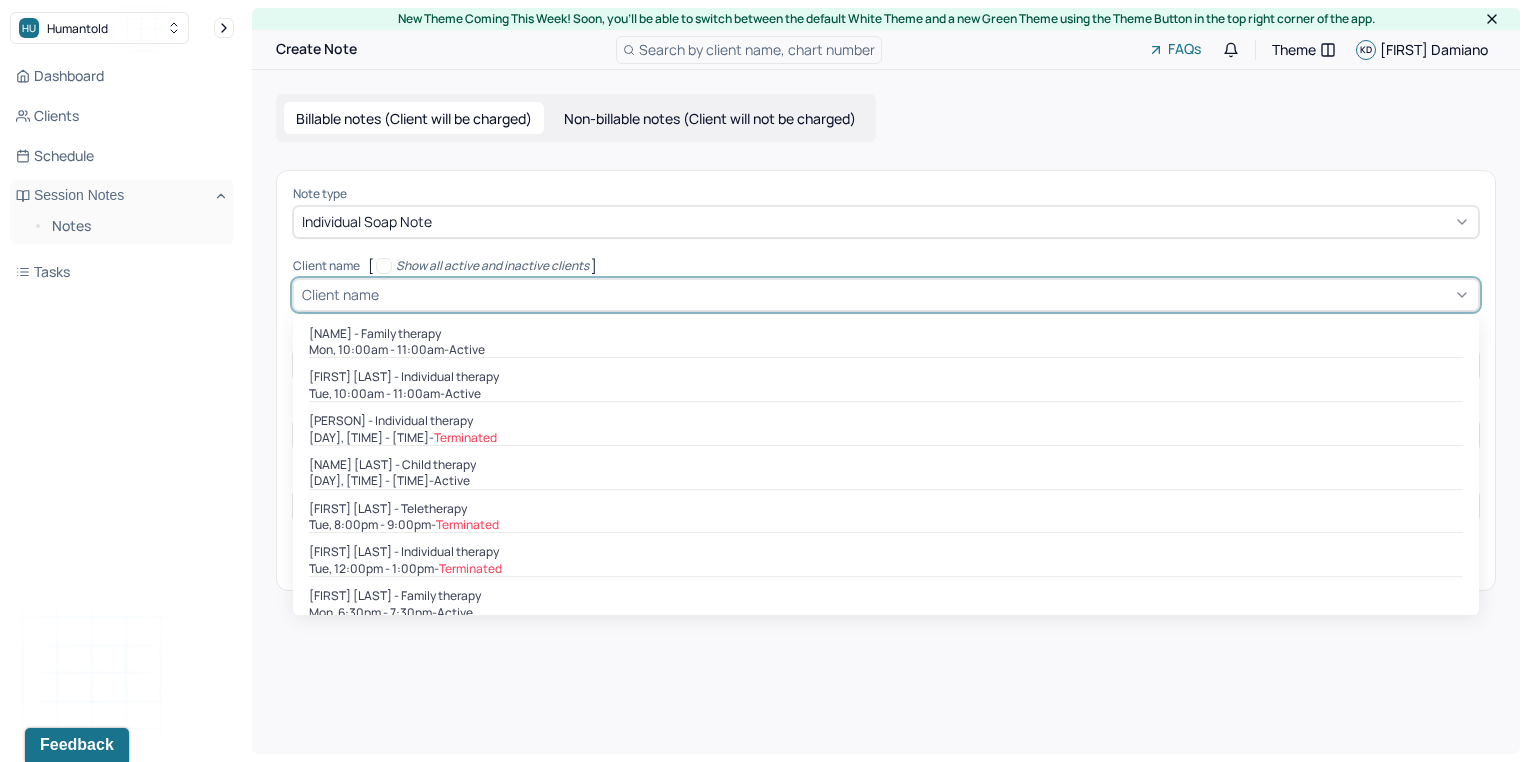 click at bounding box center [926, 294] 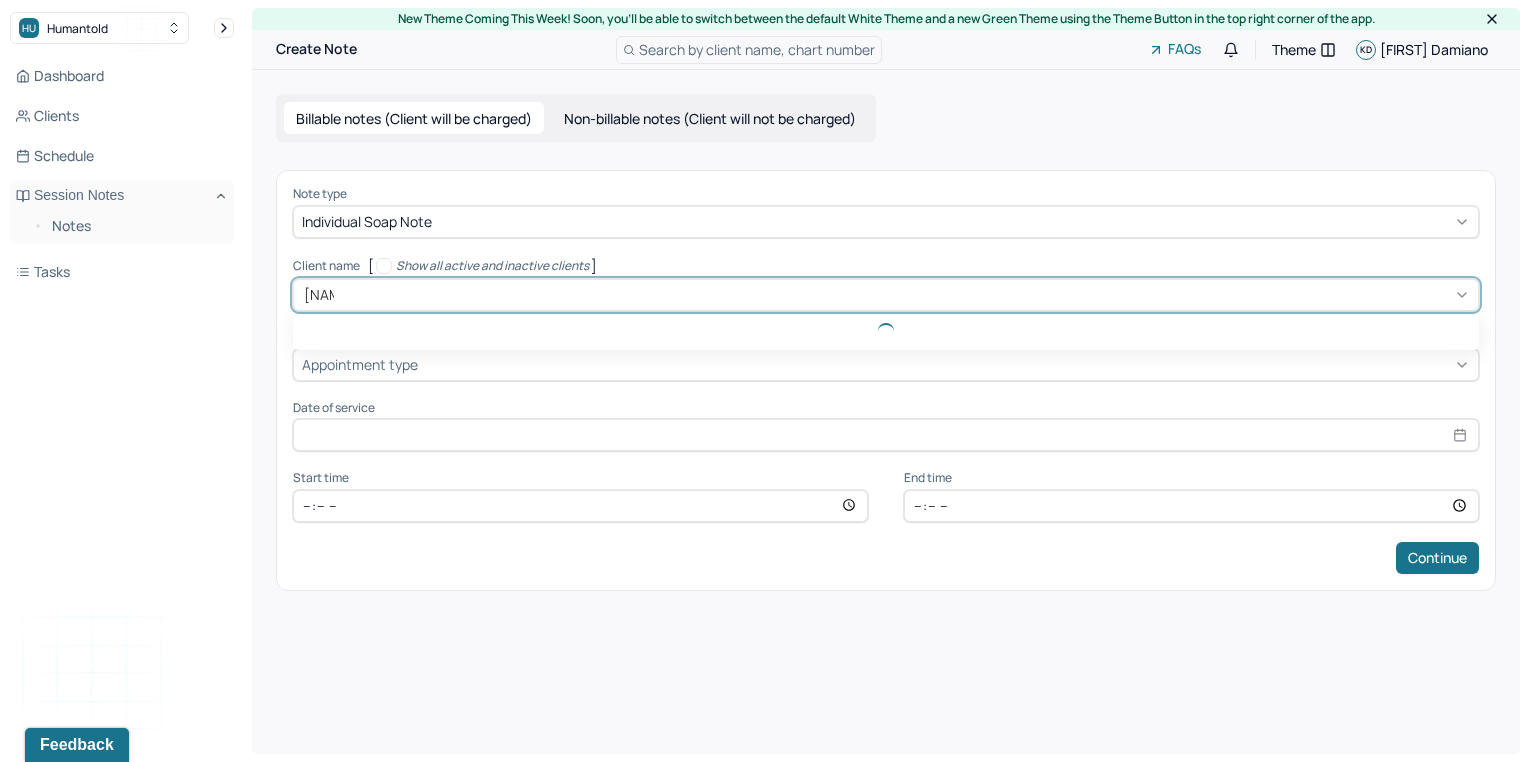 type on "nicol" 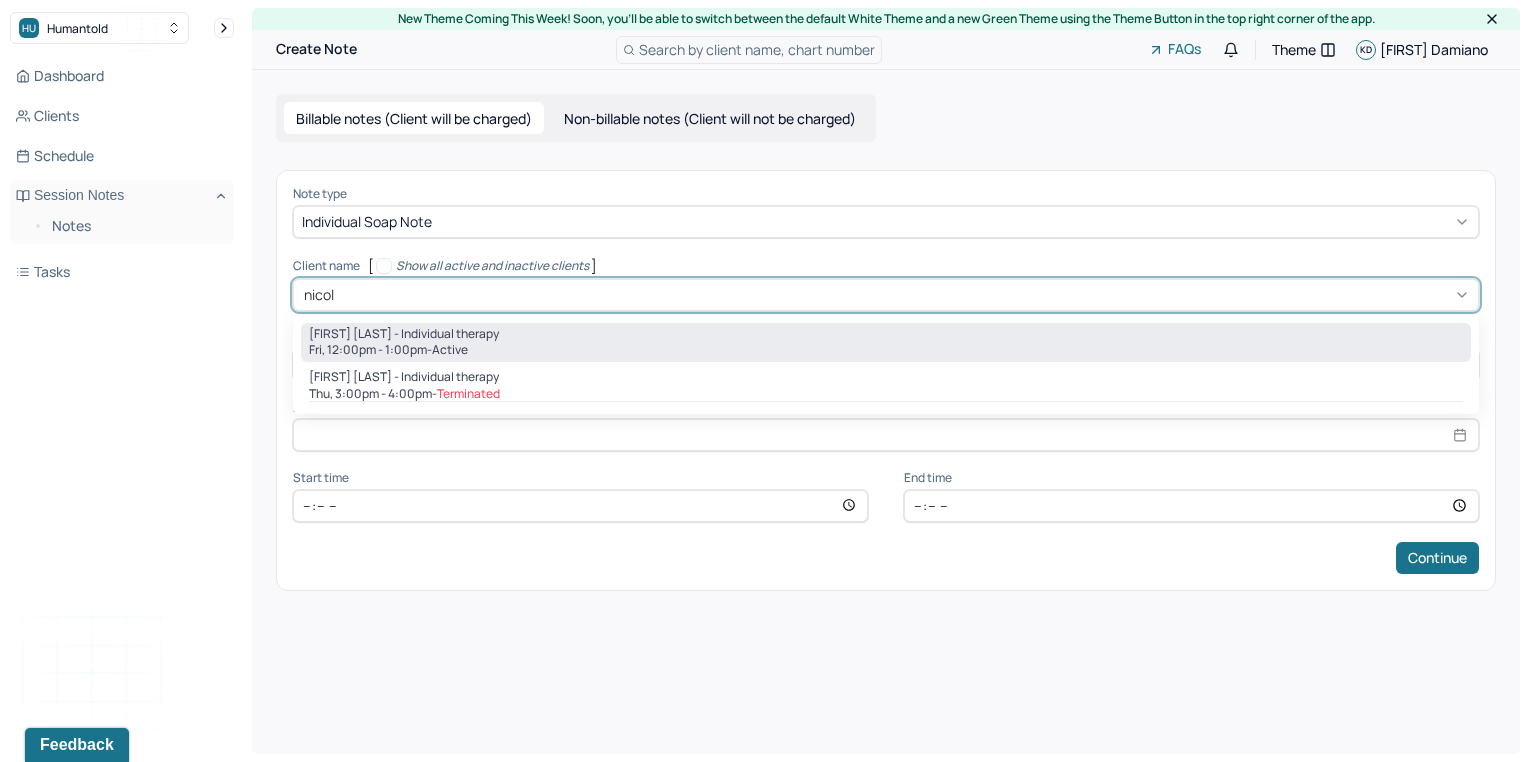 click on "active" at bounding box center (450, 350) 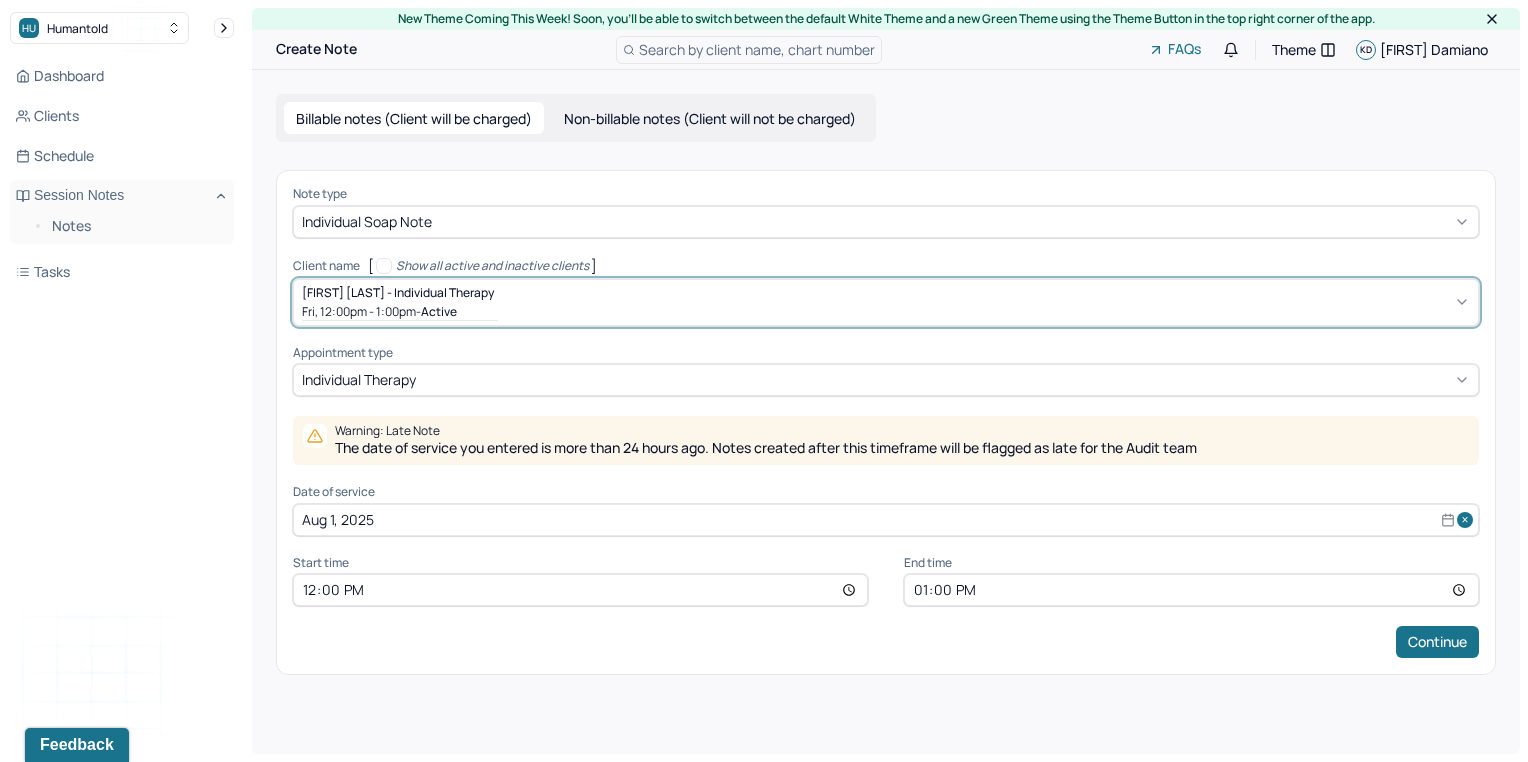 select on "7" 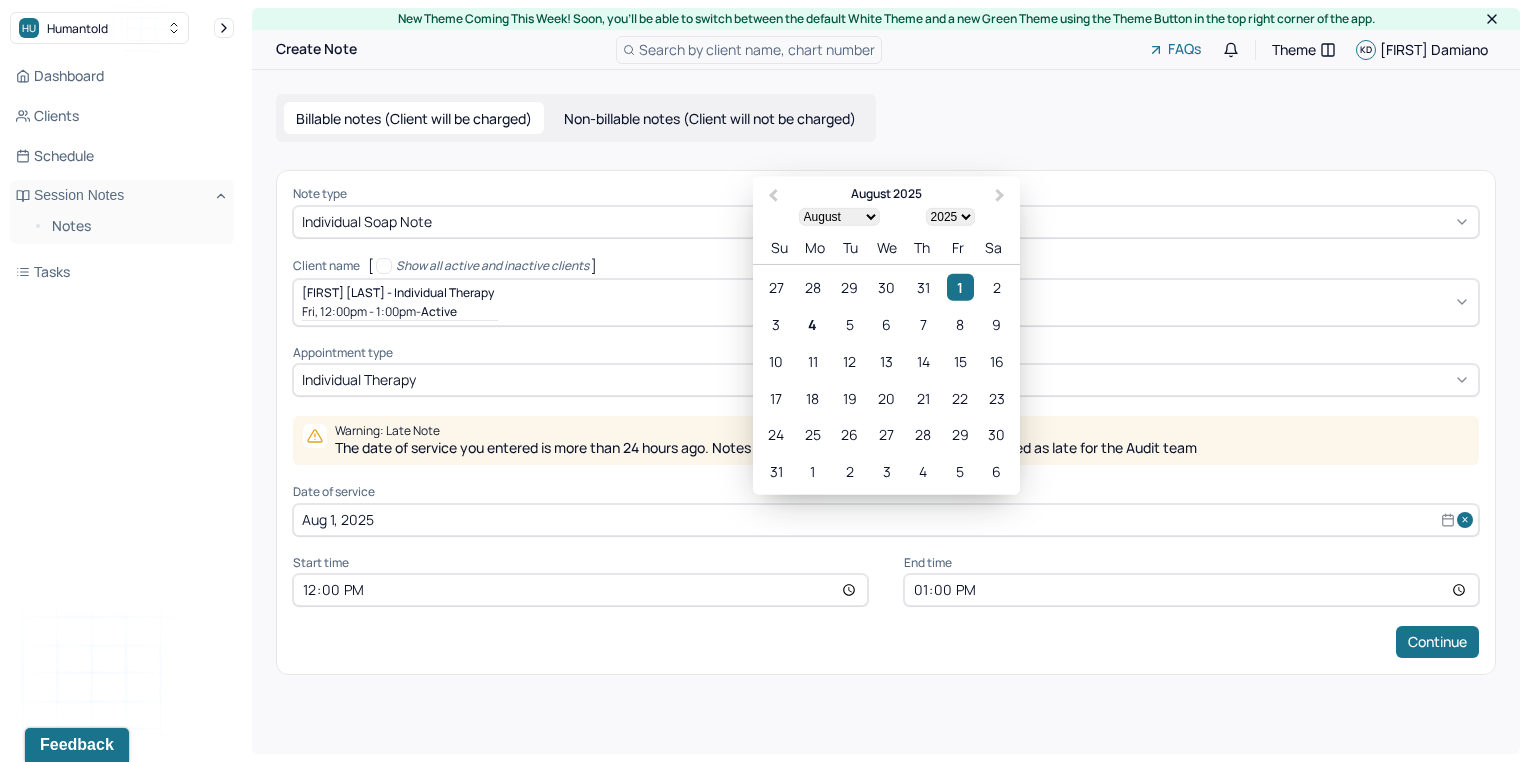 click on "Aug 1, 2025" at bounding box center (886, 520) 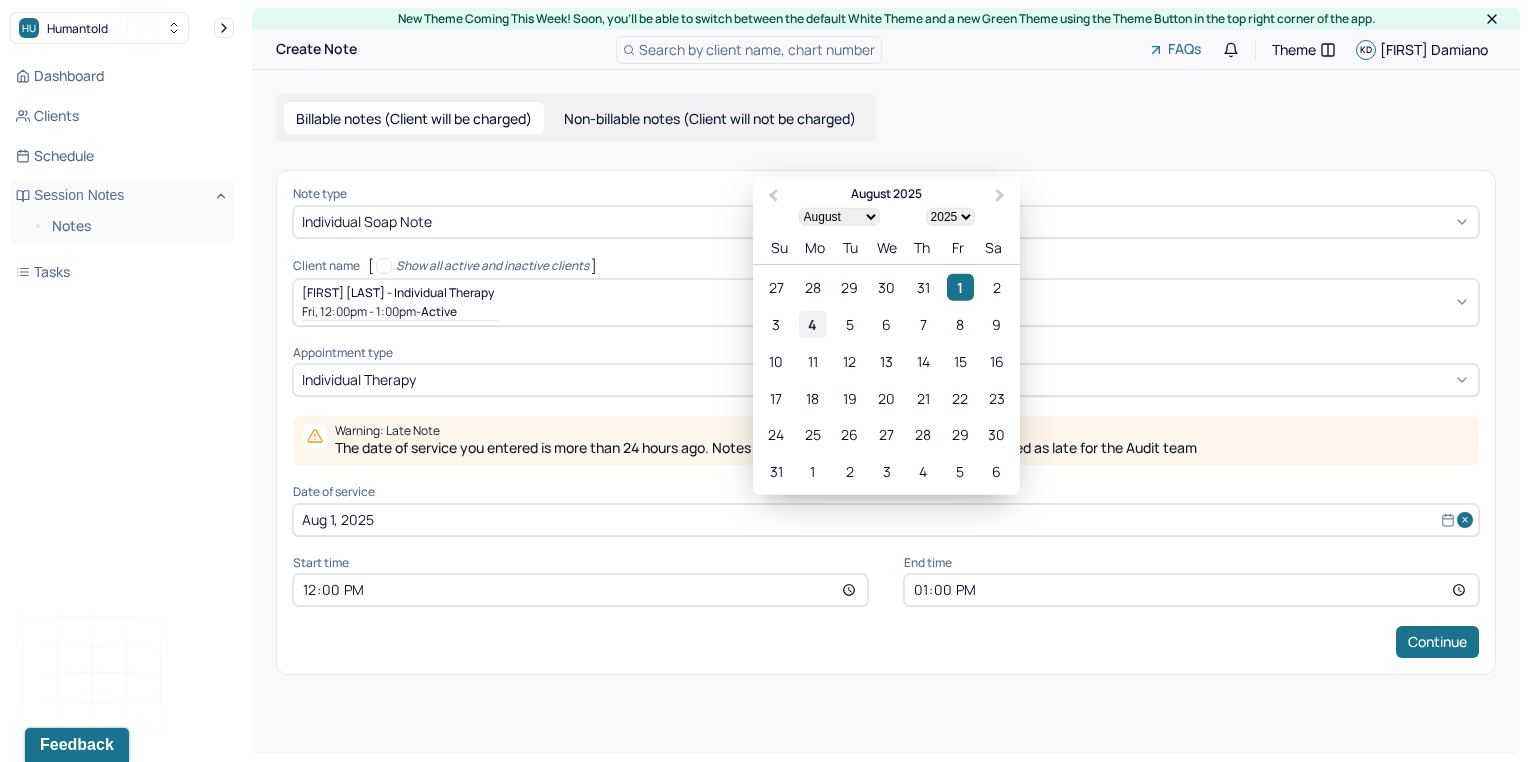 click on "4" at bounding box center (812, 324) 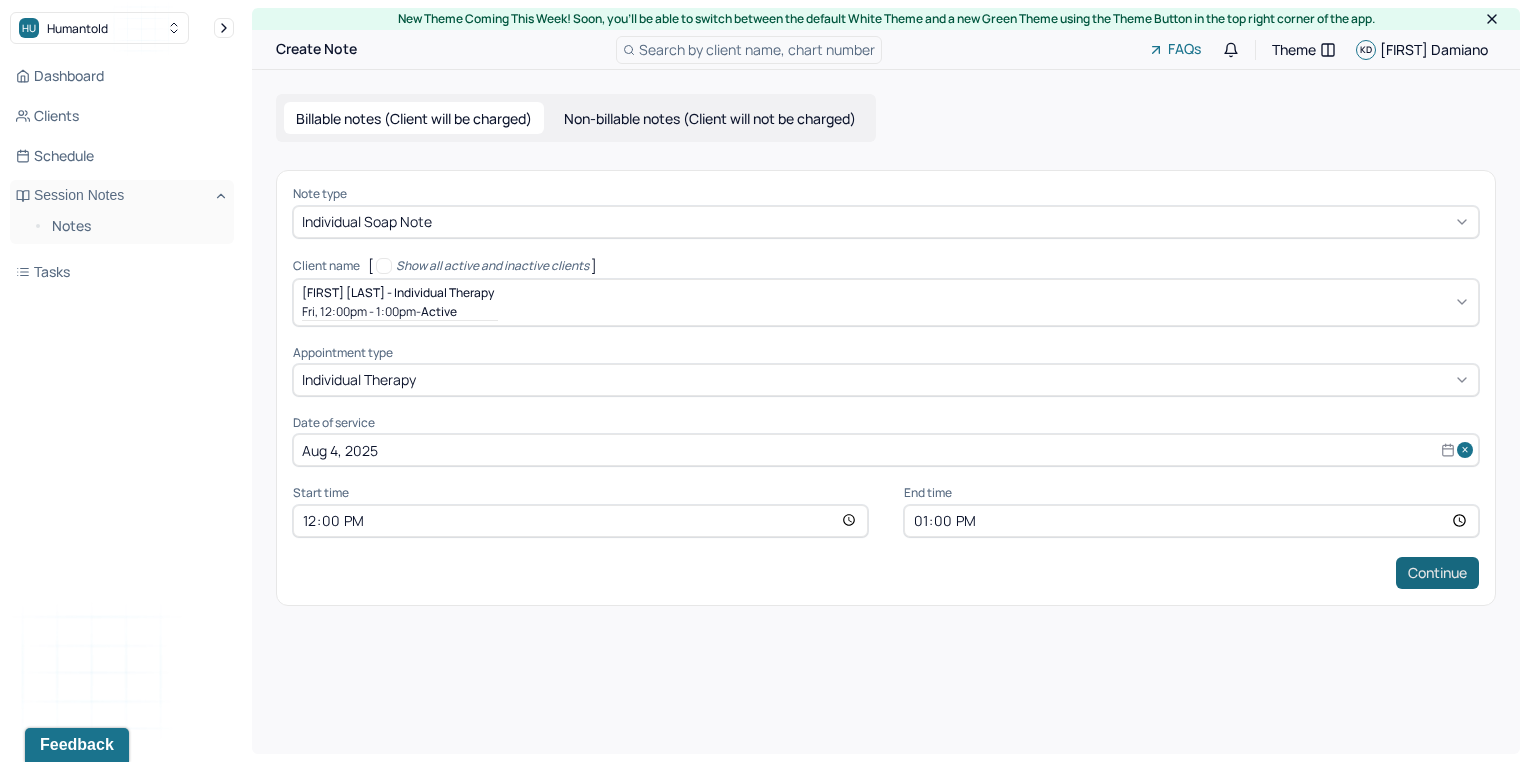 click on "Continue" at bounding box center [1437, 573] 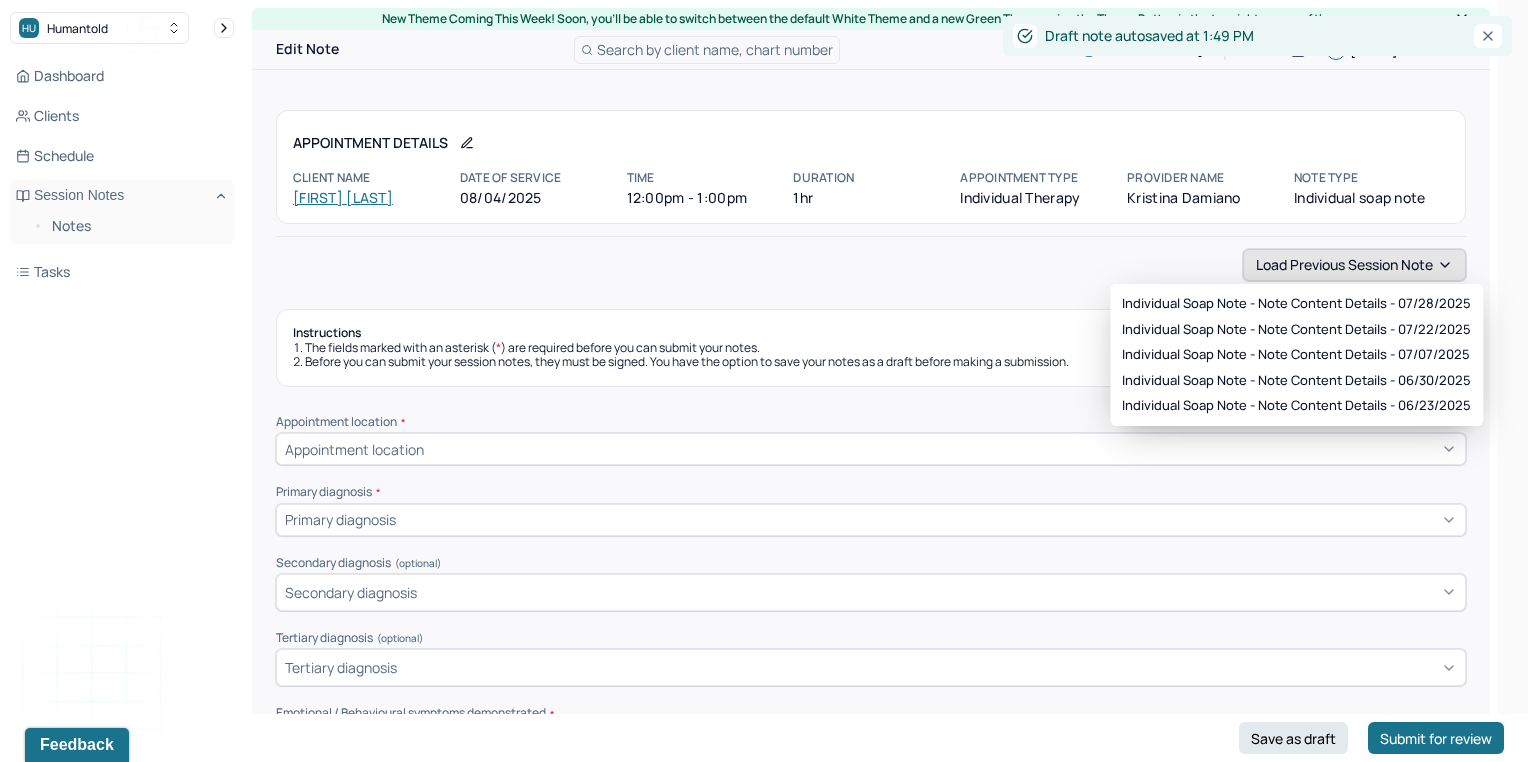 click on "Load previous session note" at bounding box center (1354, 265) 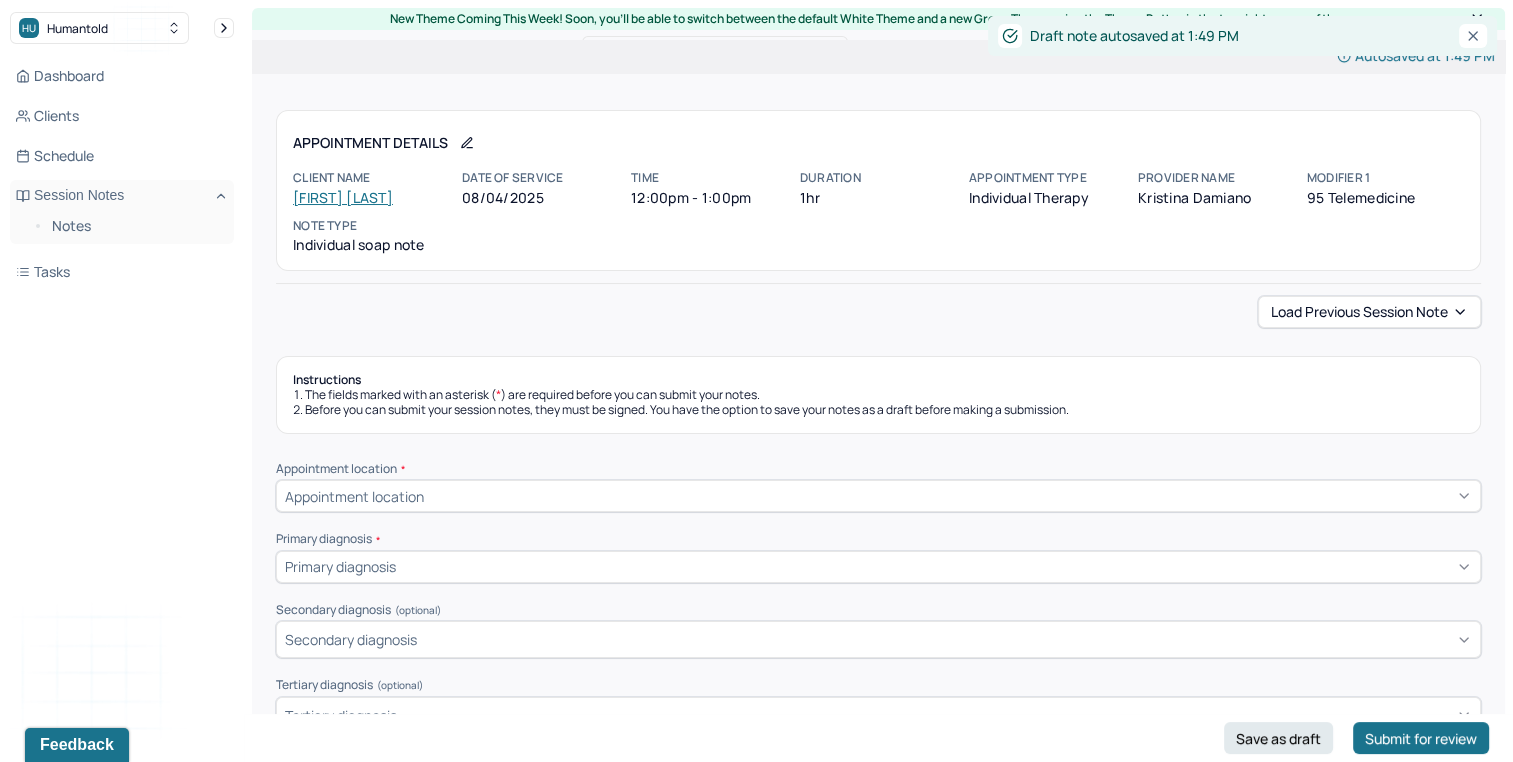 click on "Load previous session note" at bounding box center (878, 312) 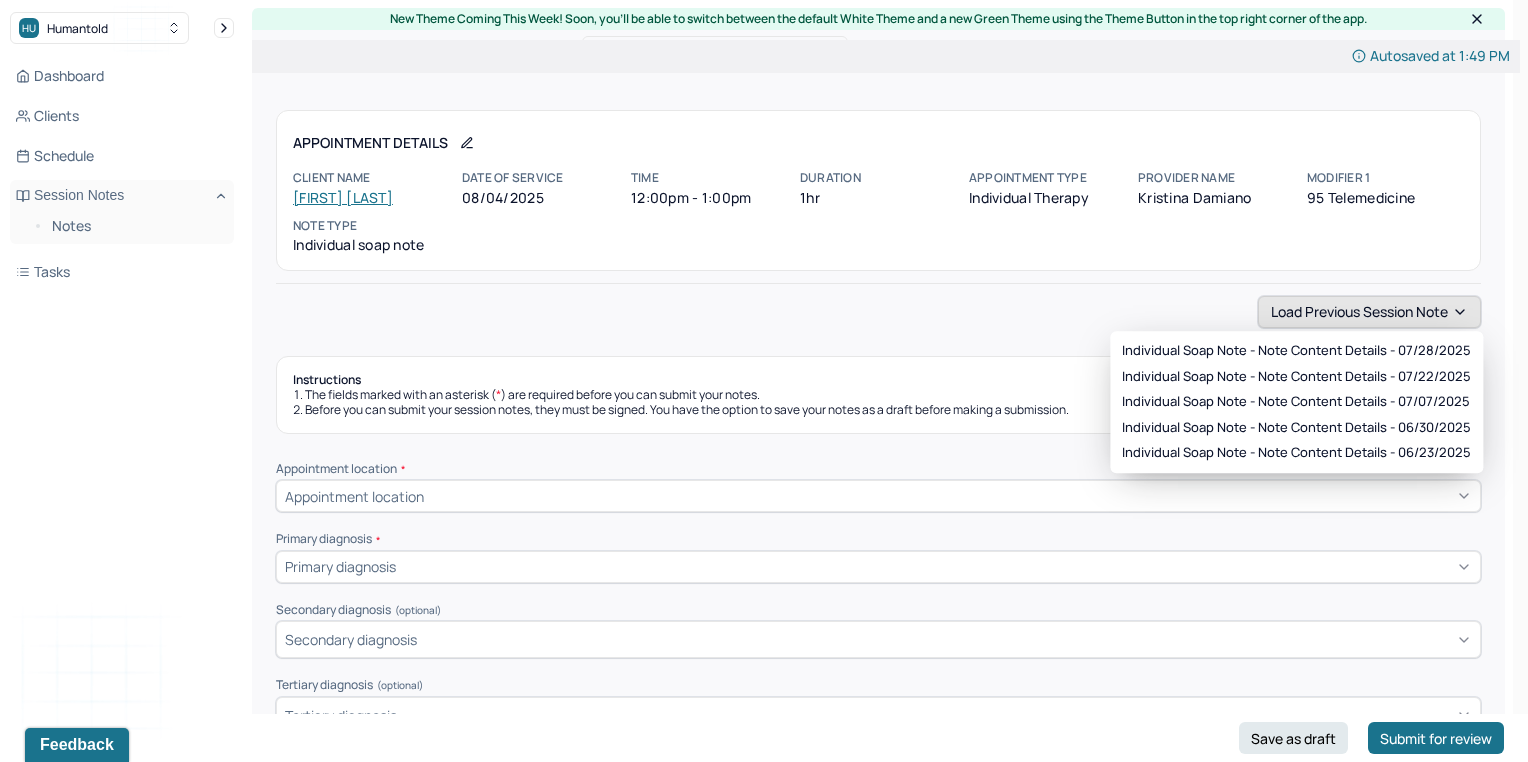 click on "Load previous session note" at bounding box center (1369, 312) 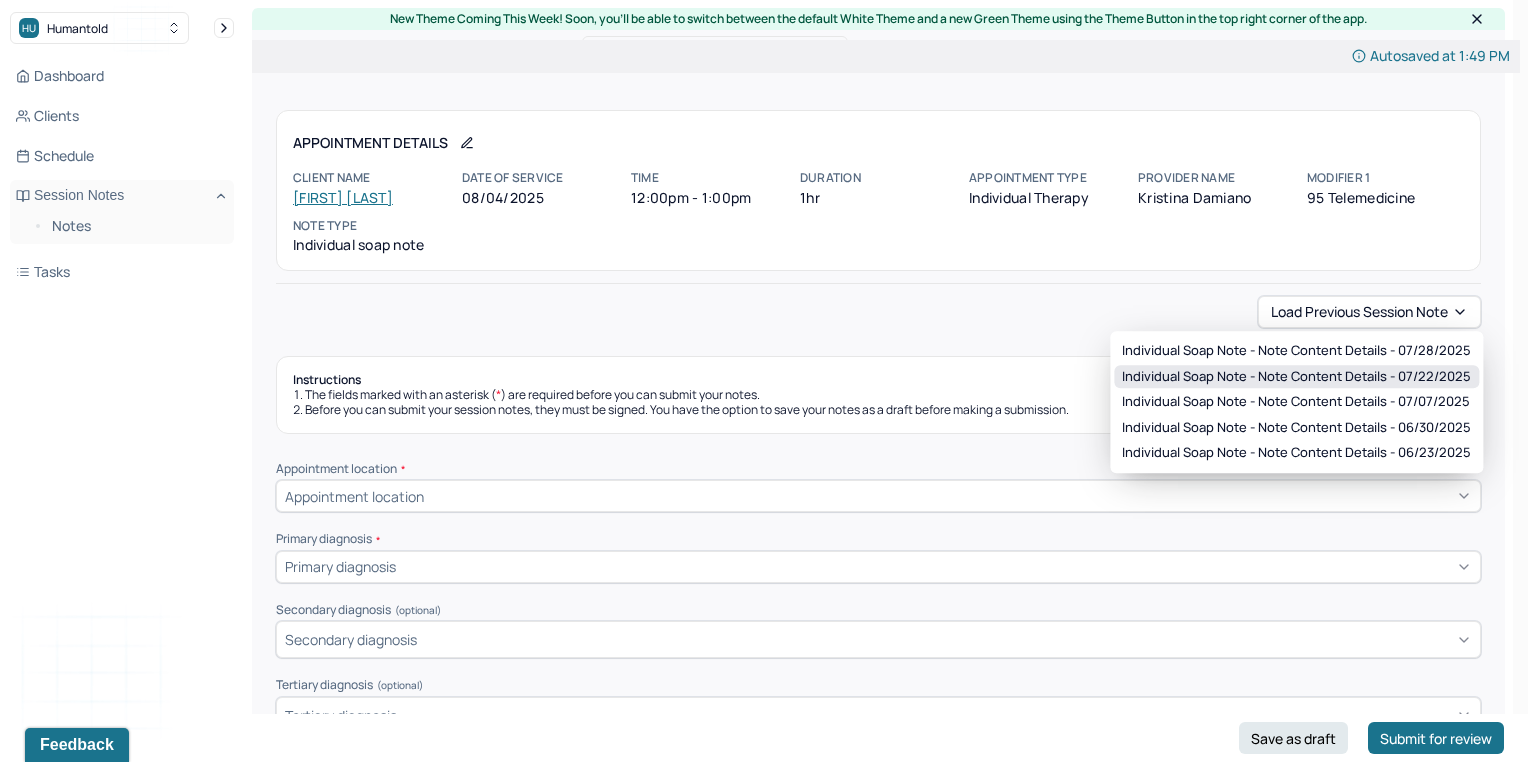 click on "Individual soap note   - Note content Details -   07/22/2025" at bounding box center (1296, 377) 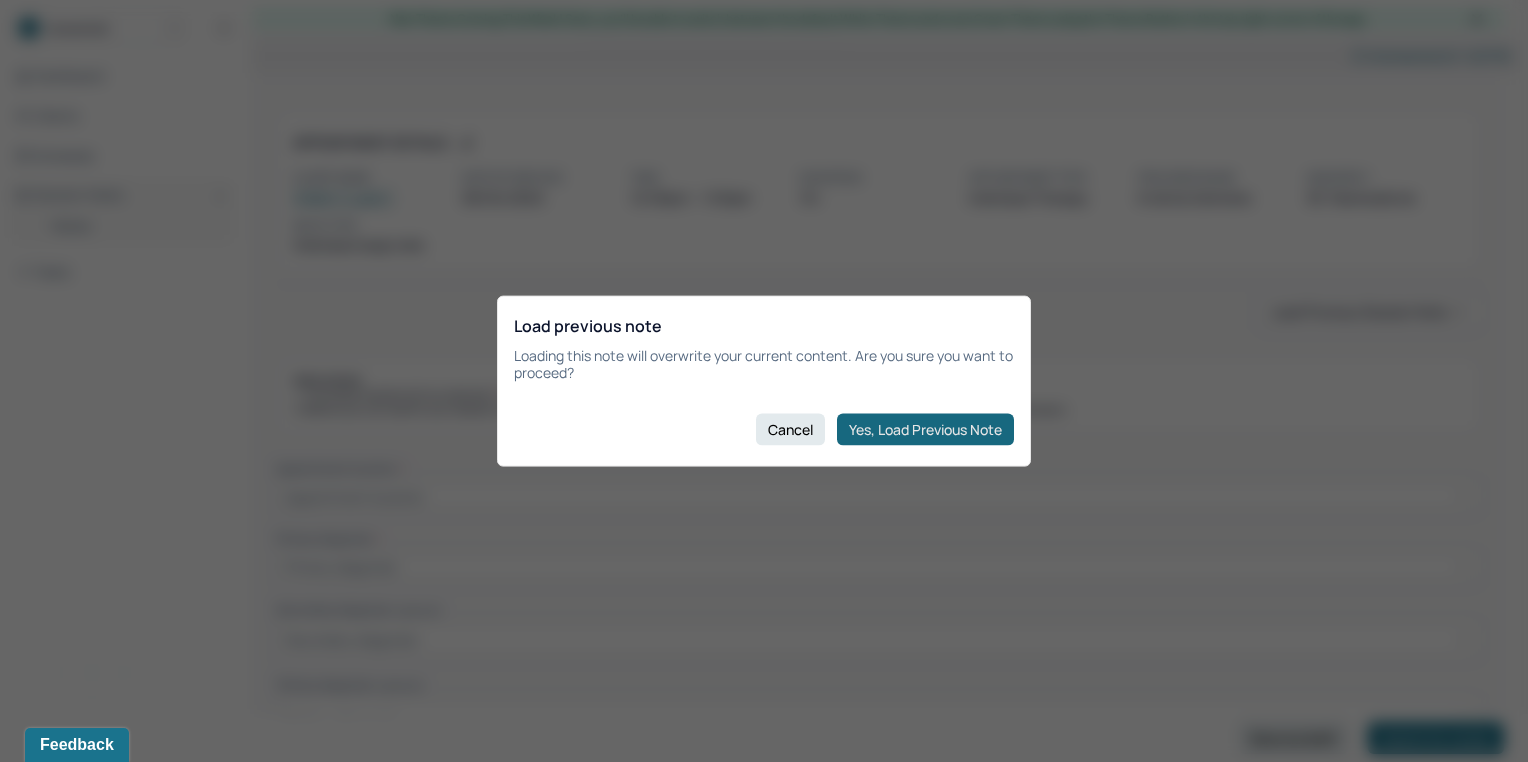 click on "Yes, Load Previous Note" at bounding box center [925, 429] 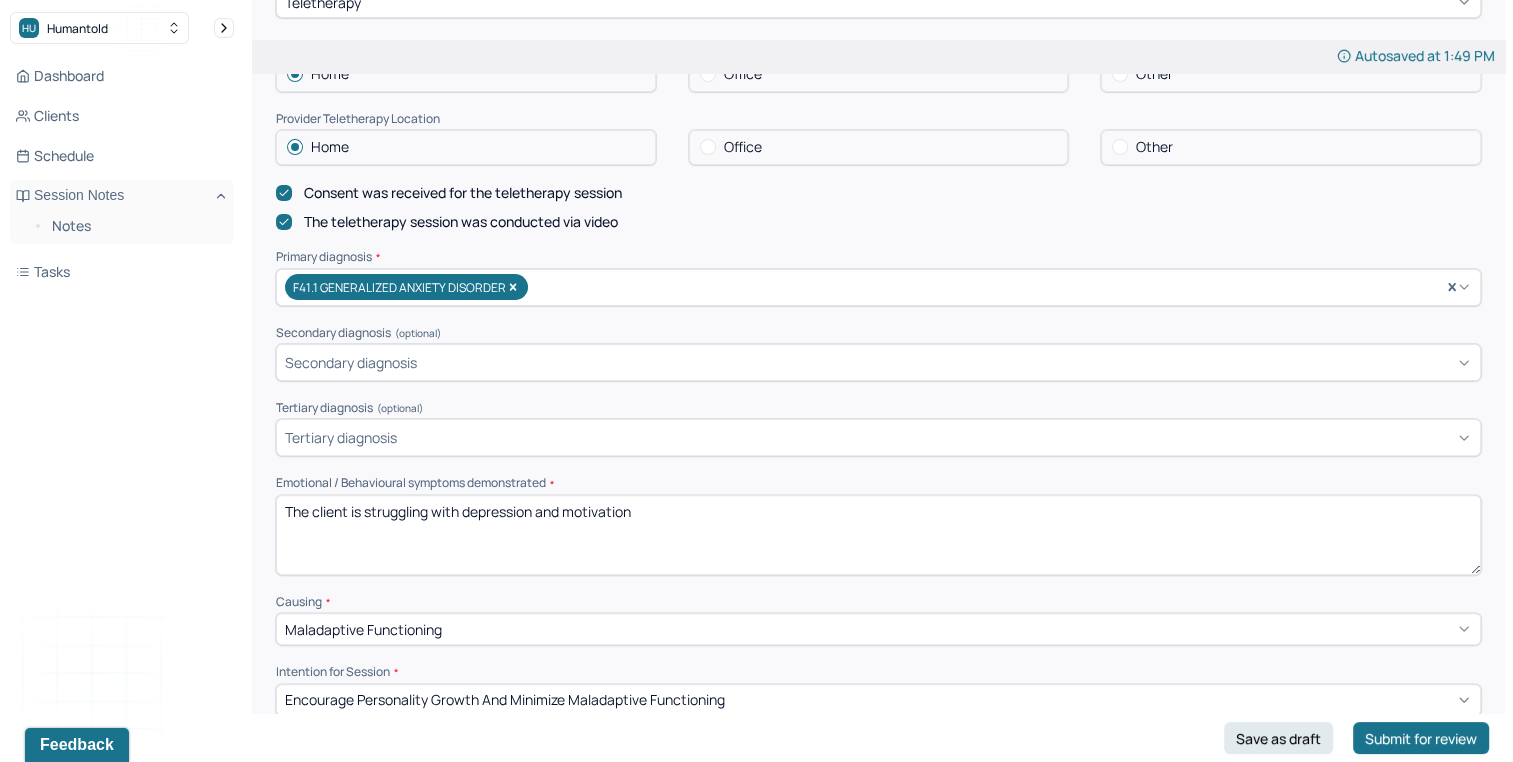 scroll, scrollTop: 498, scrollLeft: 0, axis: vertical 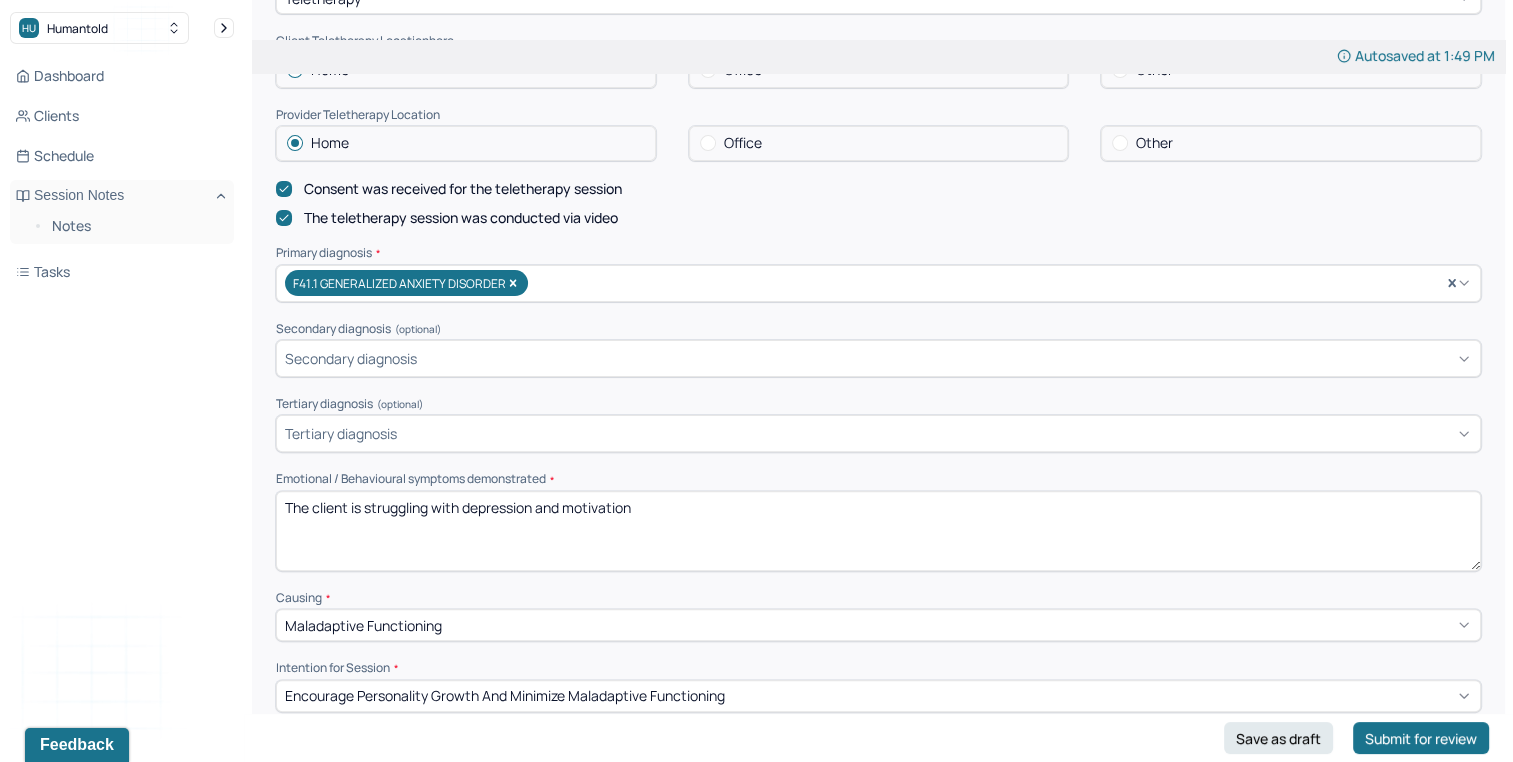 drag, startPoint x: 463, startPoint y: 510, endPoint x: 1265, endPoint y: 401, distance: 809.3732 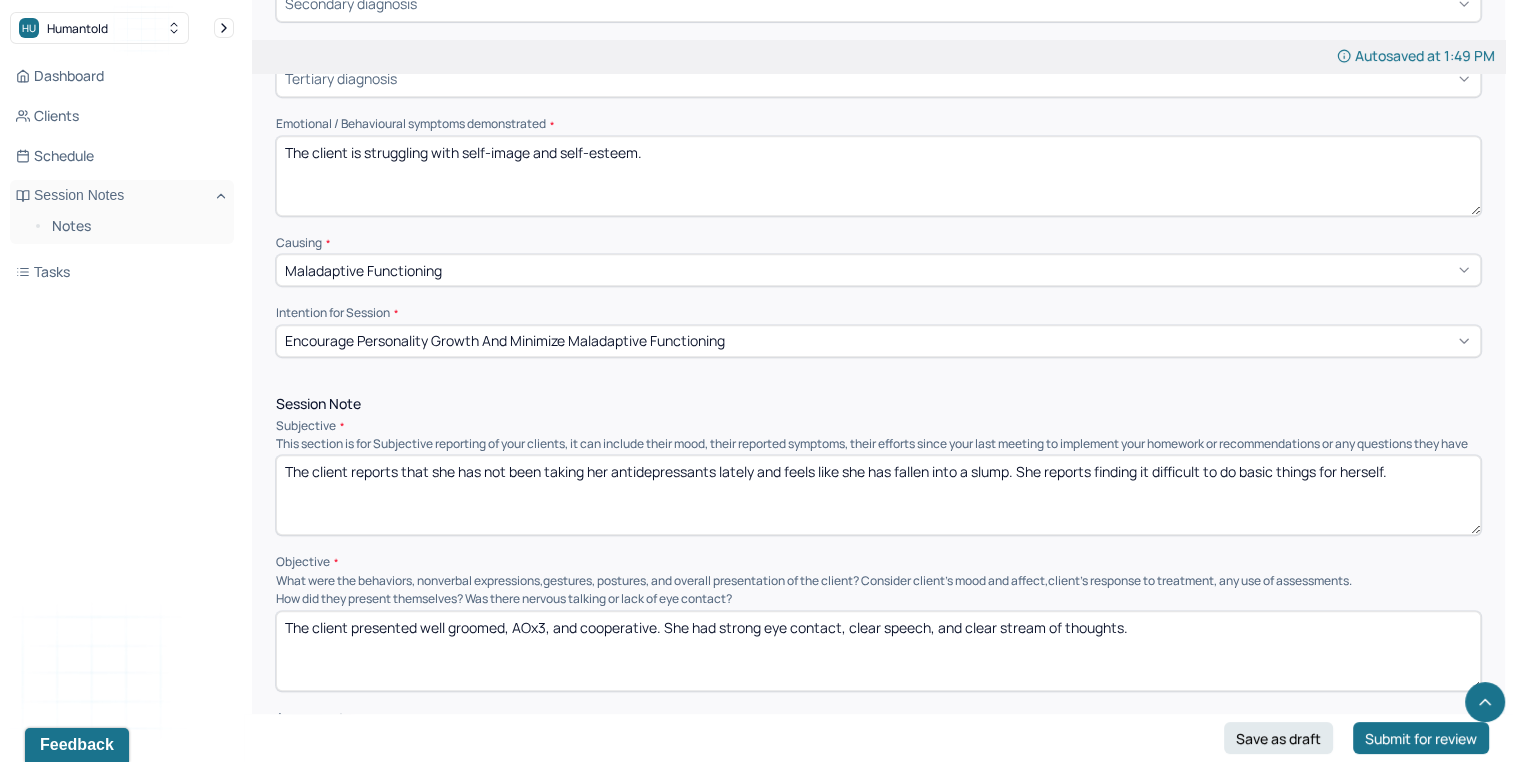 scroll, scrollTop: 844, scrollLeft: 0, axis: vertical 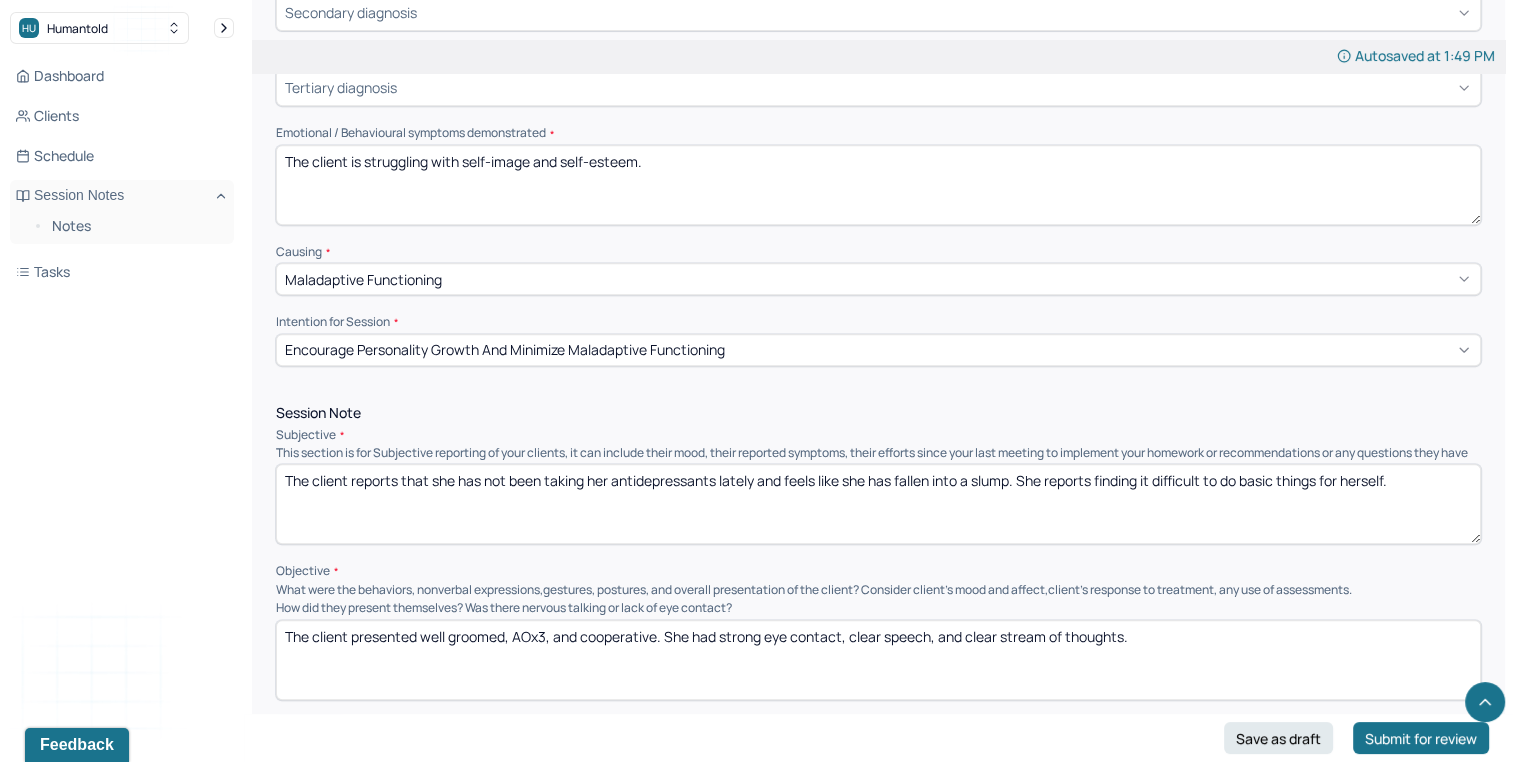 type on "The client is struggling with self-image and self-esteem." 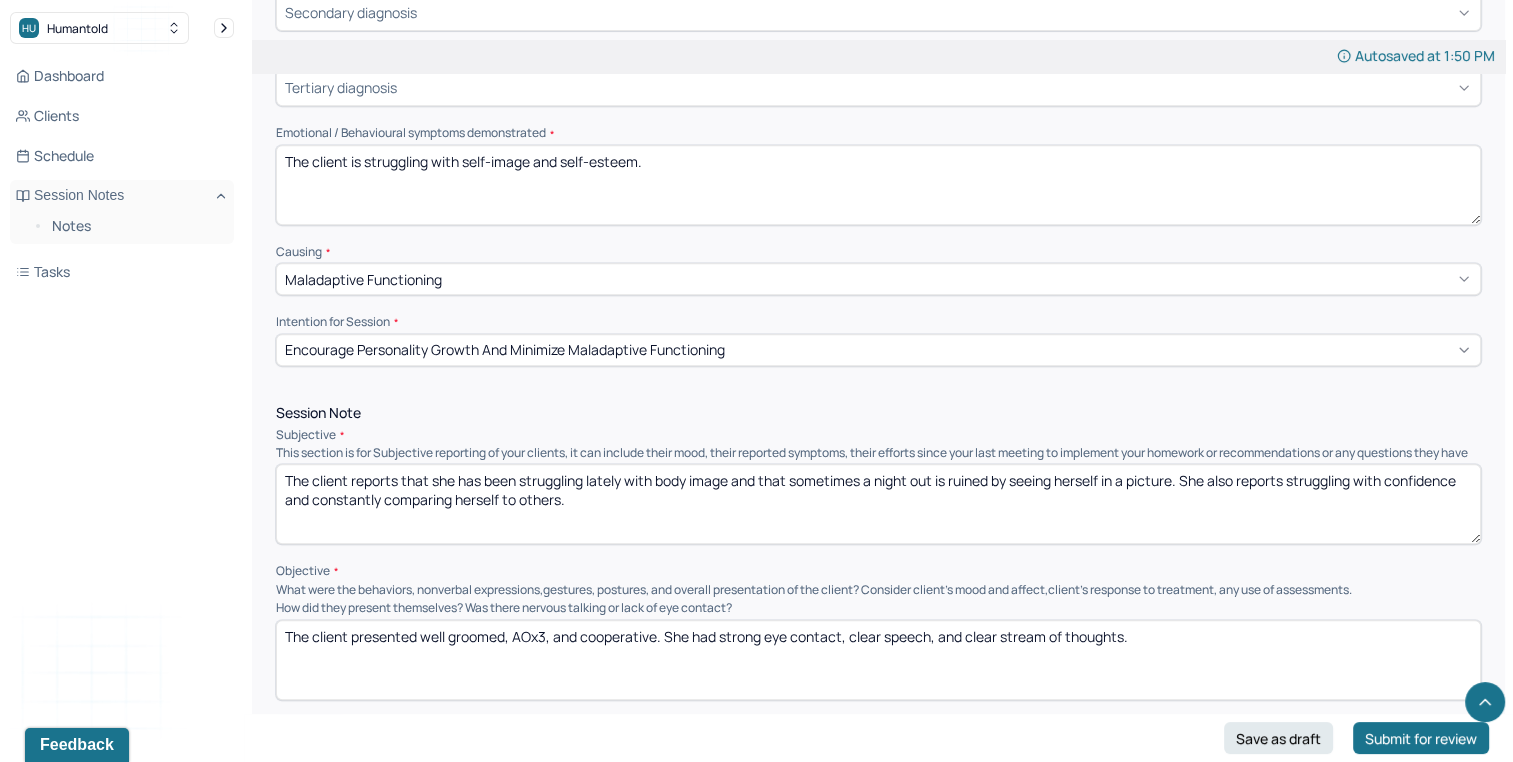 type on "The client reports that she has been struggling lately with body image and that sometimes a night out is ruined by seeing herself in a picture. She also reports struggling with confidence and constantly comparing herself to others." 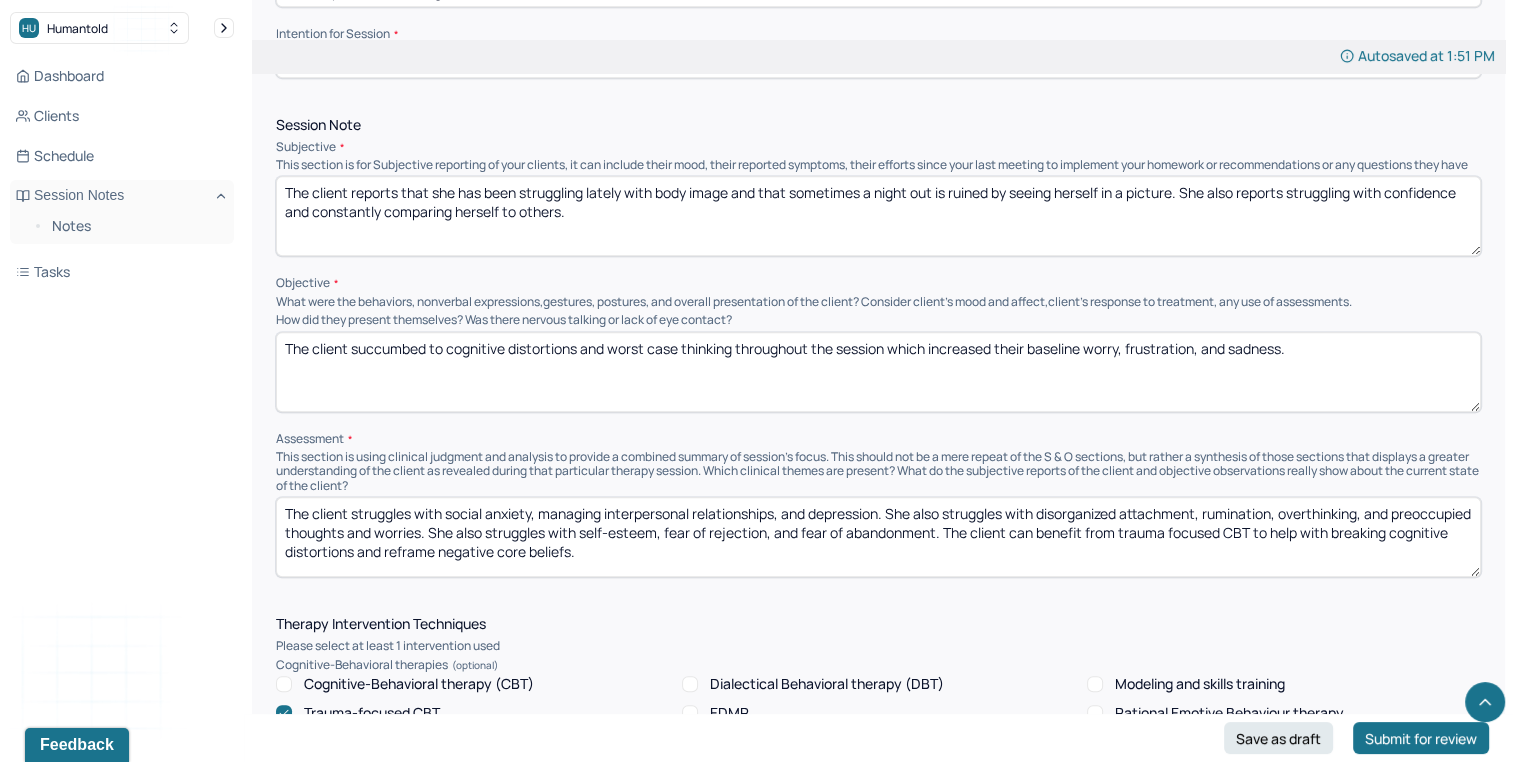scroll, scrollTop: 1140, scrollLeft: 0, axis: vertical 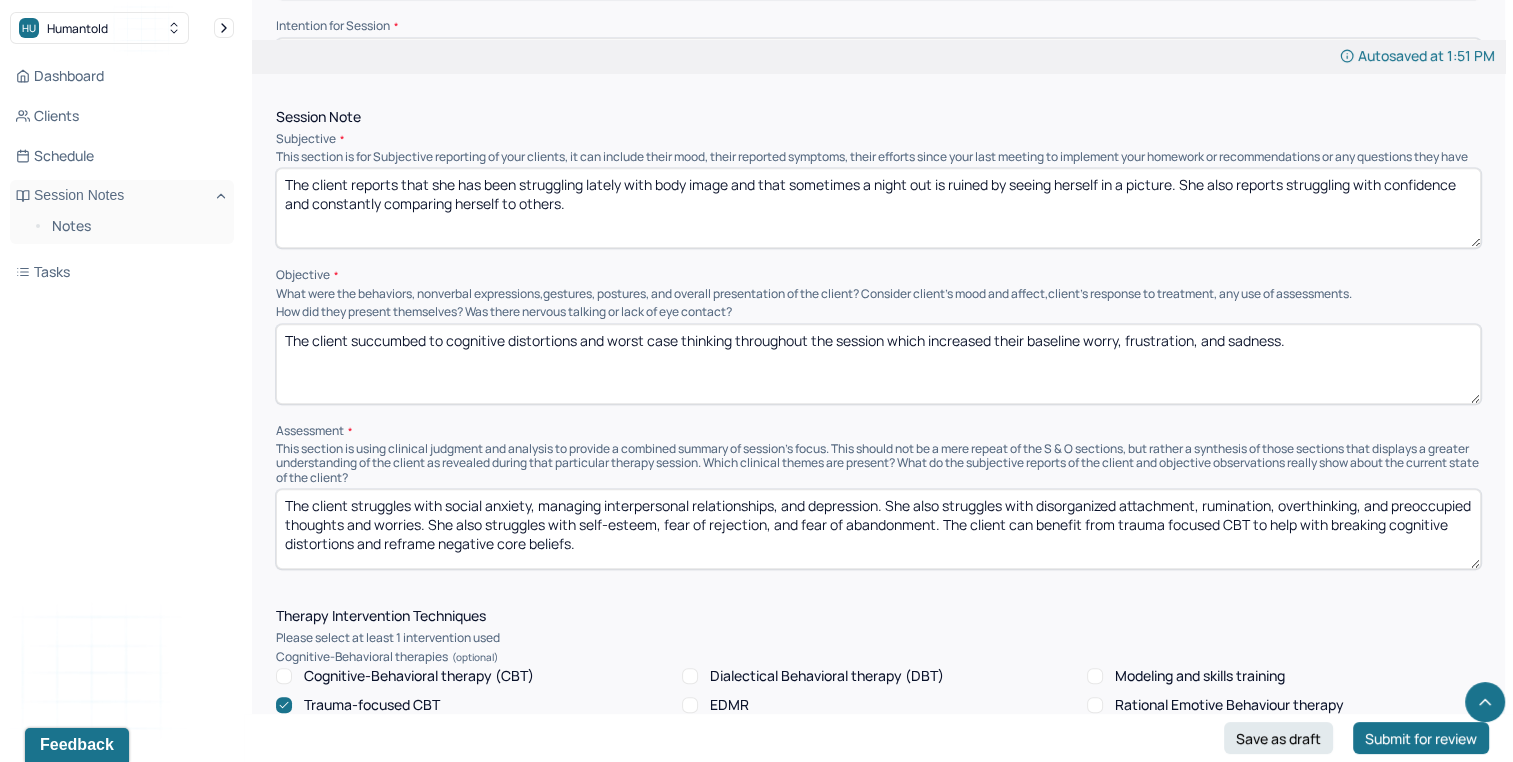 type on "The client succumbed to cognitive distortions and worst case thinking throughout the session which increased their baseline worry, frustration, and sadness." 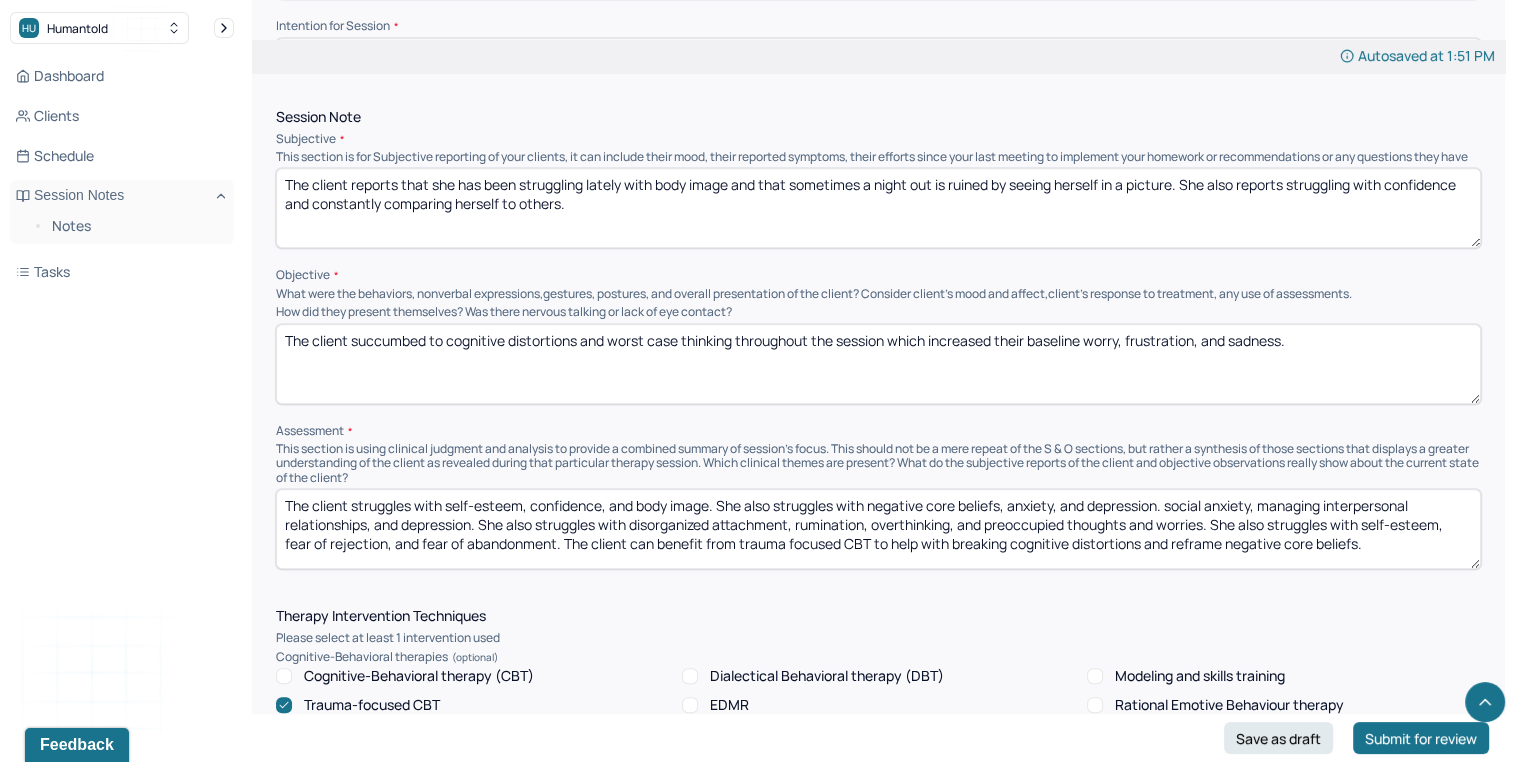 drag, startPoint x: 1172, startPoint y: 512, endPoint x: 1424, endPoint y: 502, distance: 252.19833 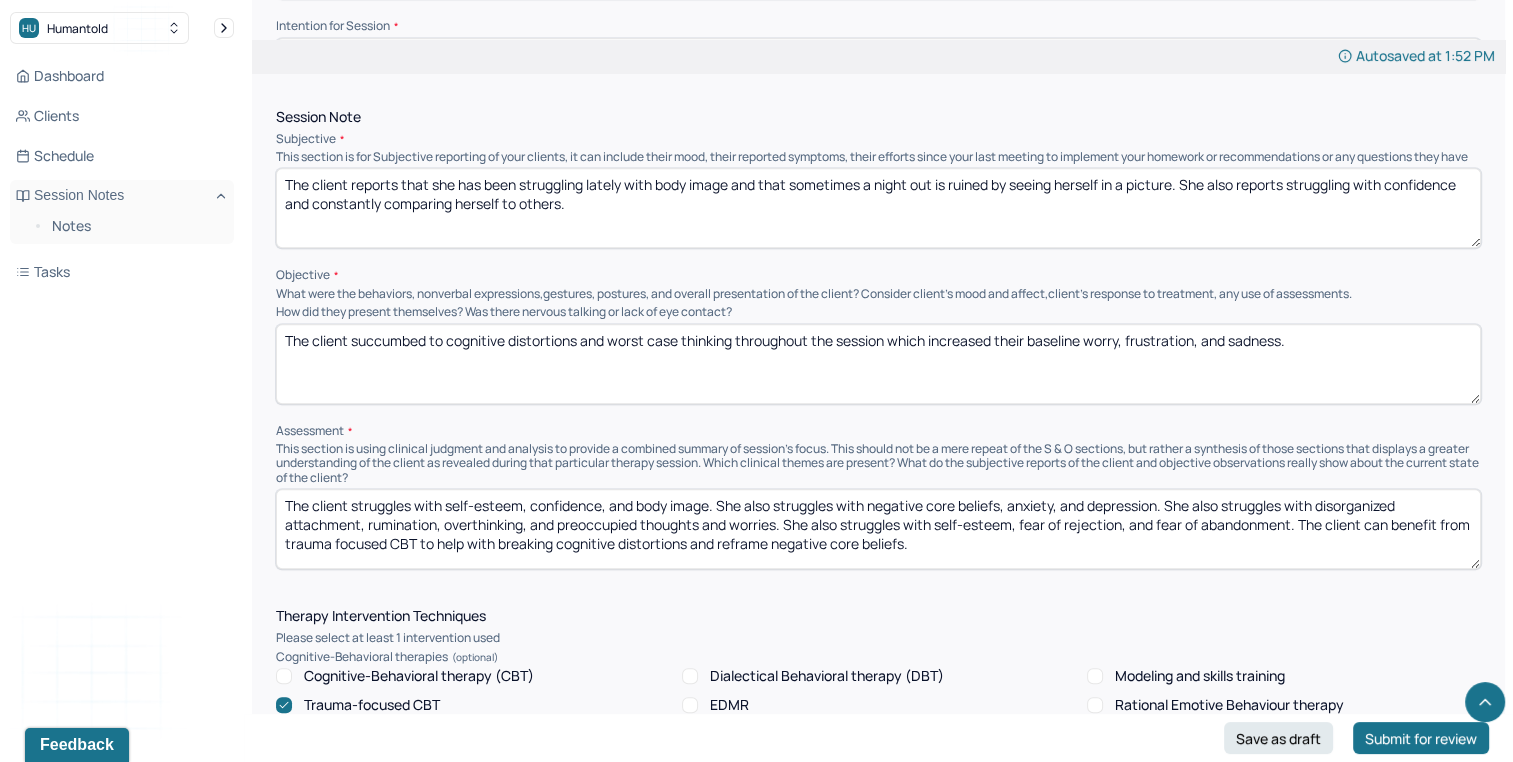 drag, startPoint x: 902, startPoint y: 537, endPoint x: 1018, endPoint y: 534, distance: 116.03879 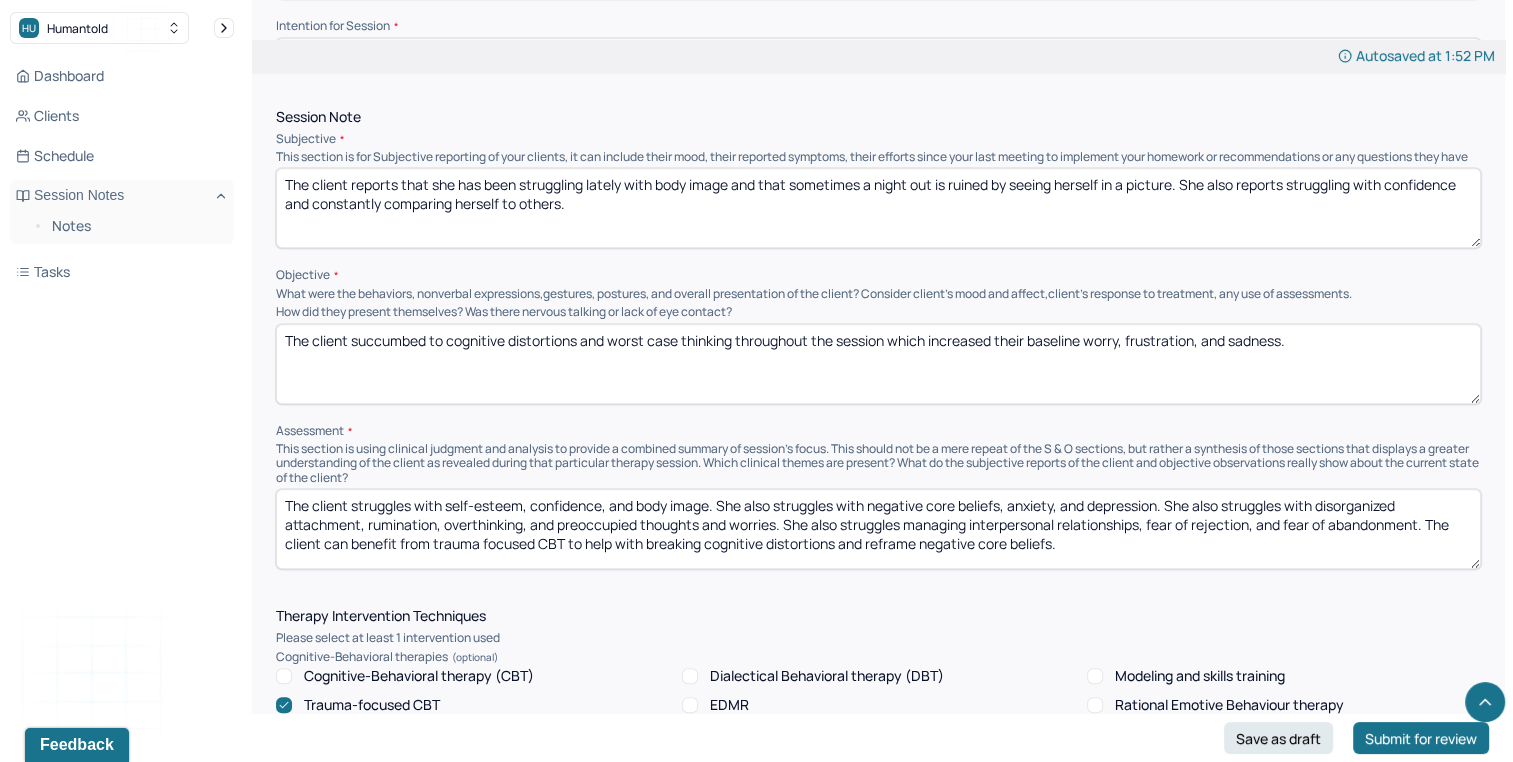 click on "The client struggles with self-esteem, confidence, and body image. She also struggles with negative core beliefs, anxiety, and depression. She also struggles with disorganized attachment, rumination, overthinking, and preoccupied thoughts and worries. She also strugglesmanaging interpersonal relationships, fear of rejection, and fear of abandonment. The client can benefit from trauma focused CBT to help with breaking cognitive distortions and reframe negative core beliefs." at bounding box center (878, 529) 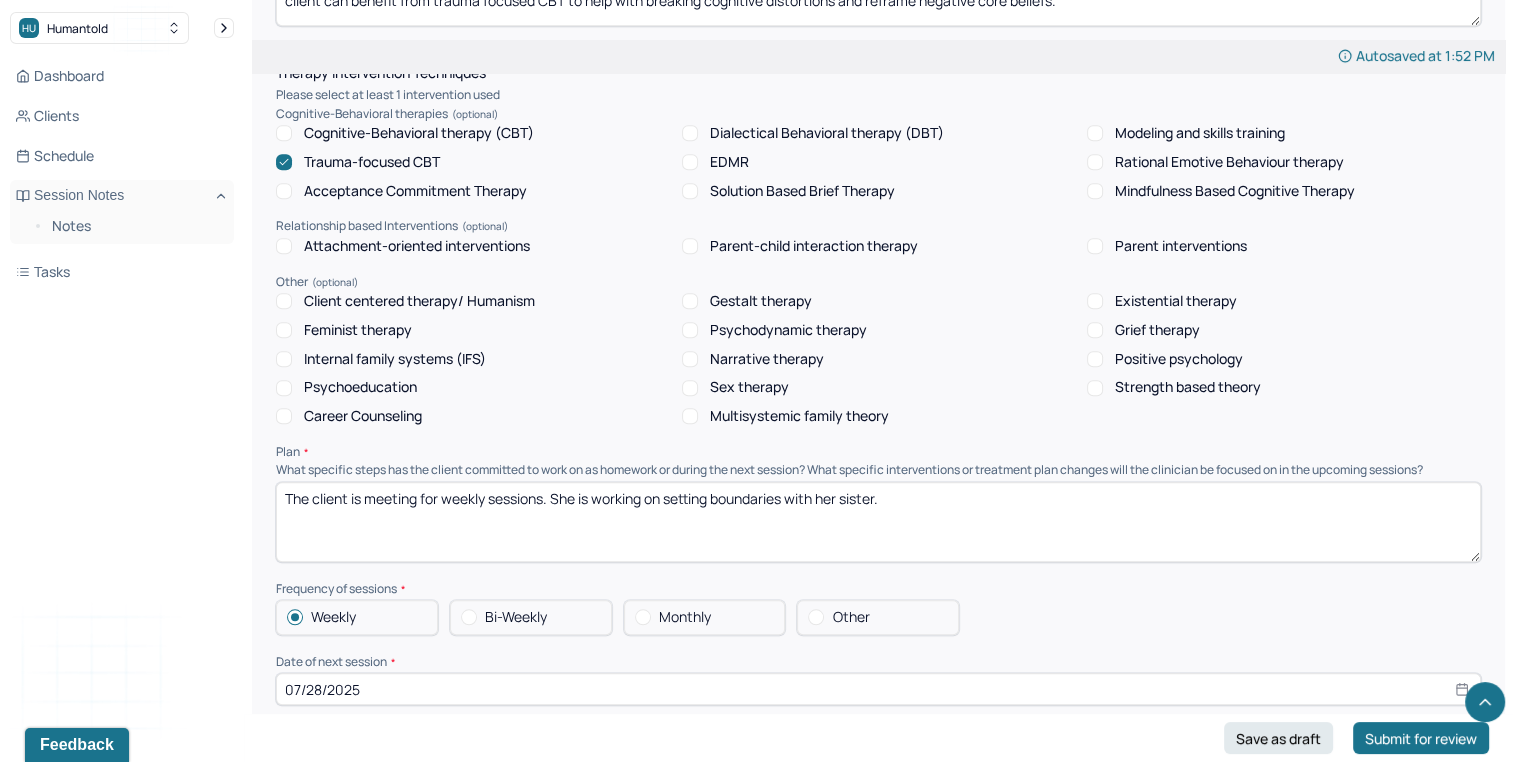 scroll, scrollTop: 1679, scrollLeft: 0, axis: vertical 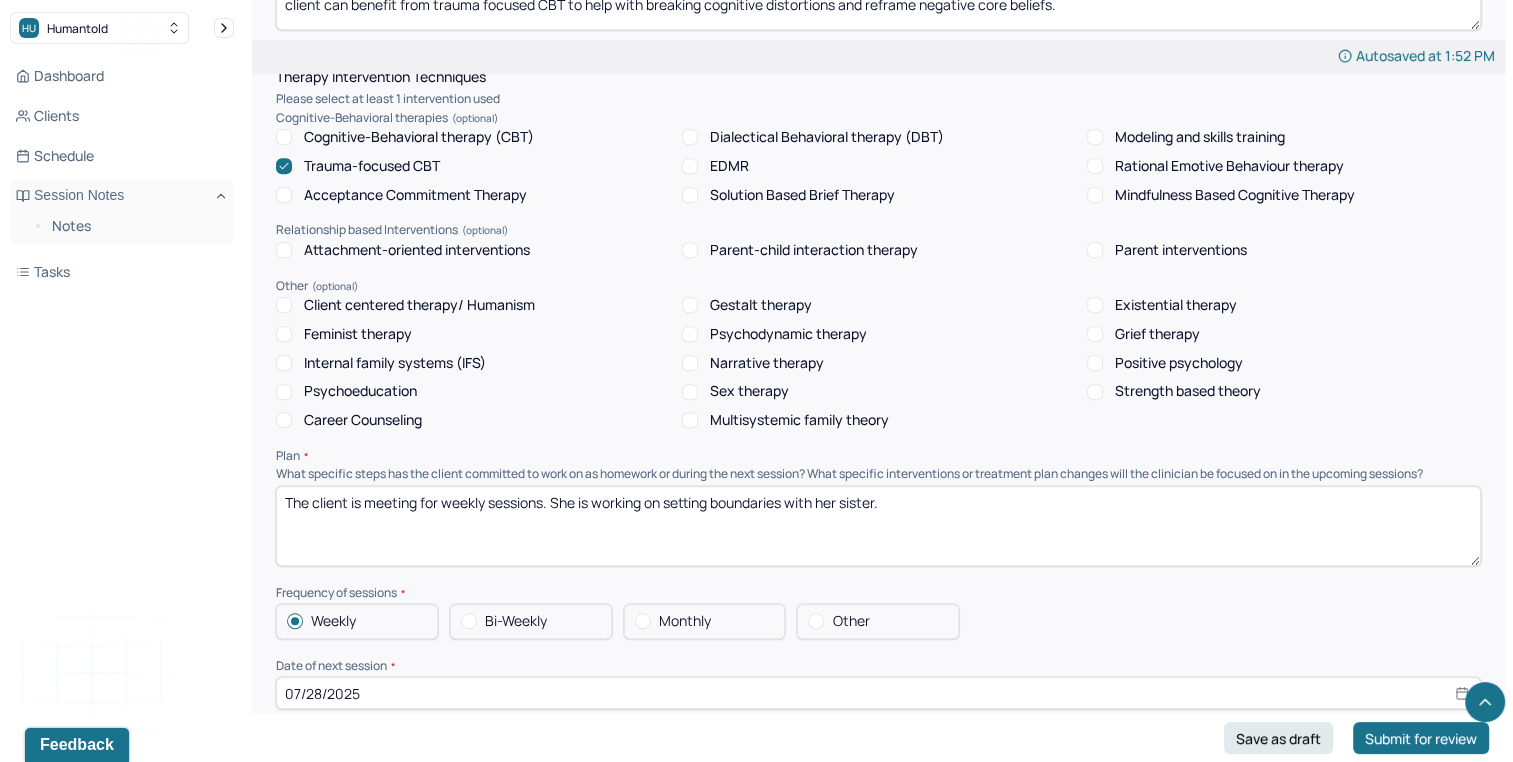 type on "The client struggles with self-esteem, confidence, and body image. She also struggles with negative core beliefs, anxiety, and depression. She also struggles with disorganized attachment, rumination, overthinking, and preoccupied thoughts and worries. She also struggles managing interpersonal relationships, fear of rejection, and fear of abandonment. The client can benefit from trauma focused CBT to help with breaking cognitive distortions and reframe negative core beliefs." 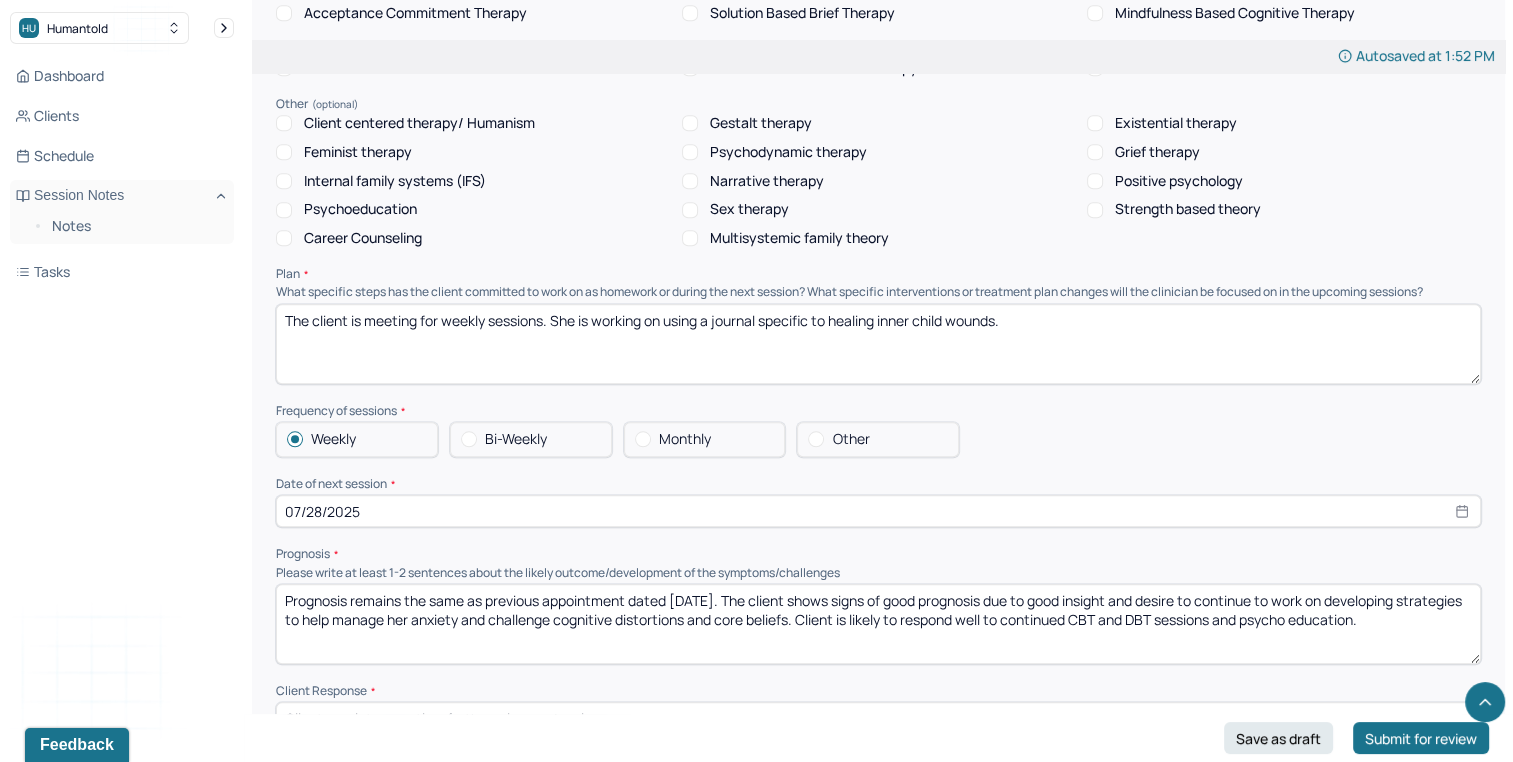 scroll, scrollTop: 1853, scrollLeft: 0, axis: vertical 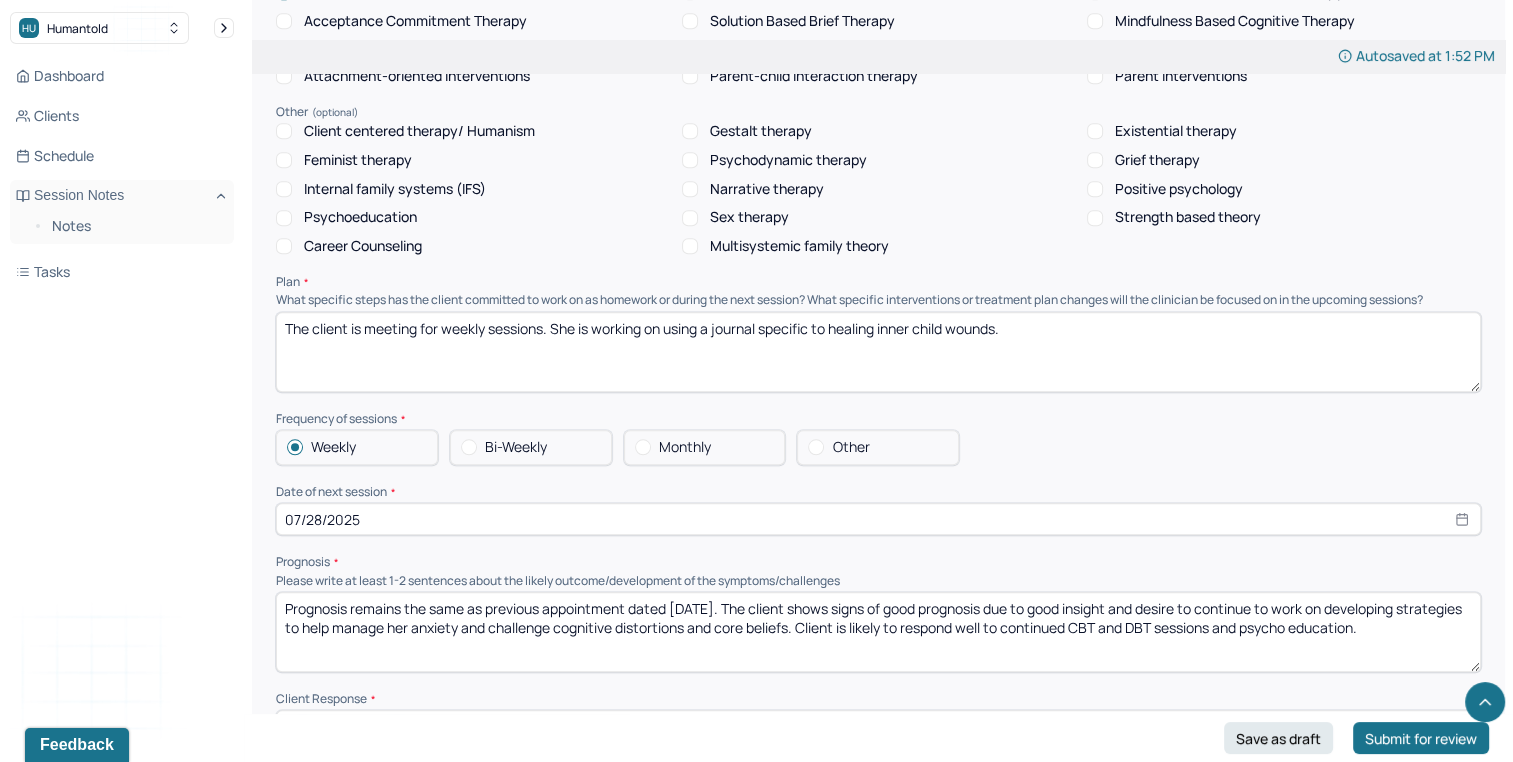 type on "The client is meeting for weekly sessions. She is working on using a journal specific to healing inner child wounds." 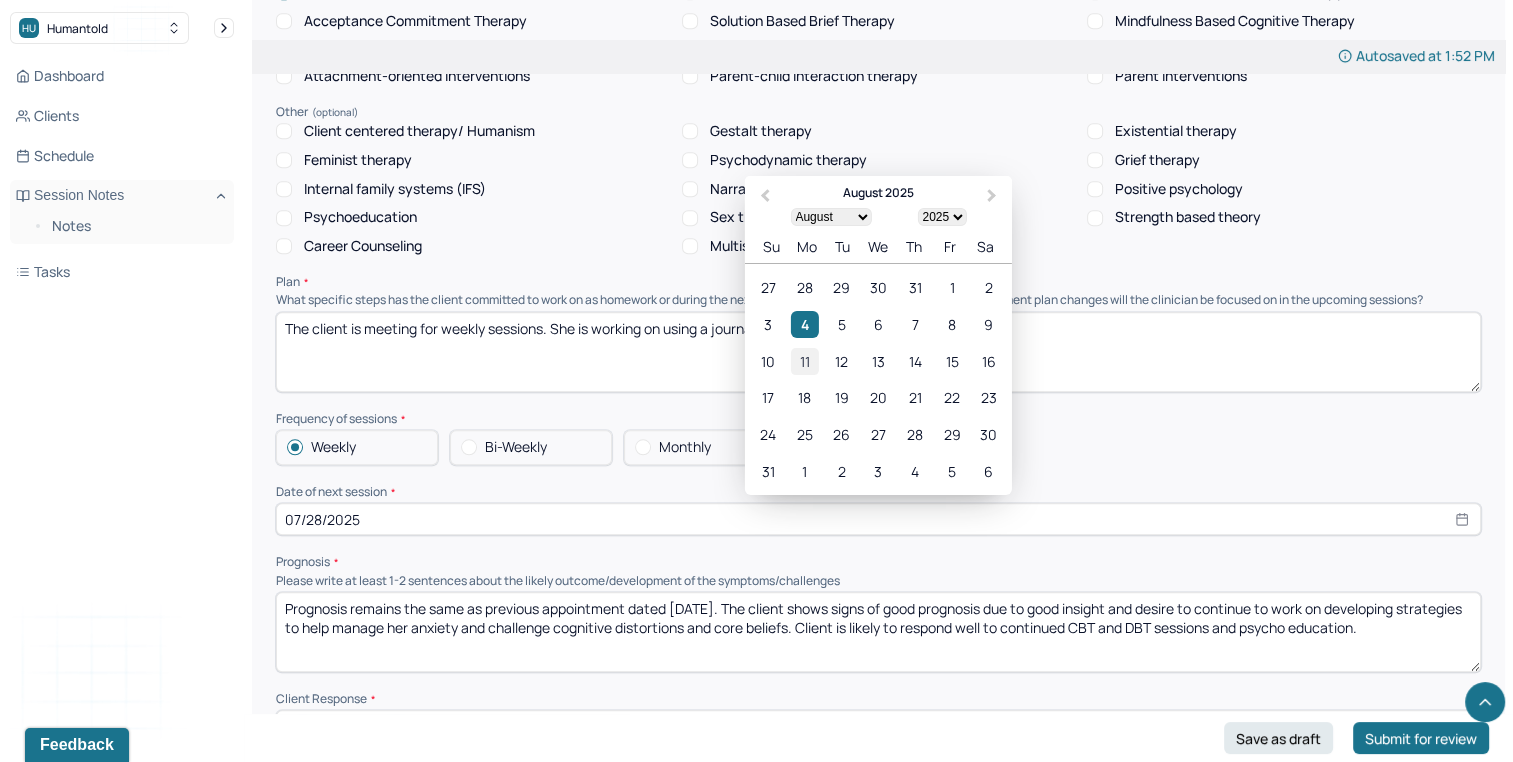 click on "11" at bounding box center [804, 360] 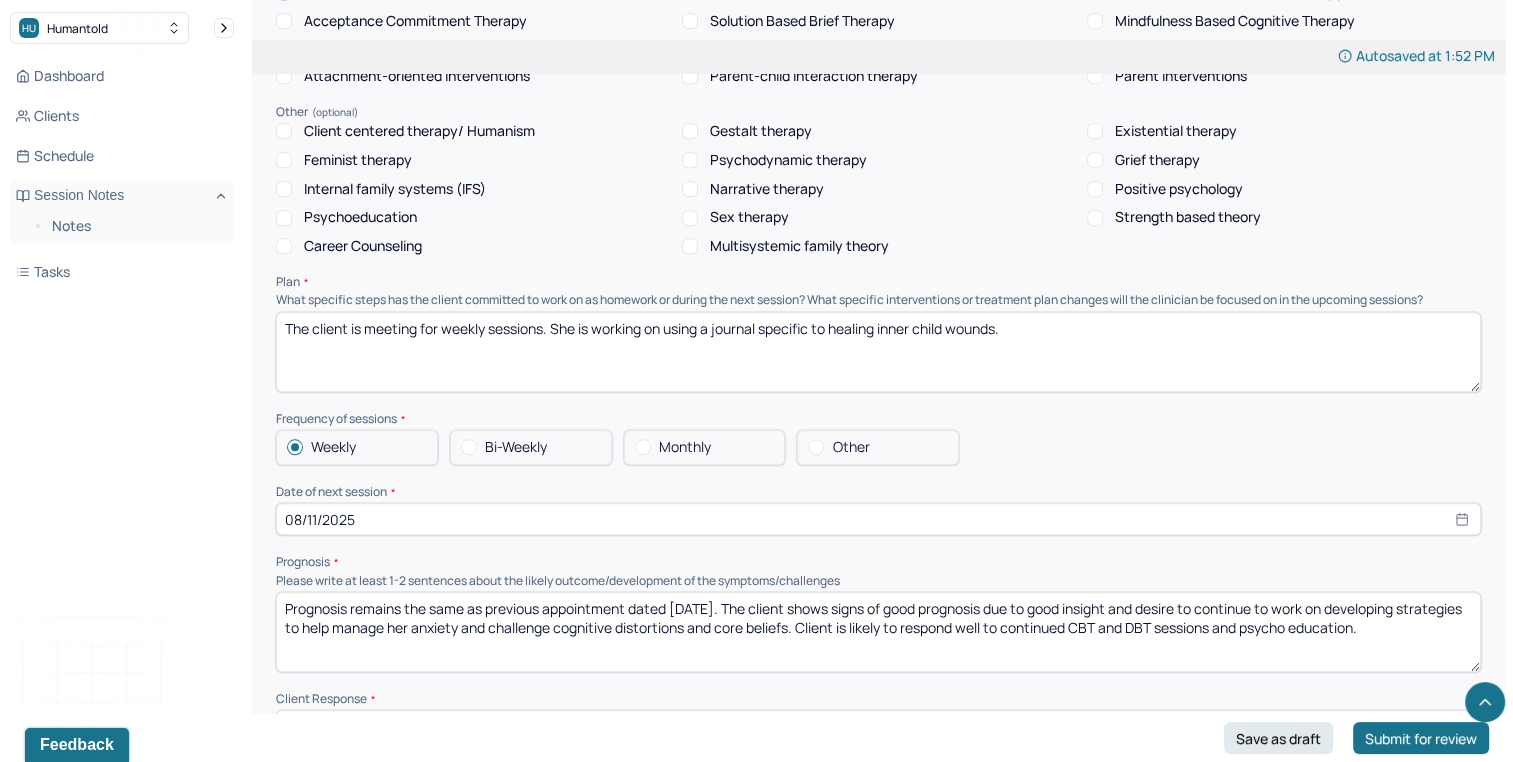 select on "7" 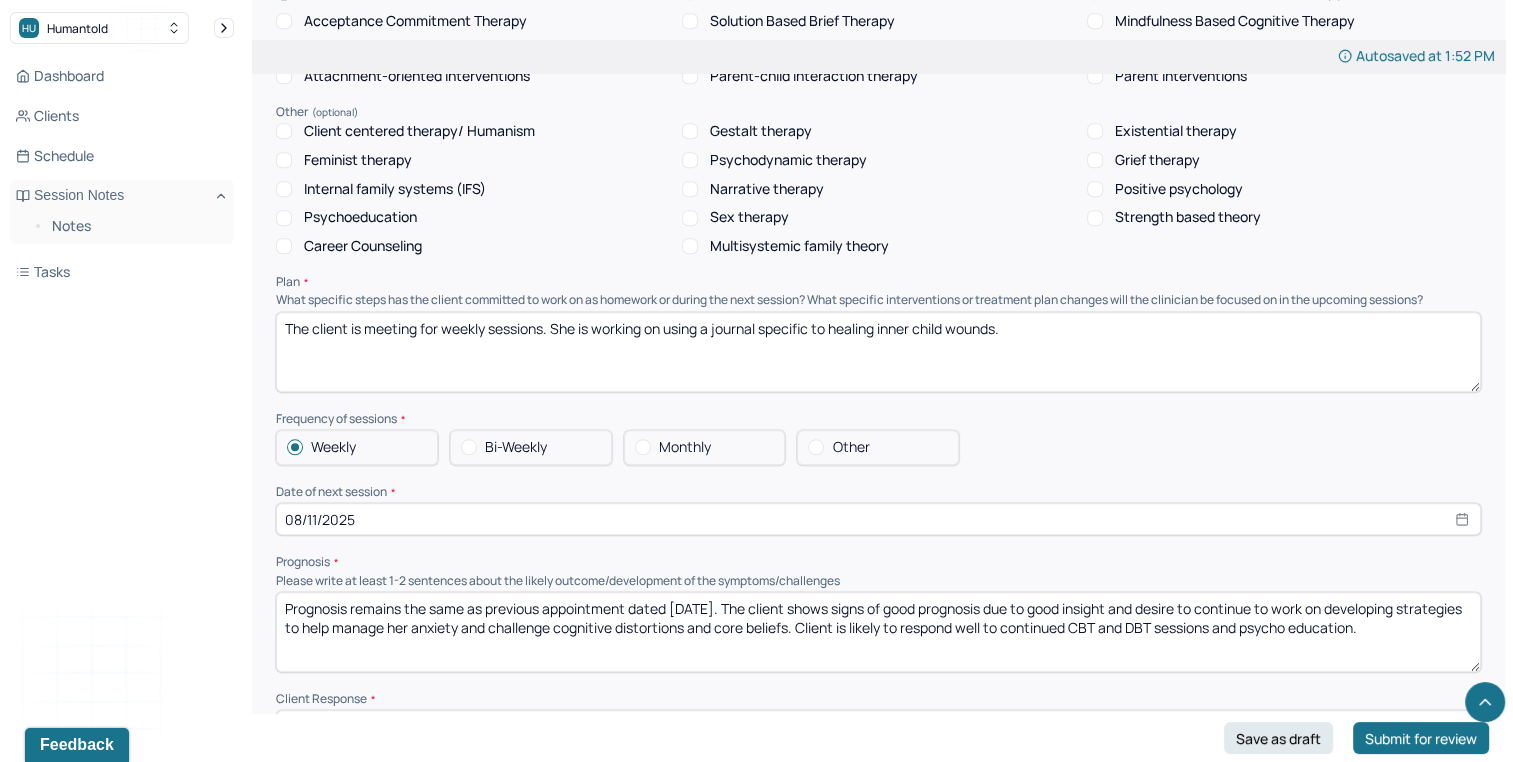click on "Prognosis remains the same as previous appointment dated [DATE]. The client shows signs of good prognosis due to good insight and desire to continue to work on developing strategies to help manage her anxiety and challenge cognitive distortions and core beliefs. Client is likely to respond well to continued CBT and DBT sessions and psycho education." at bounding box center (878, 632) 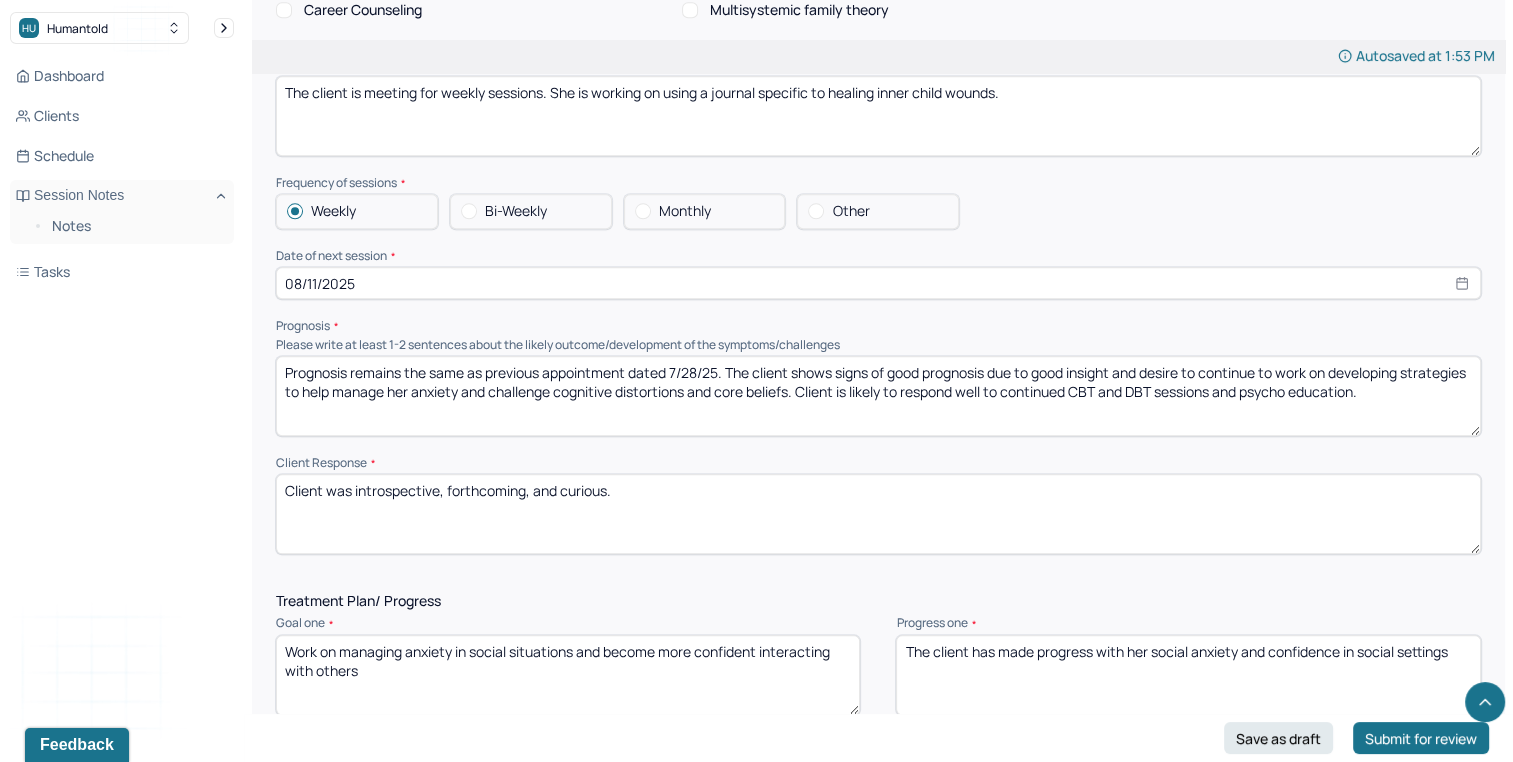 scroll, scrollTop: 2097, scrollLeft: 0, axis: vertical 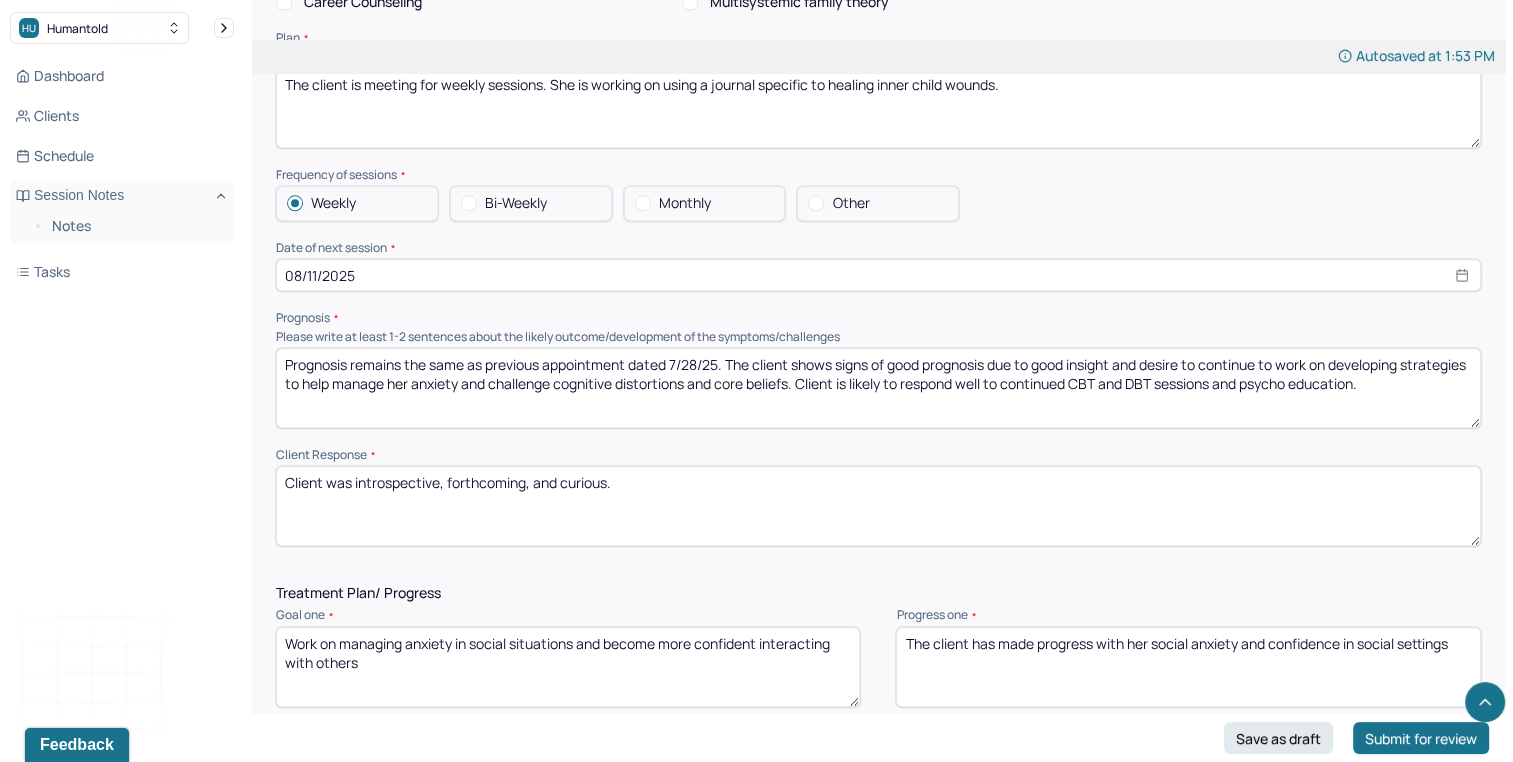 type on "Prognosis remains the same as previous appointment dated 7/28/25. The client shows signs of good prognosis due to good insight and desire to continue to work on developing strategies to help manage her anxiety and challenge cognitive distortions and core beliefs. Client is likely to respond well to continued CBT and DBT sessions and psycho education." 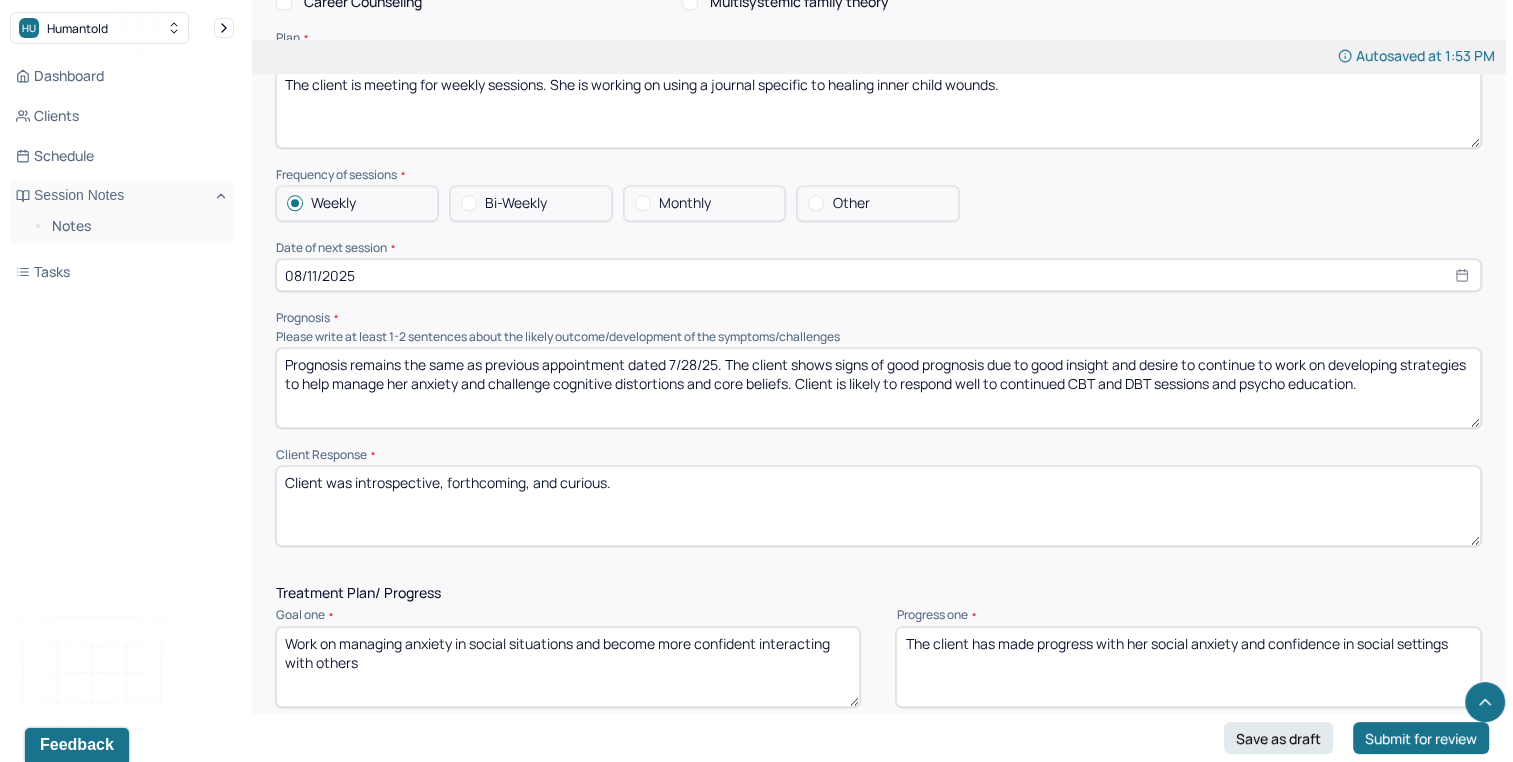 click on "Client was introspective, forthcoming, and curious." at bounding box center (878, 506) 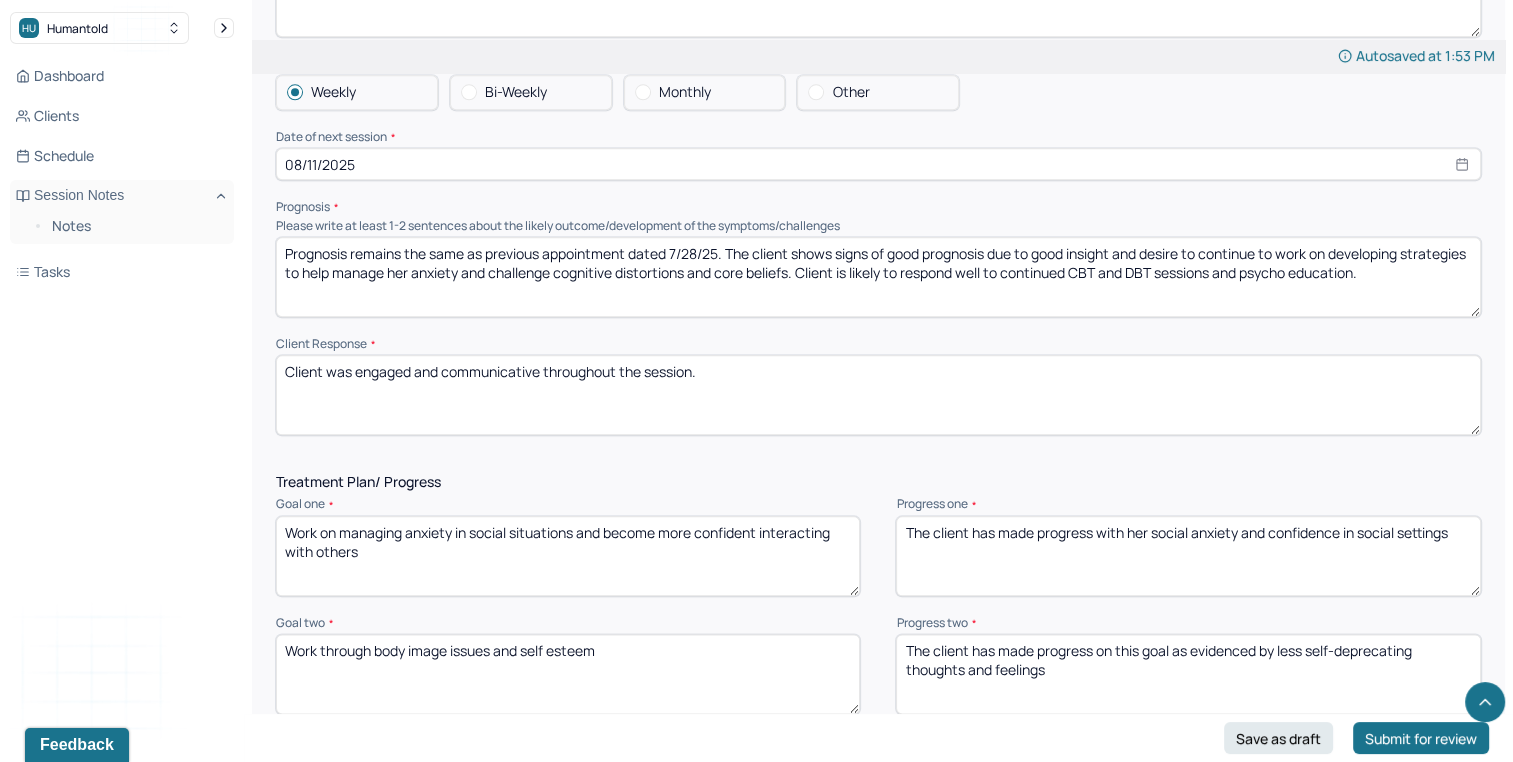scroll, scrollTop: 2216, scrollLeft: 0, axis: vertical 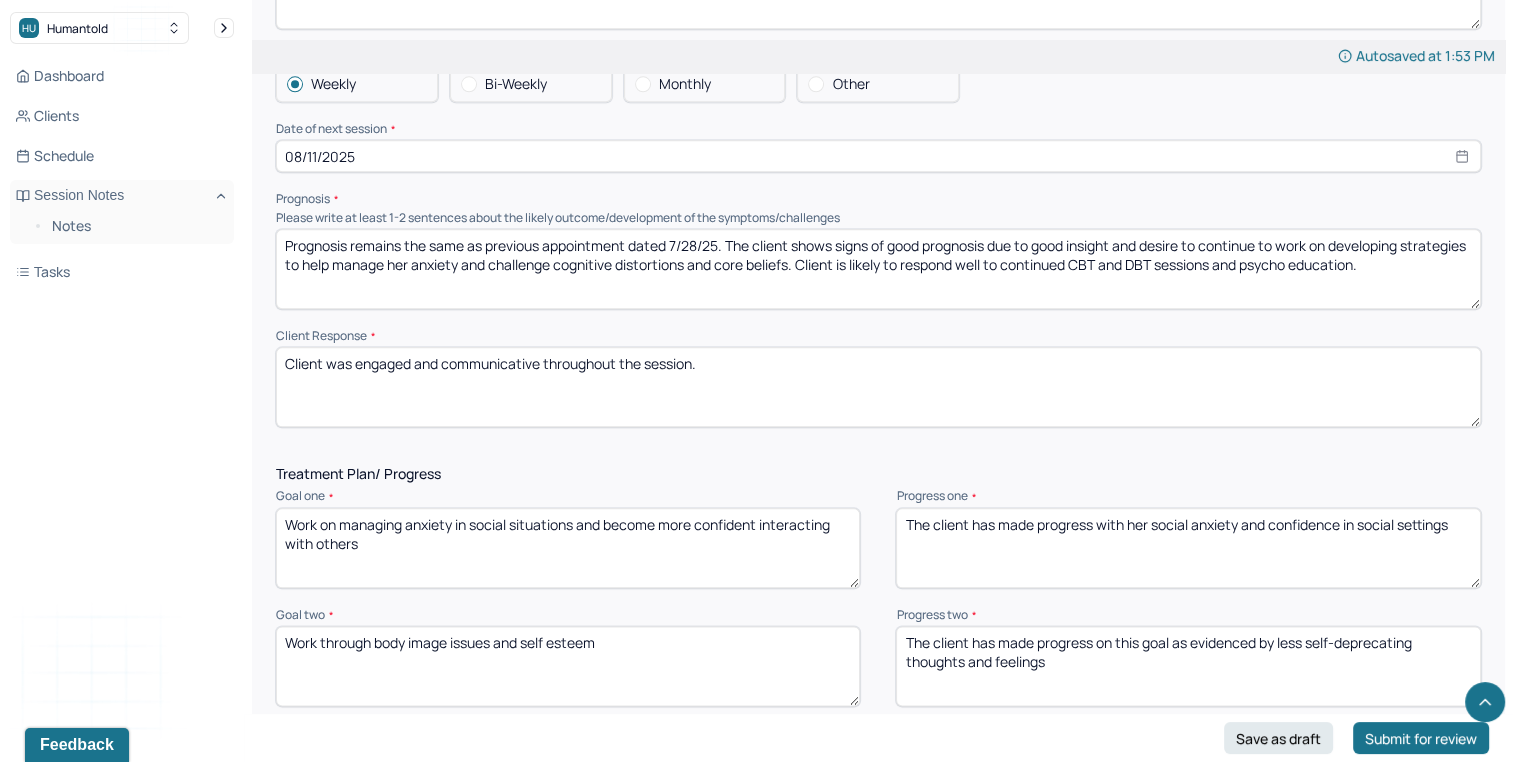 type on "Client was engaged and communicative throughout the session." 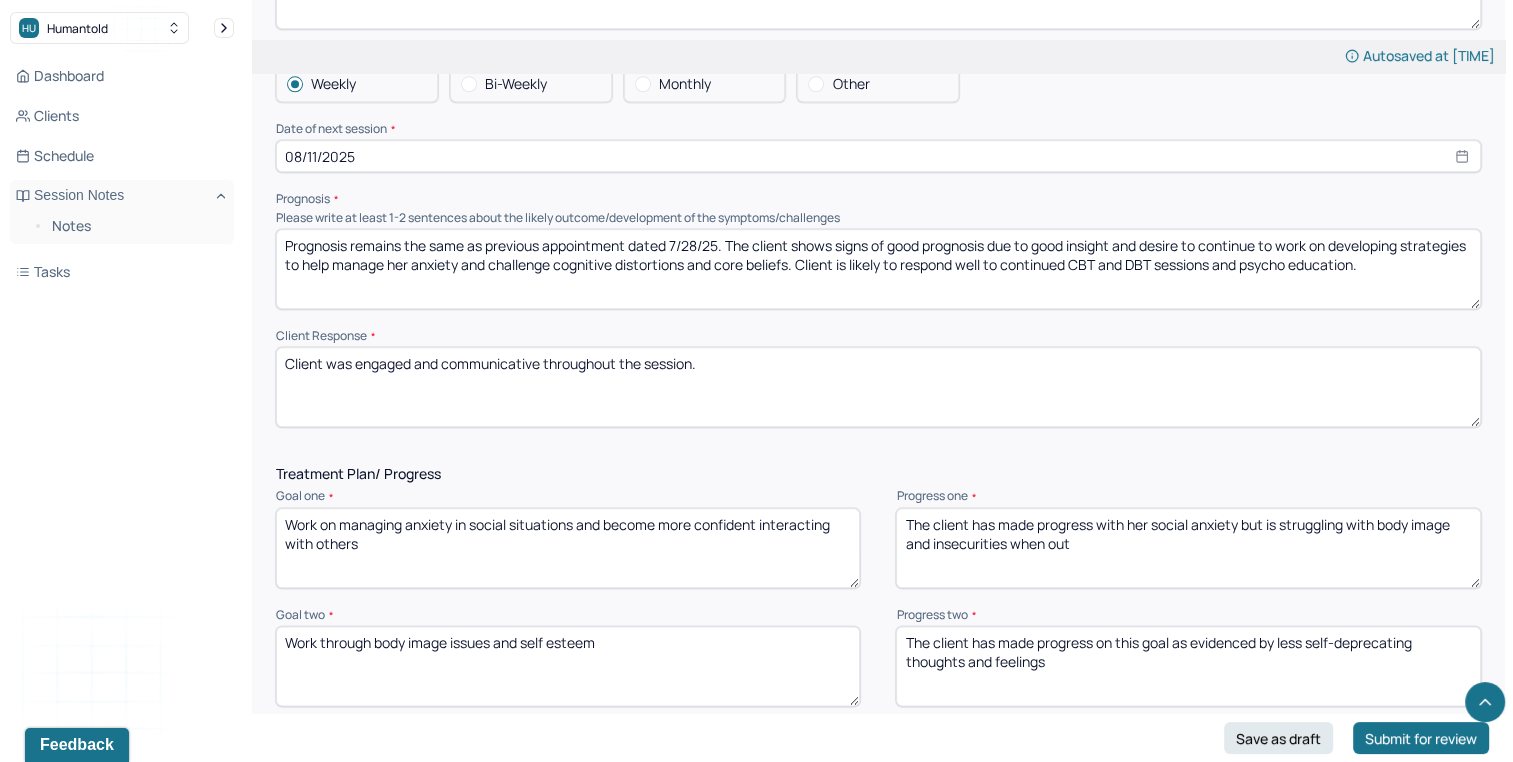 click on "The client has made progress with her social anxiety but is struggling with body image and insecurities when out" at bounding box center (1188, 548) 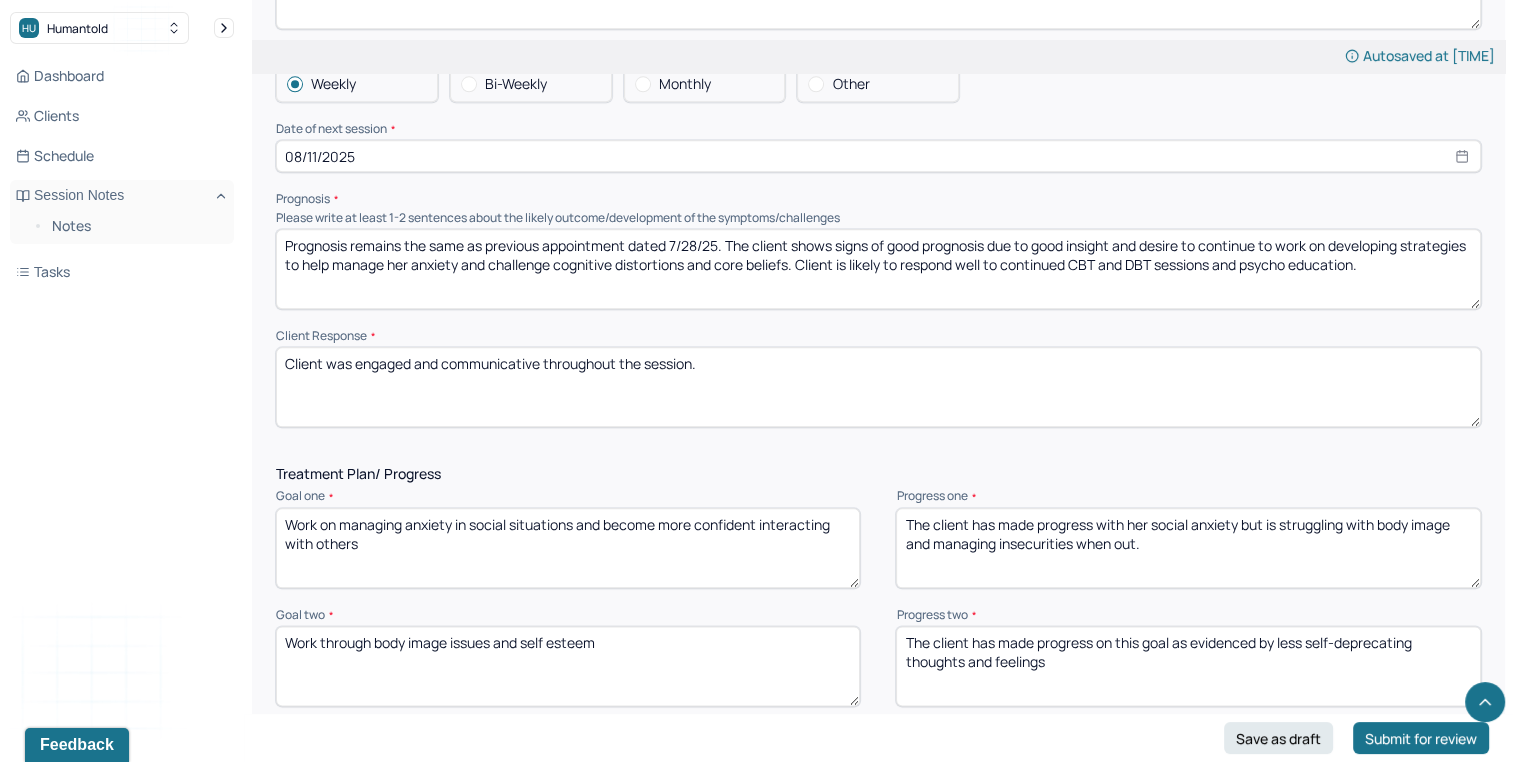 type on "The client has made progress with her social anxiety but is struggling with body image and managing insecurities when out." 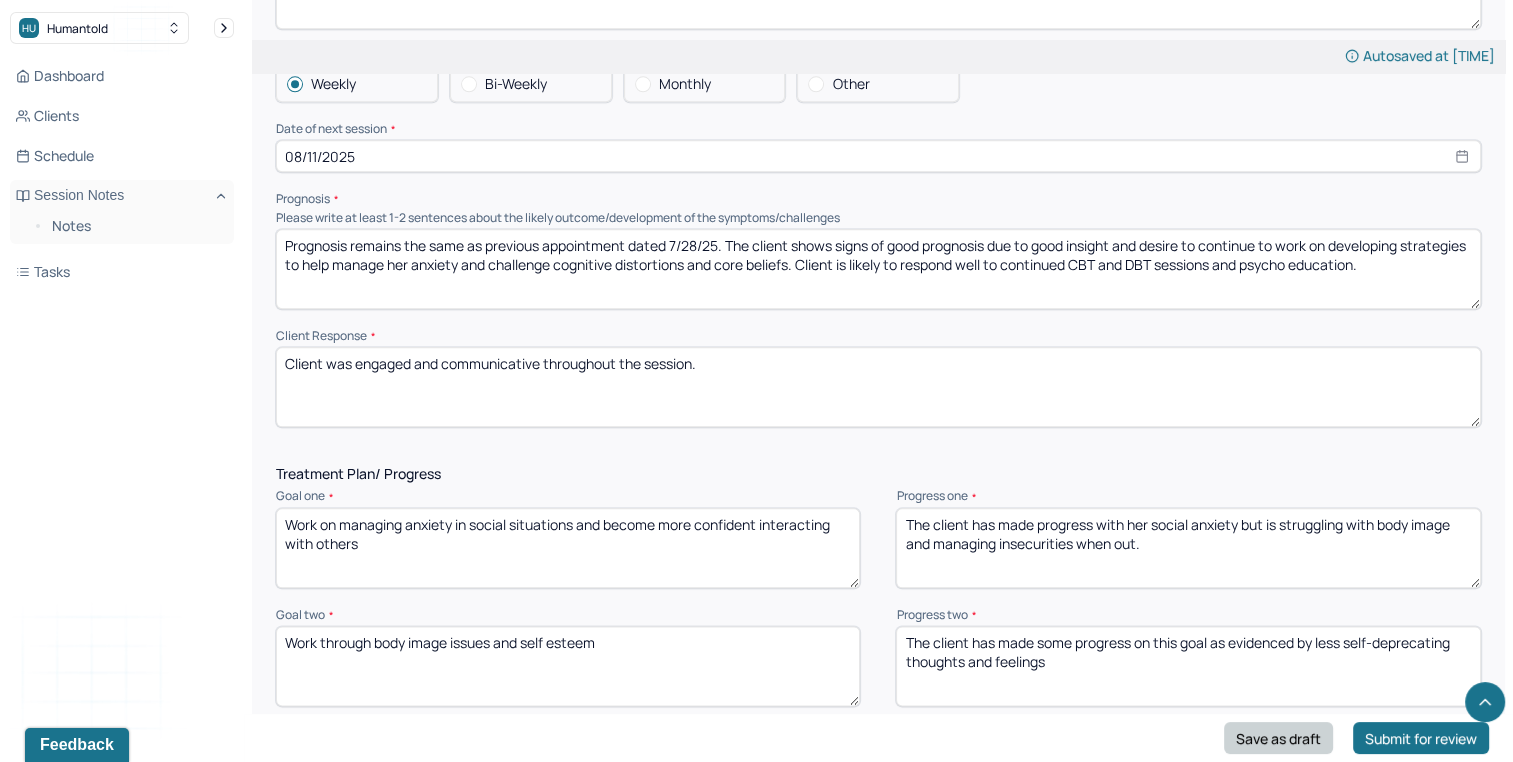 drag, startPoint x: 1217, startPoint y: 654, endPoint x: 1250, endPoint y: 730, distance: 82.85529 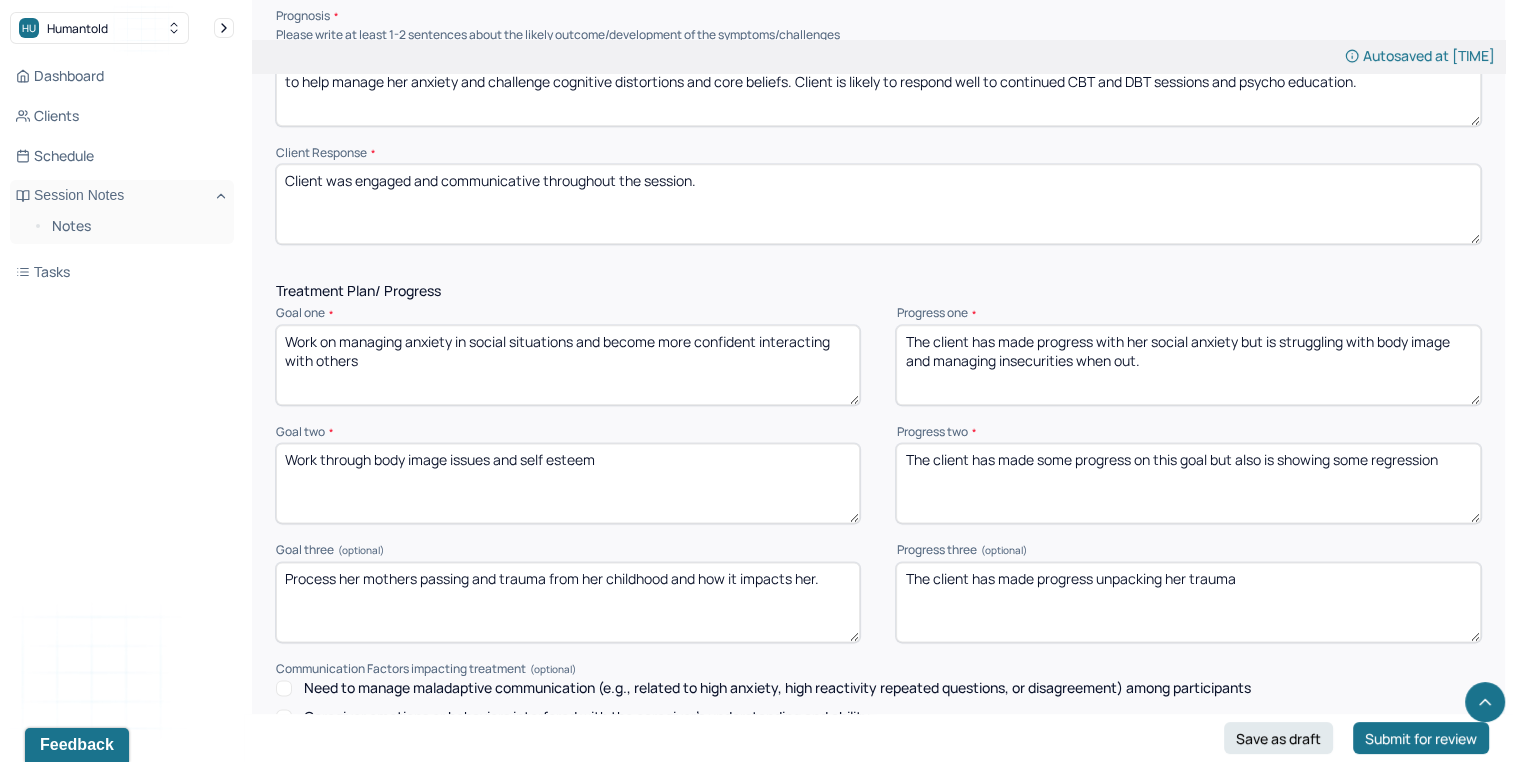 scroll, scrollTop: 2423, scrollLeft: 0, axis: vertical 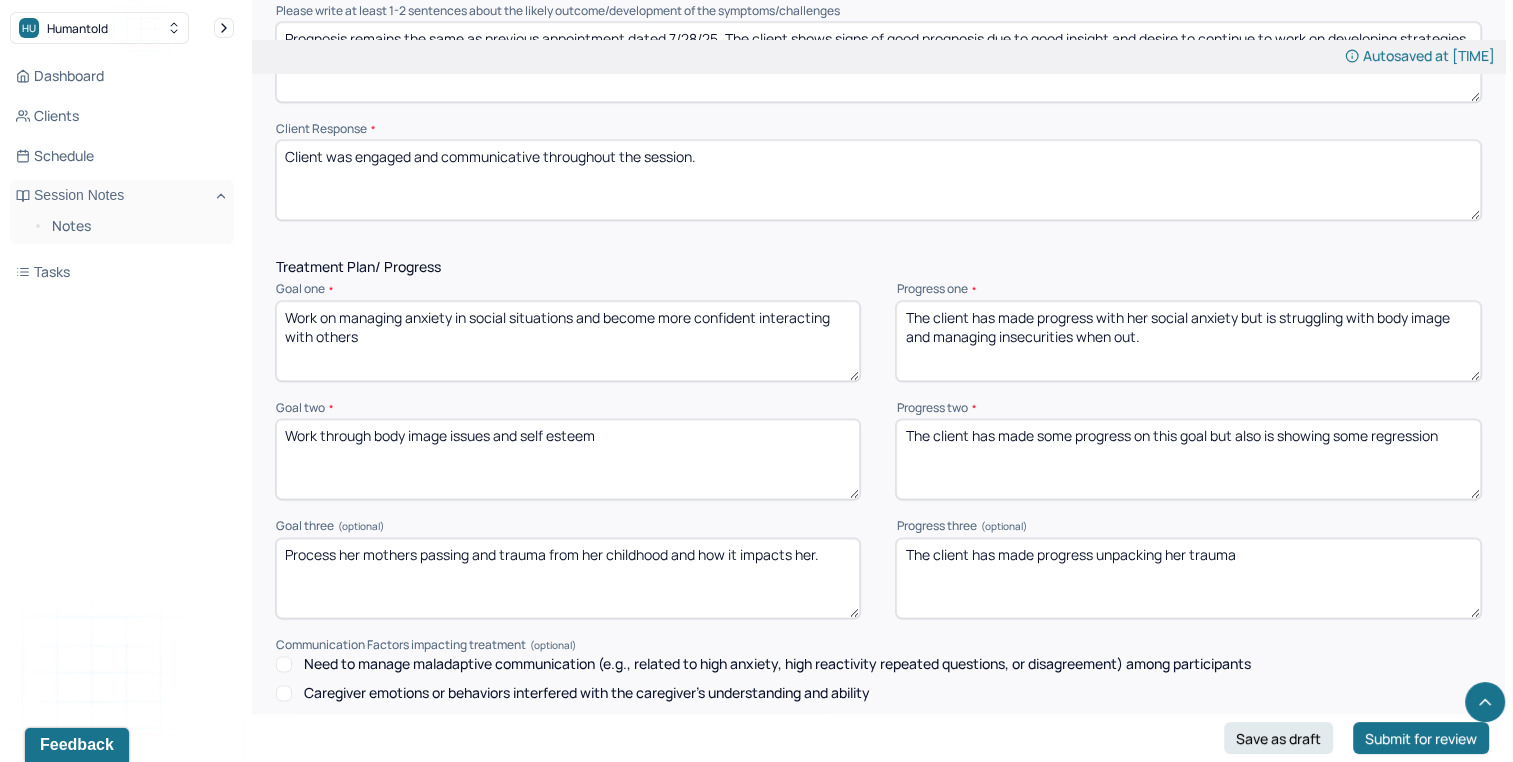 type on "The client has made some progress on this goal but also is showing some regression" 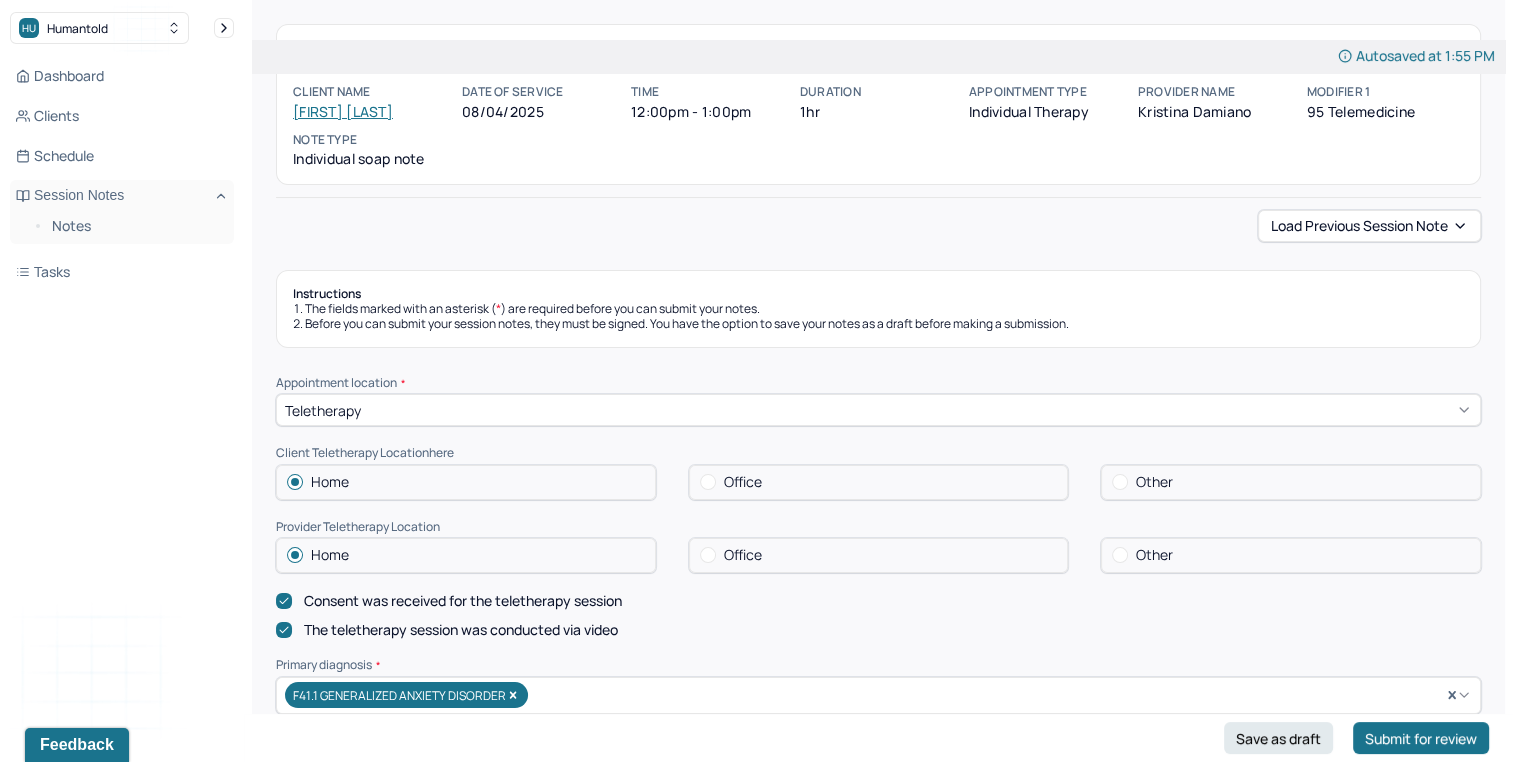 scroll, scrollTop: 0, scrollLeft: 0, axis: both 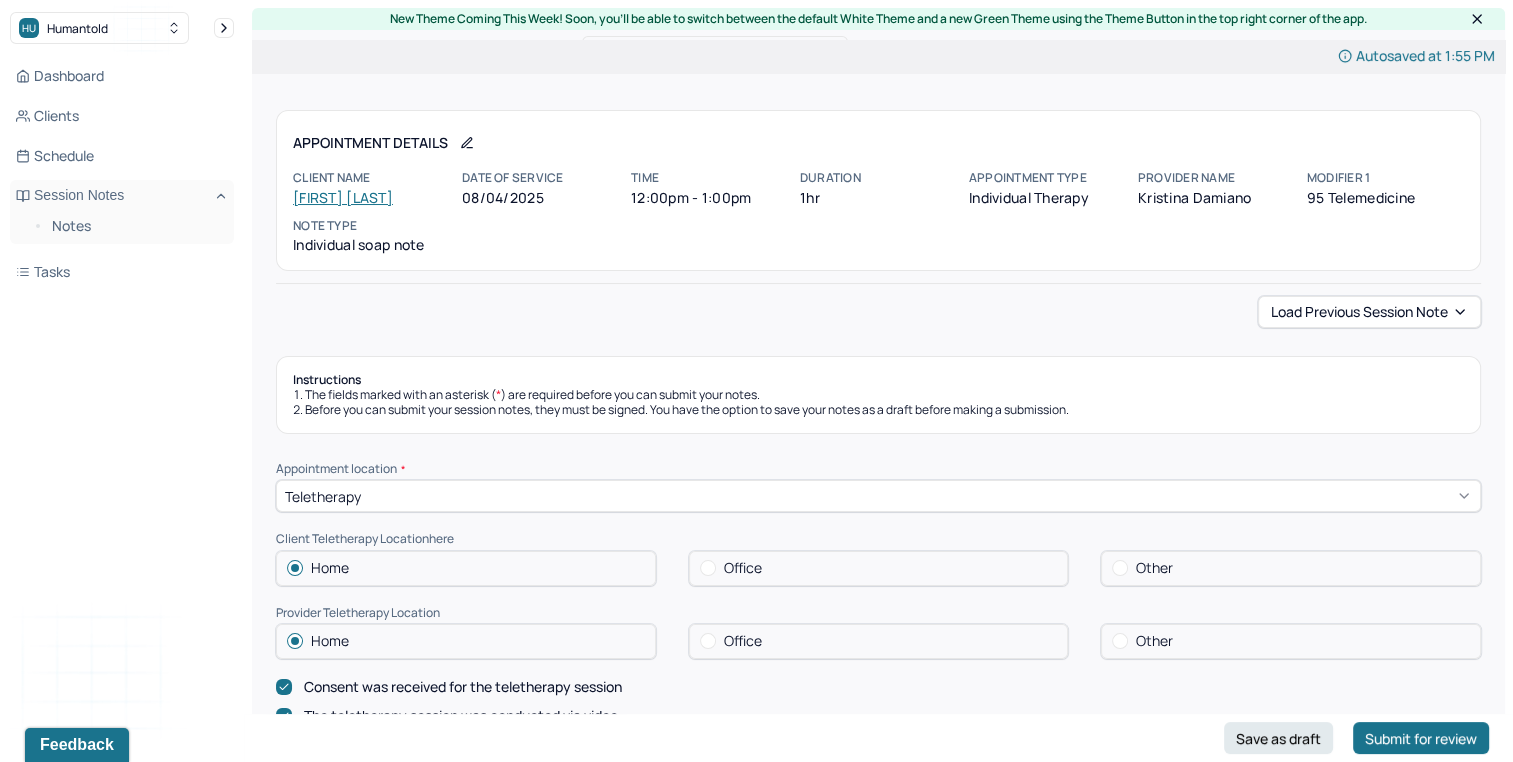 type on "The client has made progress unpacking her trauma and is working through reparenting" 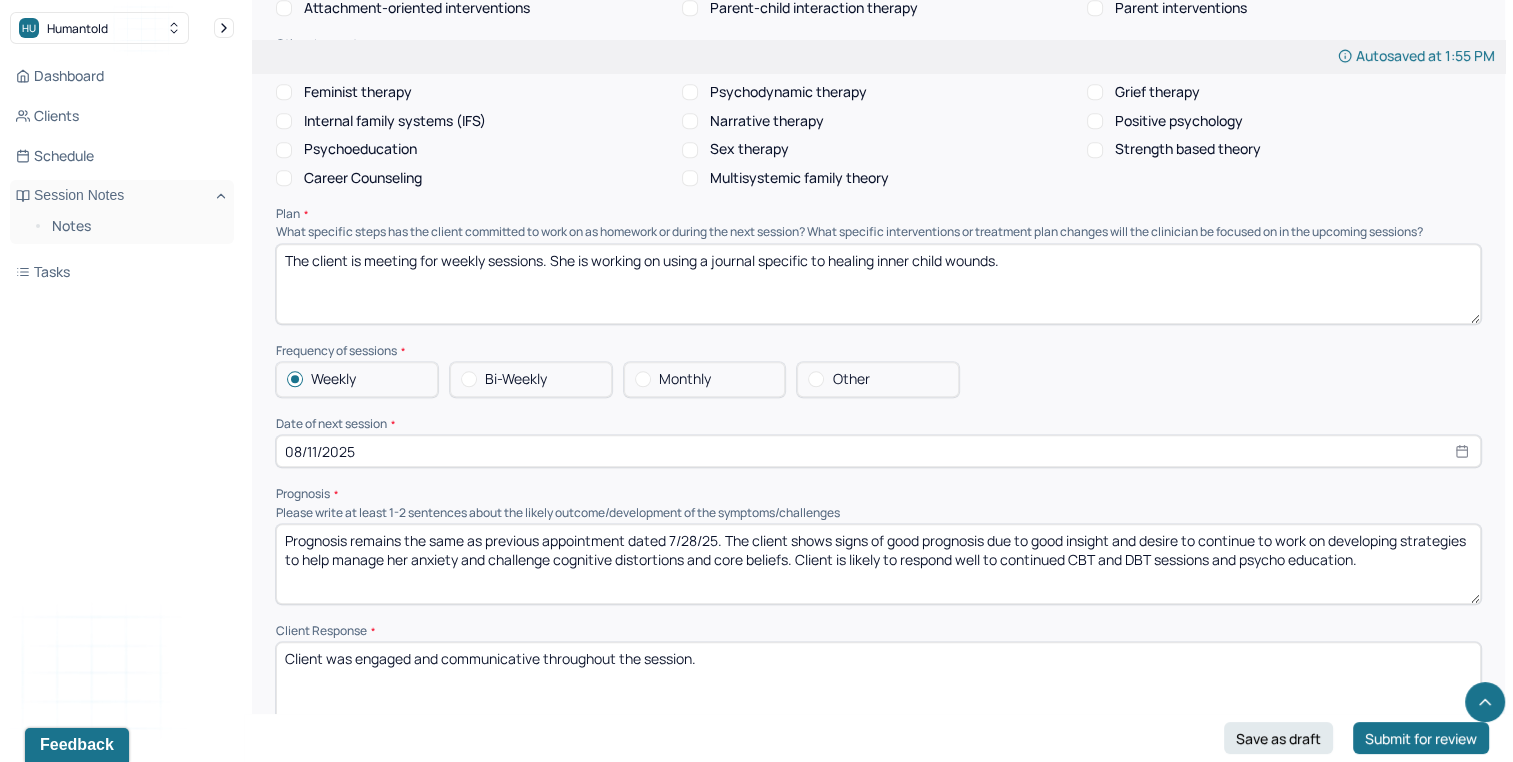 scroll, scrollTop: 1917, scrollLeft: 0, axis: vertical 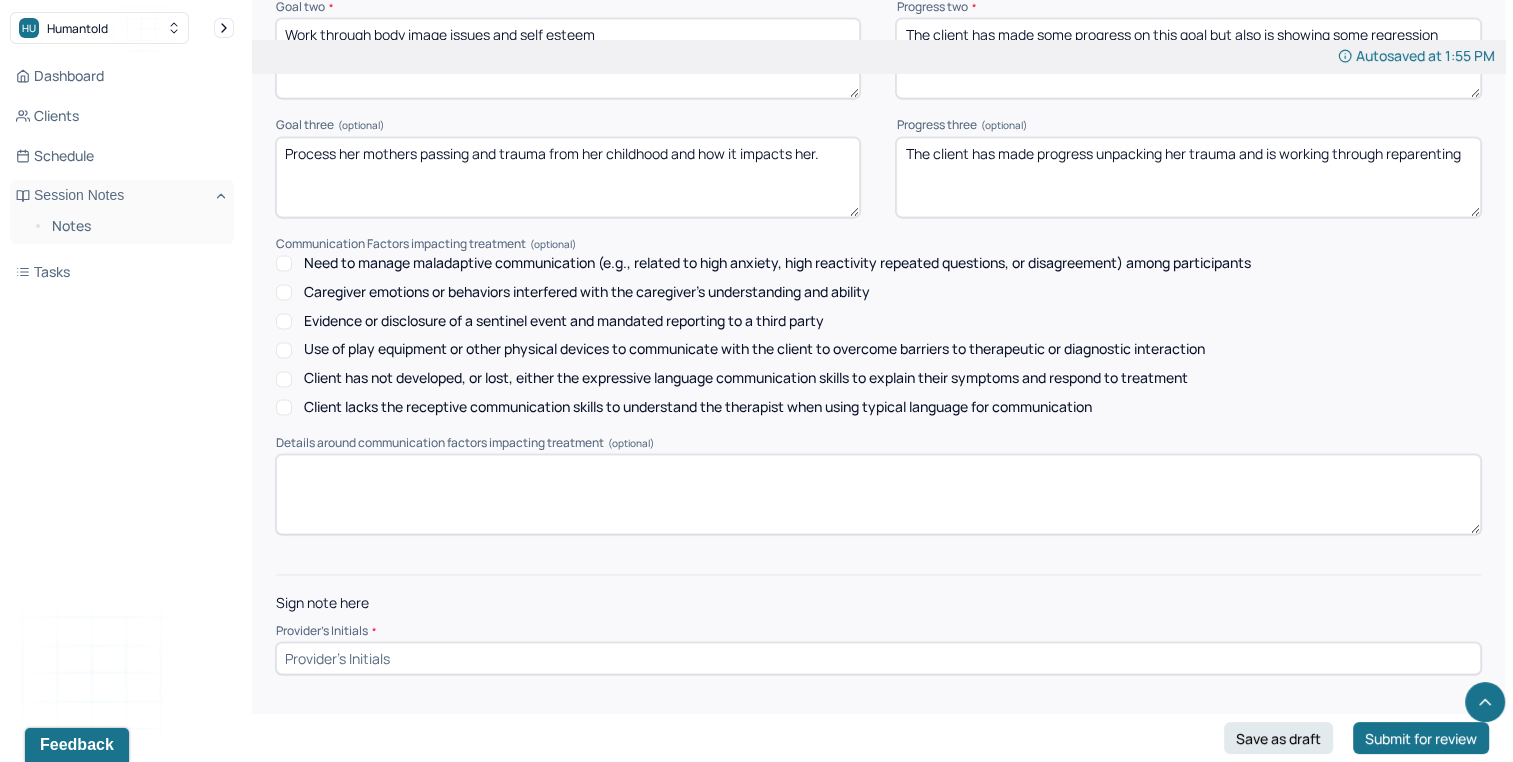 click at bounding box center (878, 658) 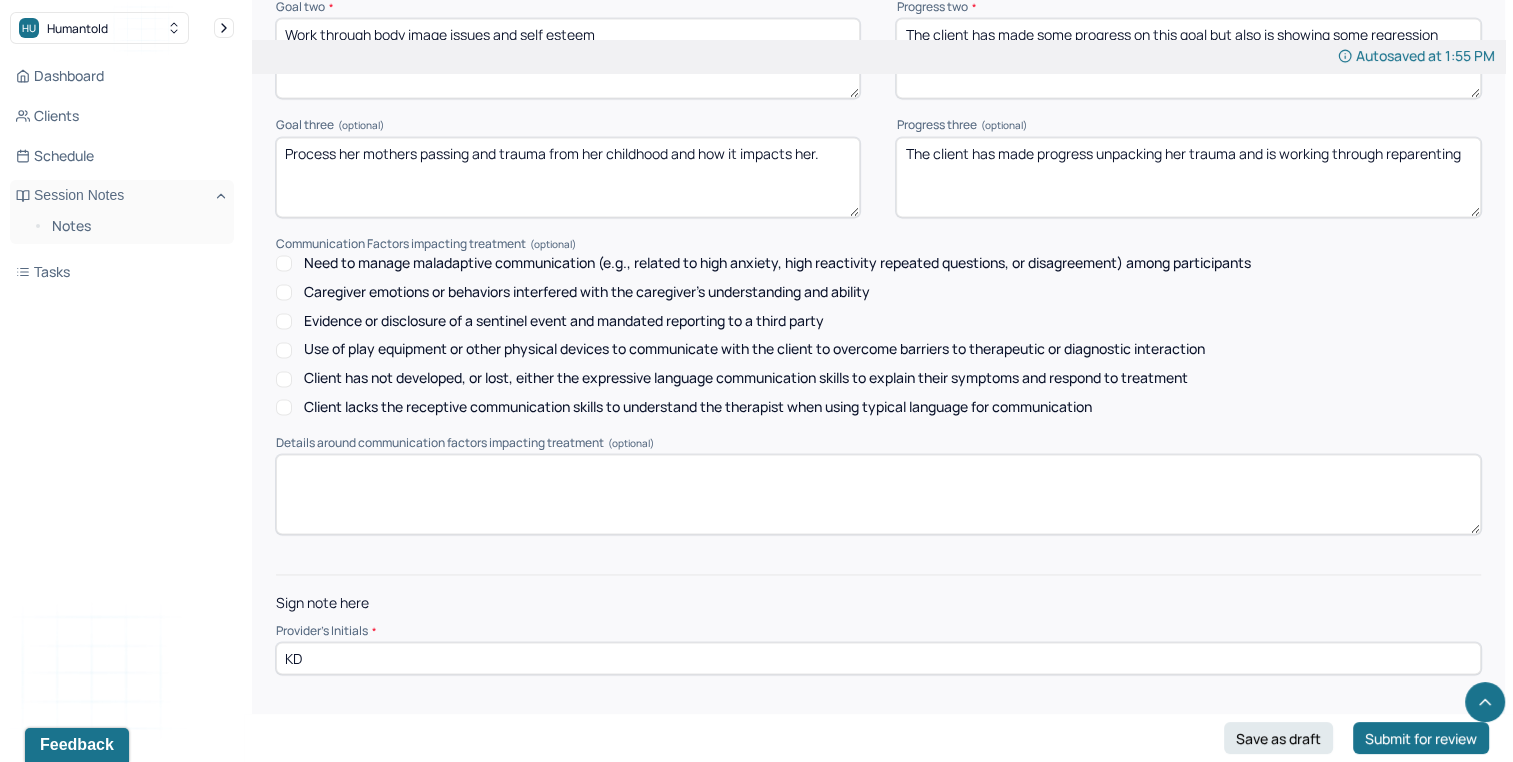 type on "KD" 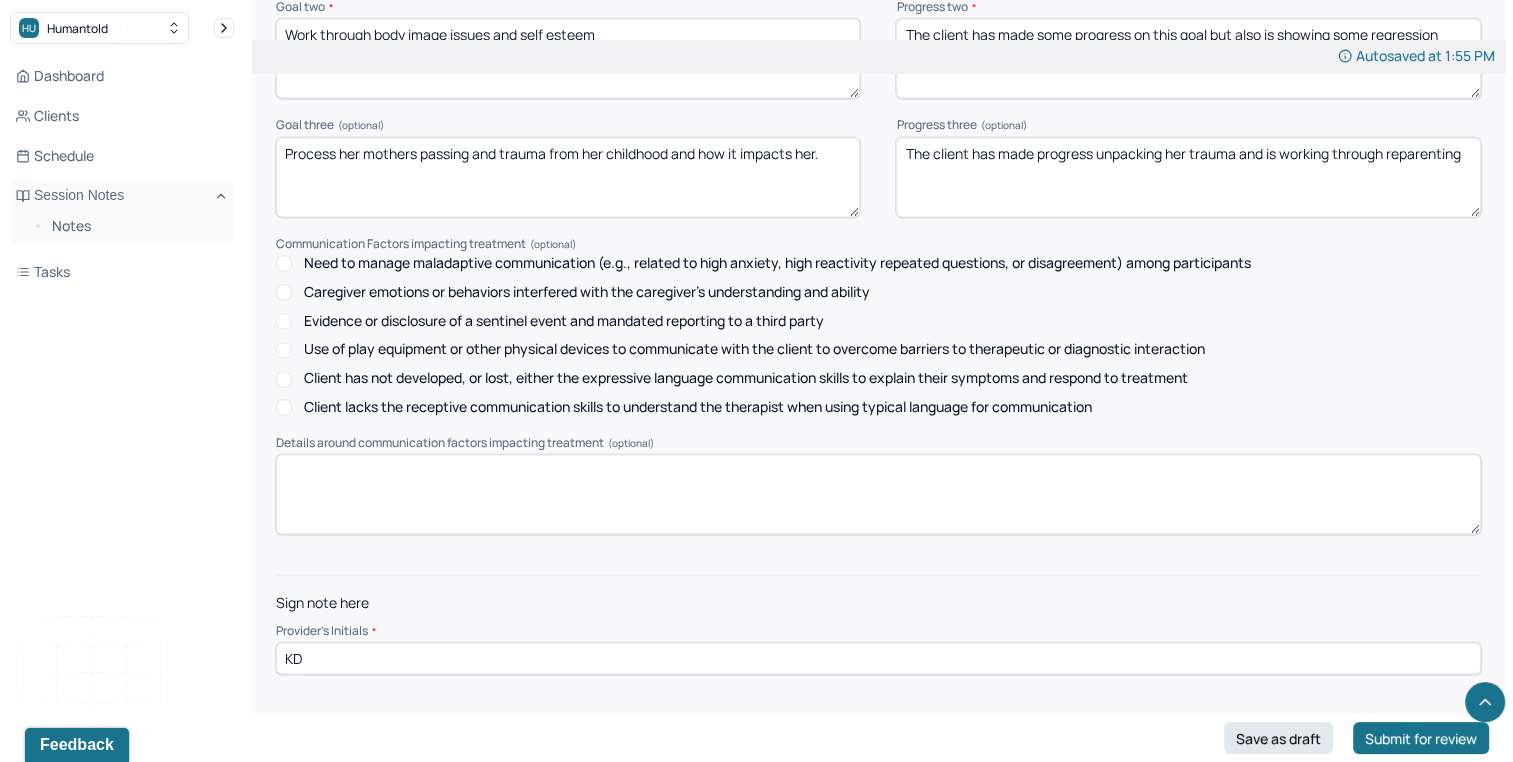 click on "Autosaved at 1:55 PM Appointment Details Client name [PERSON] Date of service 08/04/2025 Time 12:00pm - 1:00pm Duration 1hr Appointment type individual therapy Provider name [PERSON] Modifier 1 95 Telemedicine Note type Individual soap note Load previous session note Instructions The fields marked with an asterisk ( * ) are required before you can submit your notes. Before you can submit your session notes, they must be signed. You have the option to save your notes as a draft before making a submission. Appointment location * Teletherapy Client Teletherapy Location here Home Office Other Provider Teletherapy Location Home Office Other Consent was received for the teletherapy session The teletherapy session was conducted via video Primary diagnosis * F41.1 GENERALIZED ANXIETY DISORDER Secondary diagnosis (optional) Secondary diagnosis Tertiary diagnosis (optional) Tertiary diagnosis Emotional / Behavioural symptoms demonstrated * The client is struggling with self-image and self-esteem * * *" at bounding box center [878, -998] 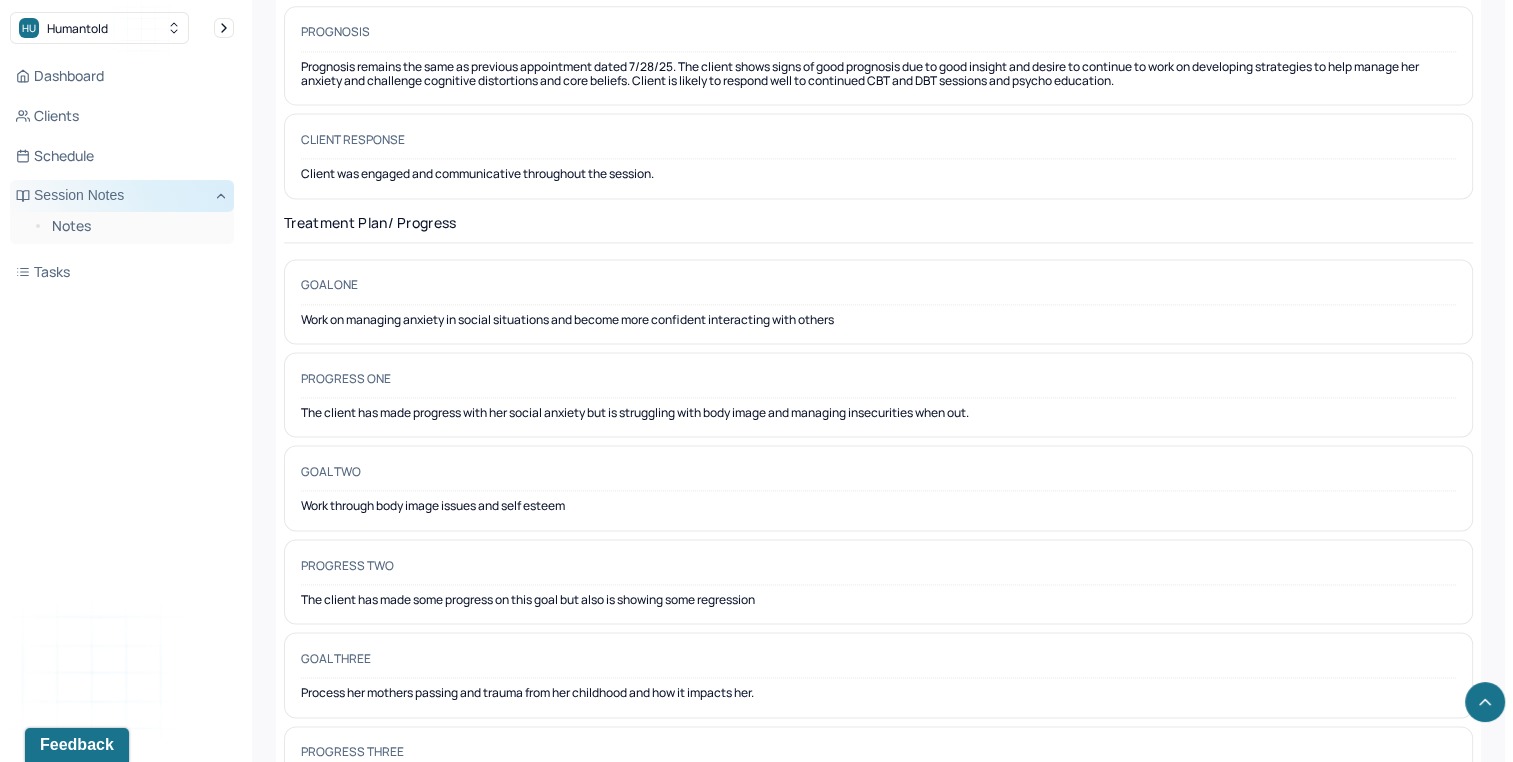 click on "Session Notes" at bounding box center [122, 196] 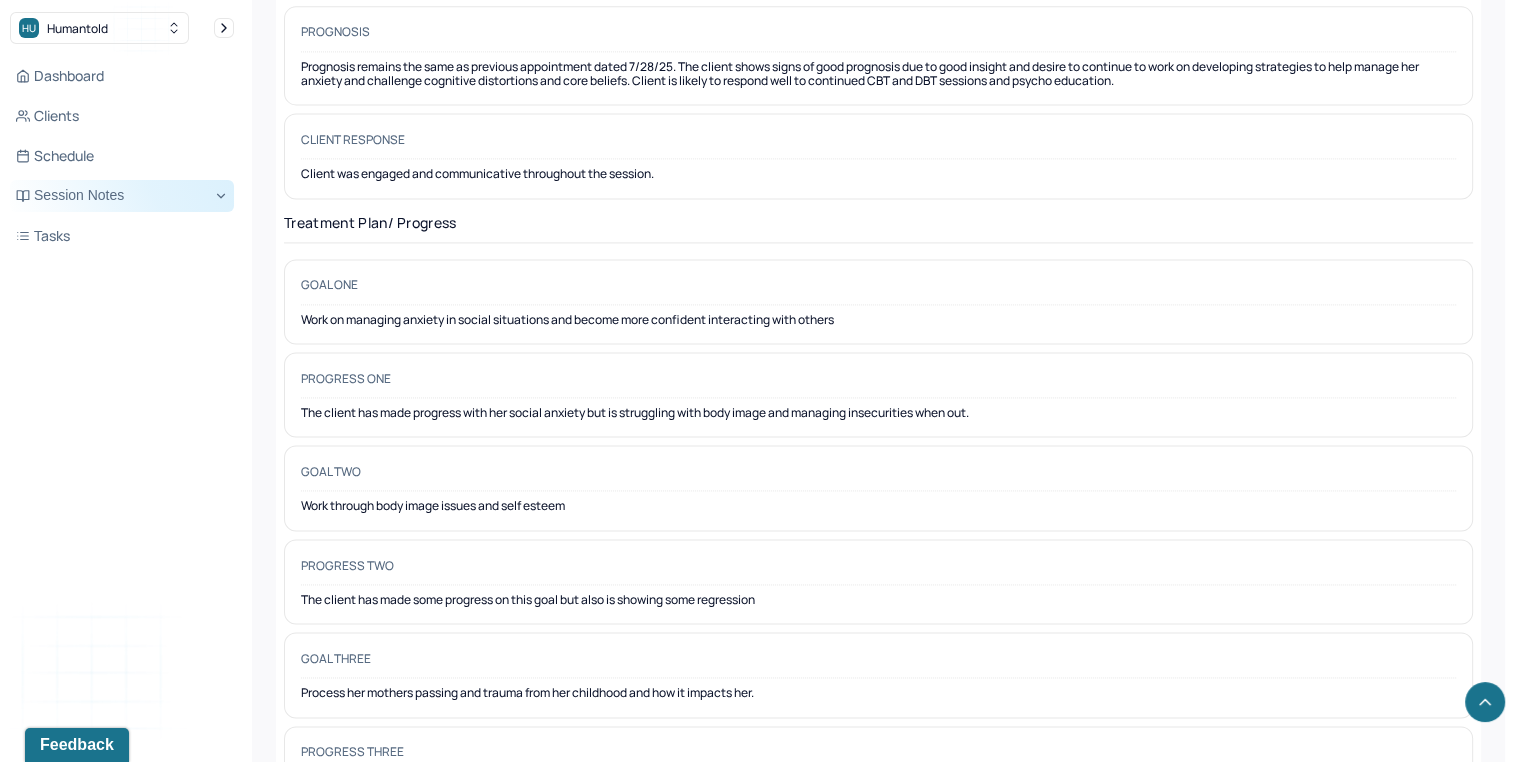 click on "Session Notes" at bounding box center (122, 196) 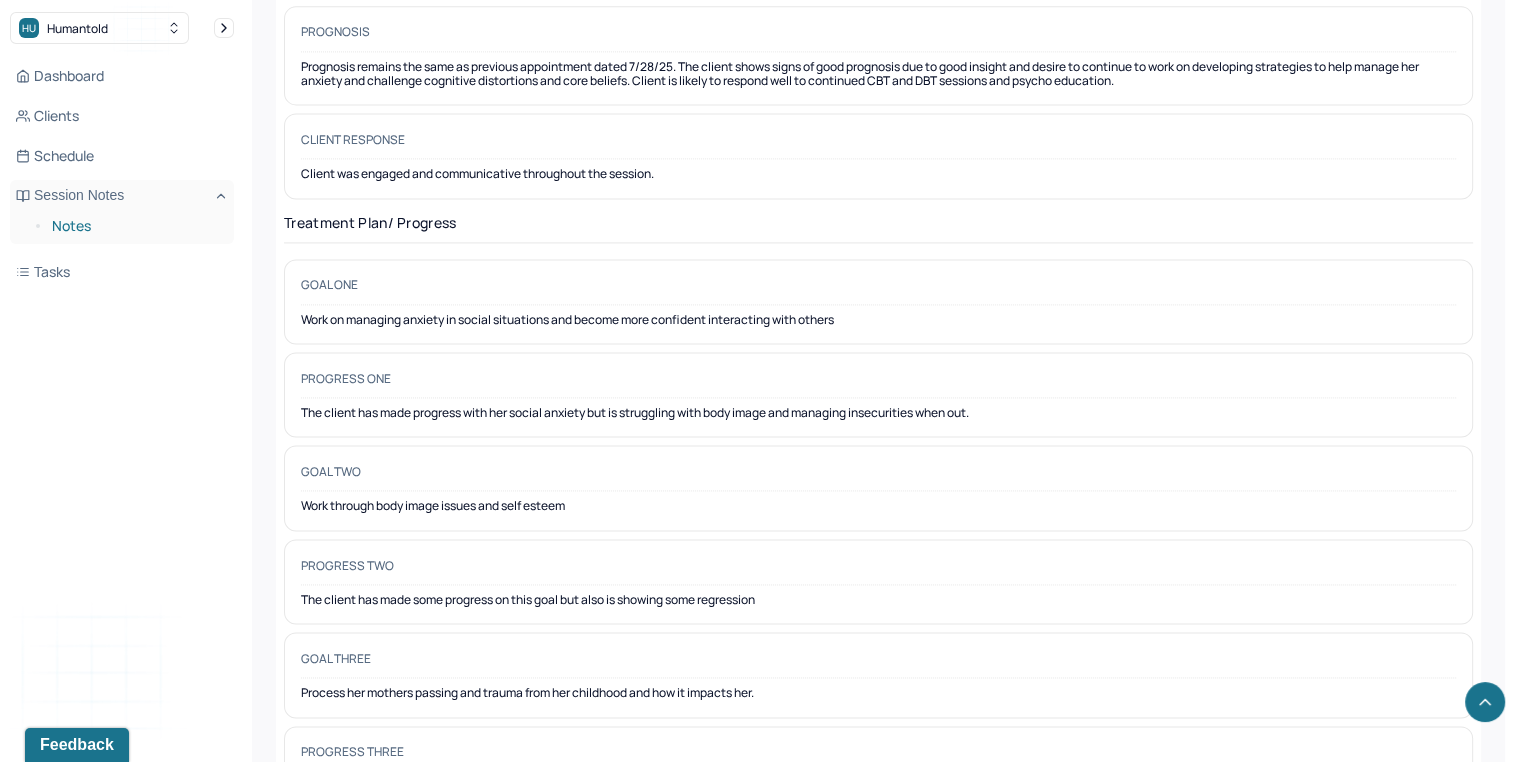 click on "Notes" at bounding box center (135, 226) 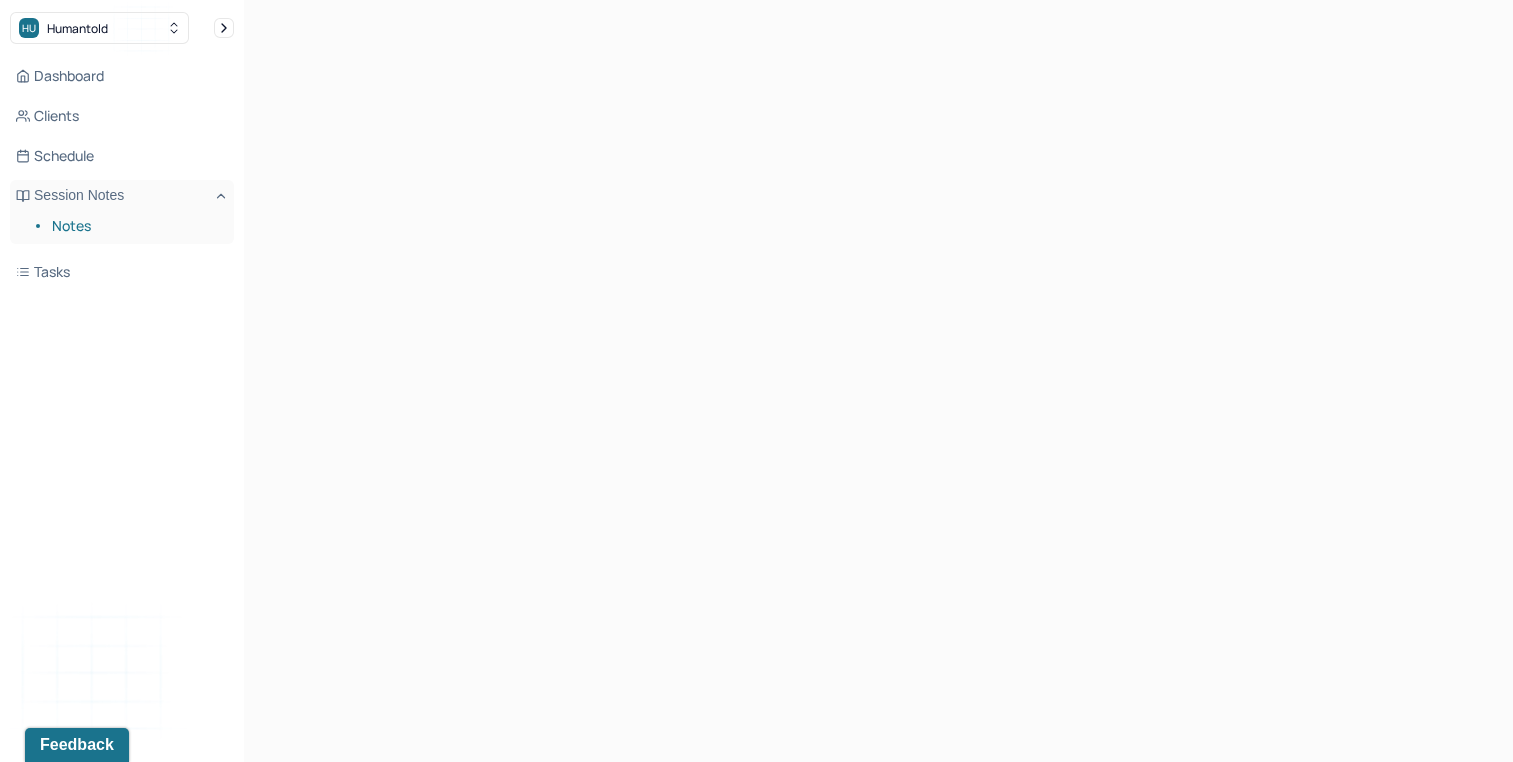 scroll, scrollTop: 0, scrollLeft: 0, axis: both 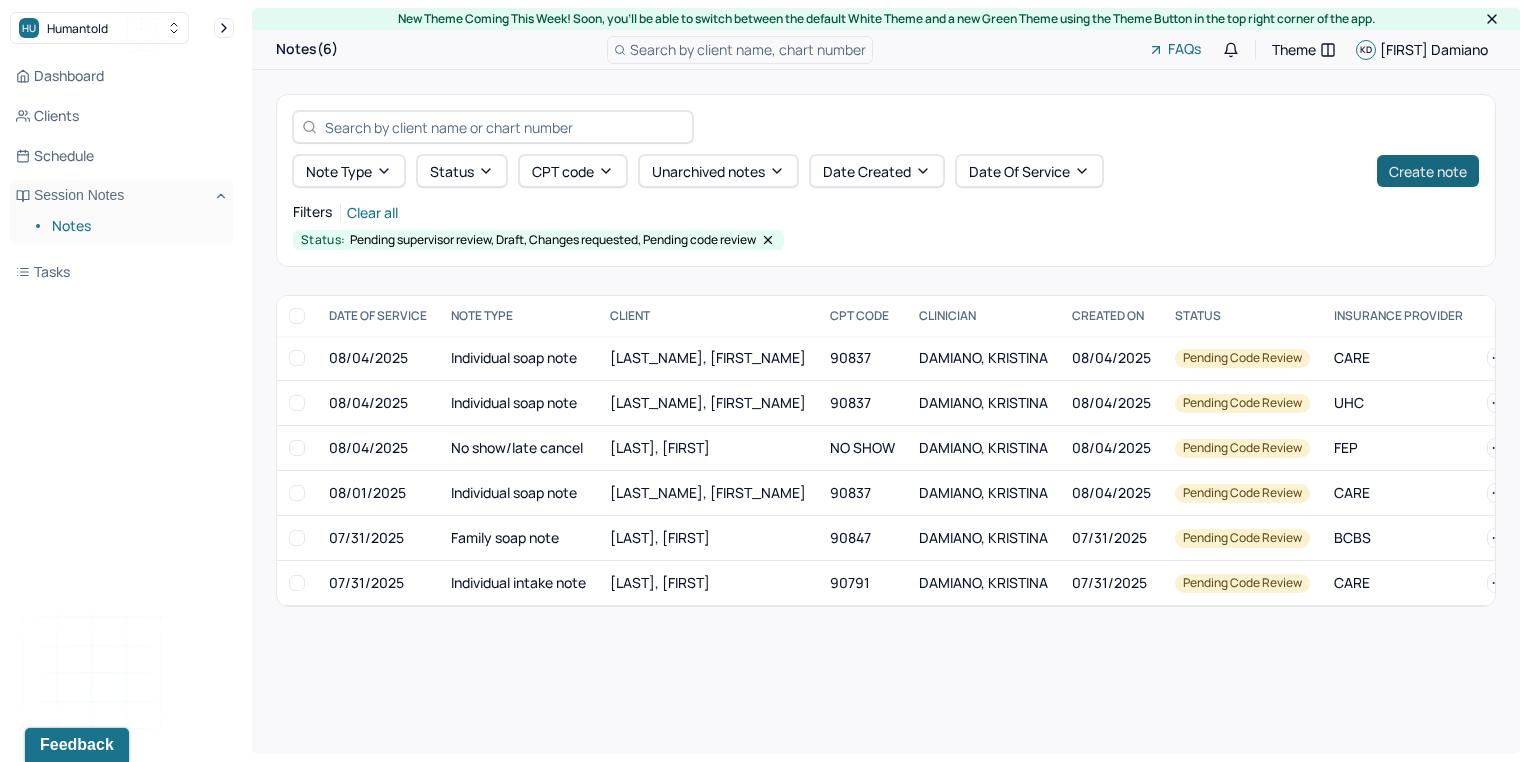 click on "Create note" at bounding box center (1428, 171) 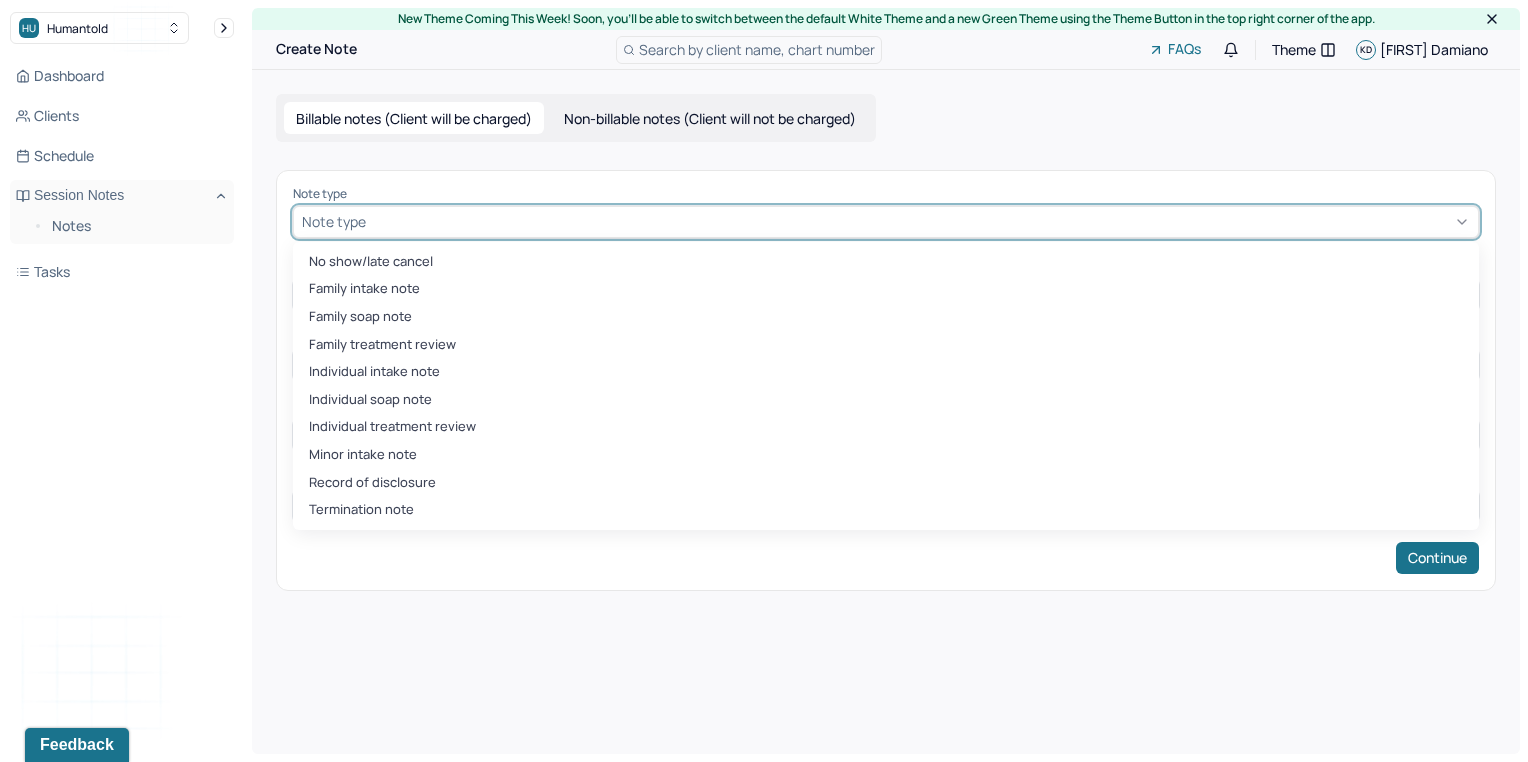 click at bounding box center [920, 221] 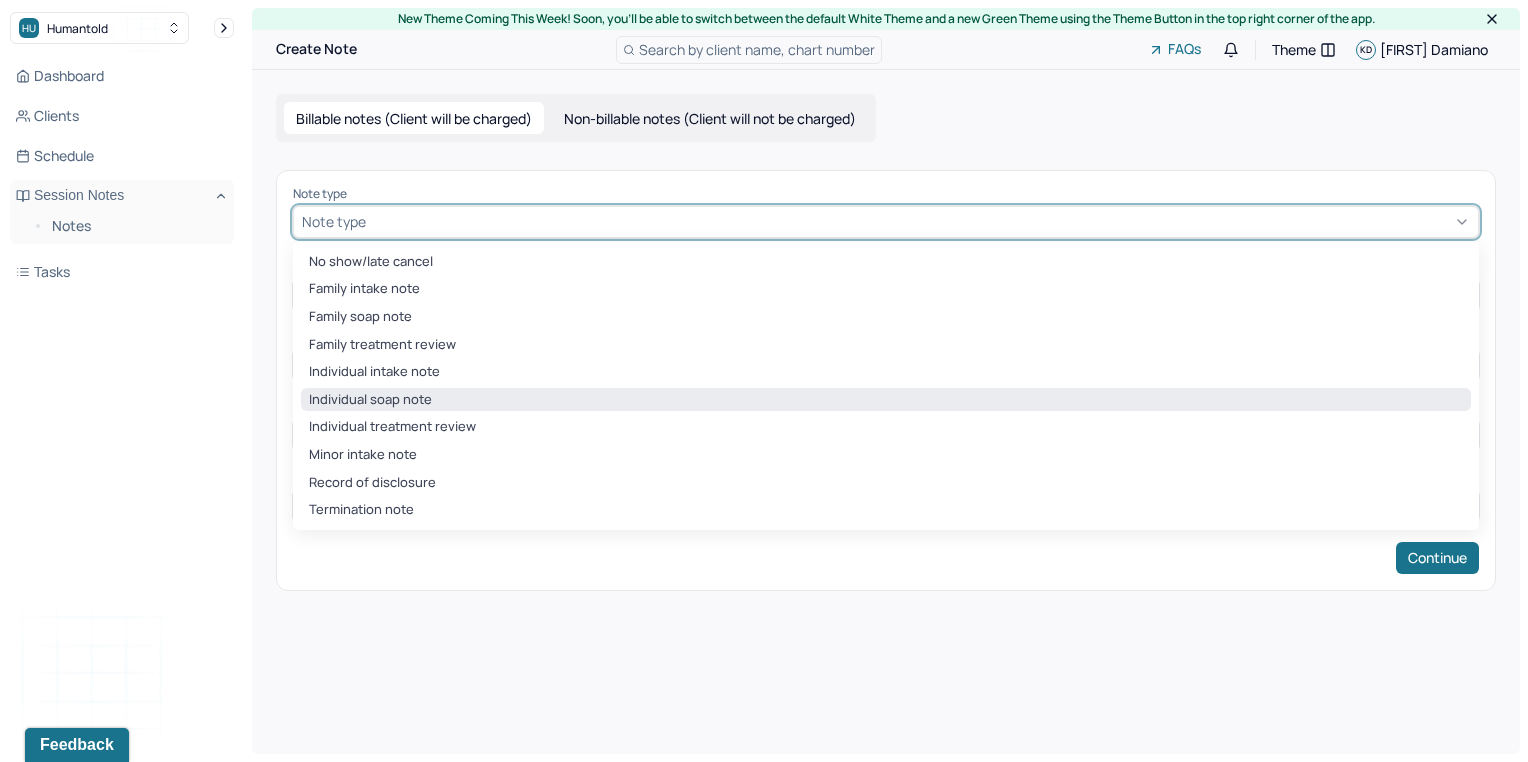 click on "Individual soap note" at bounding box center [886, 400] 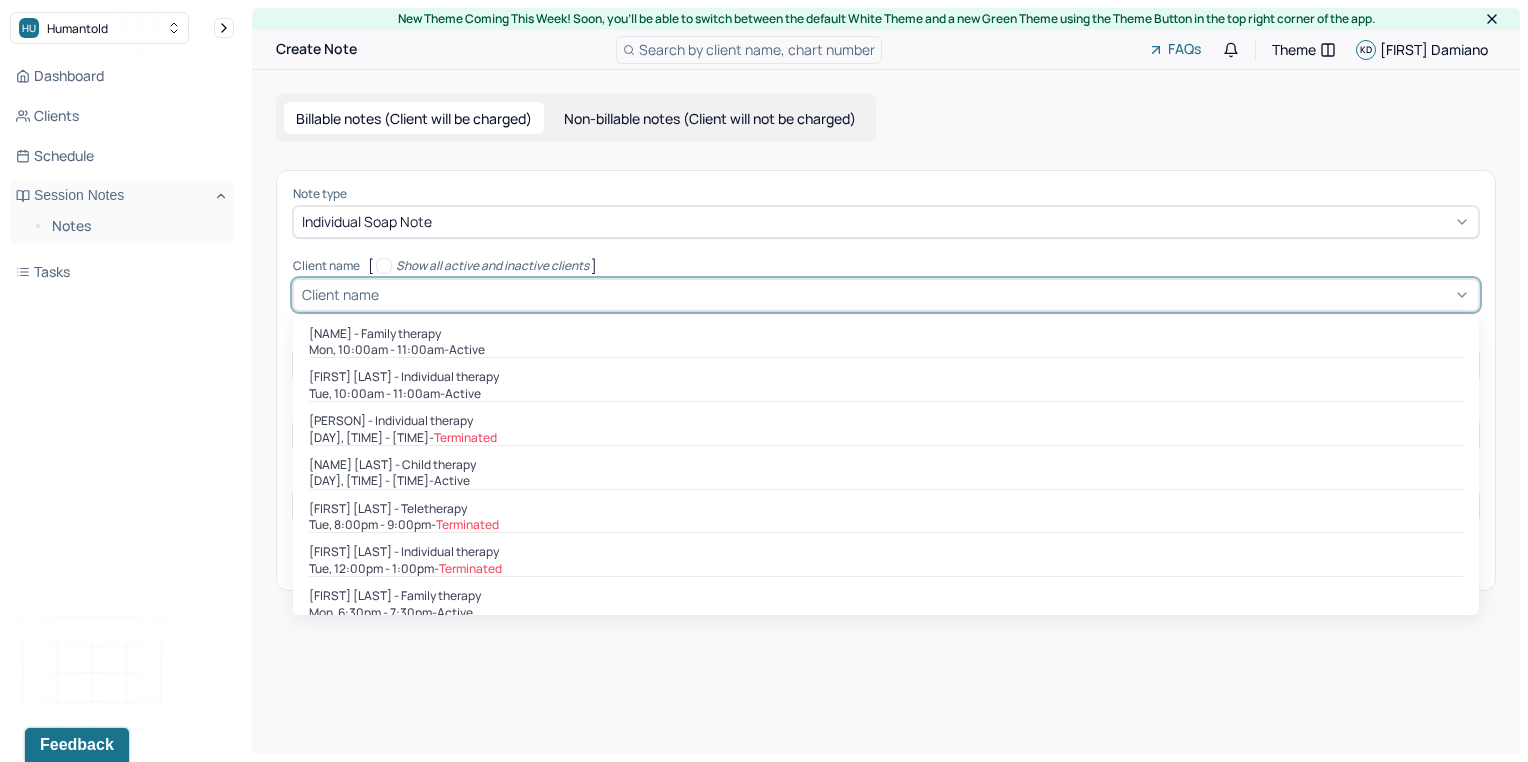 click on "Client name" at bounding box center (886, 295) 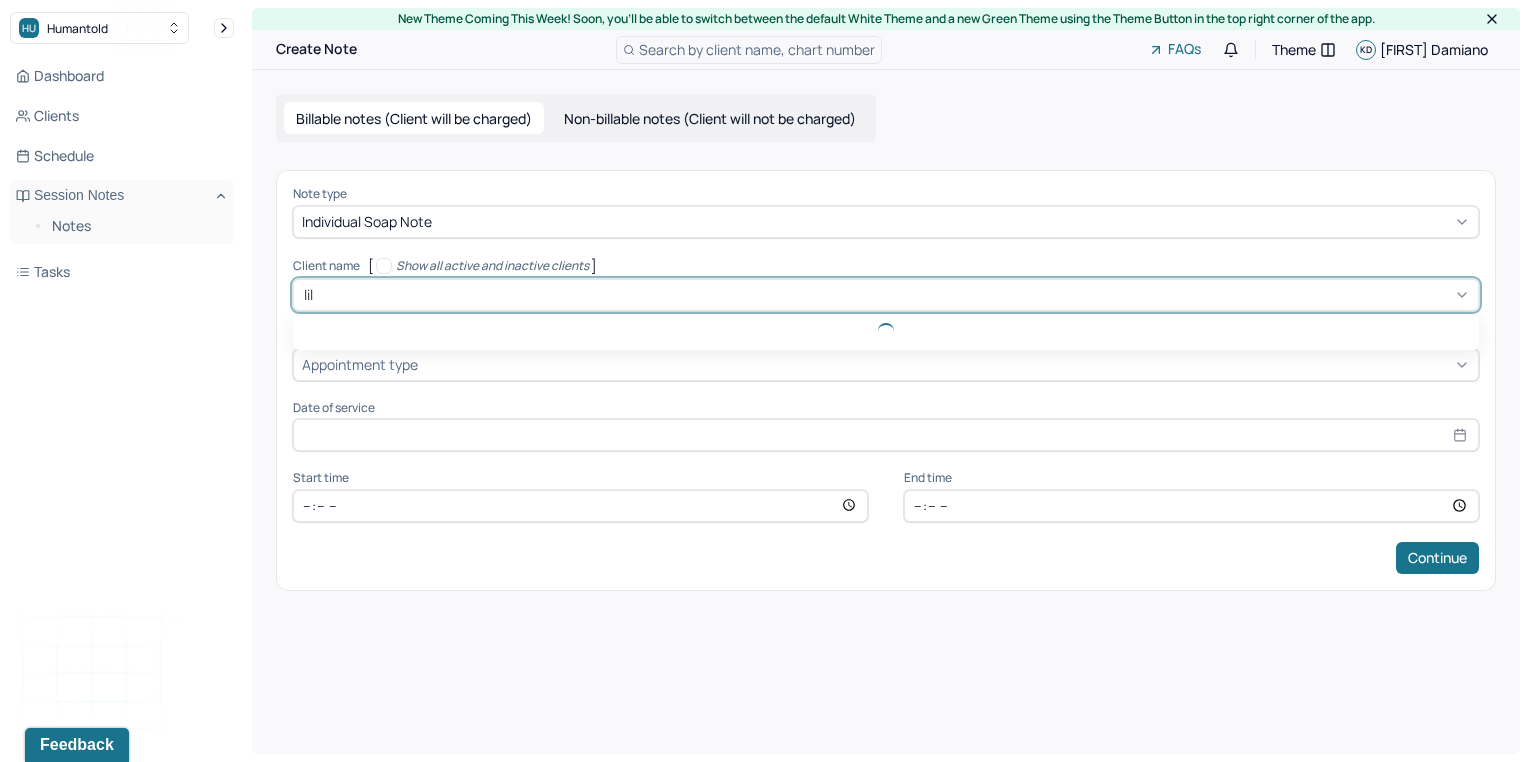 type on "[NAME]" 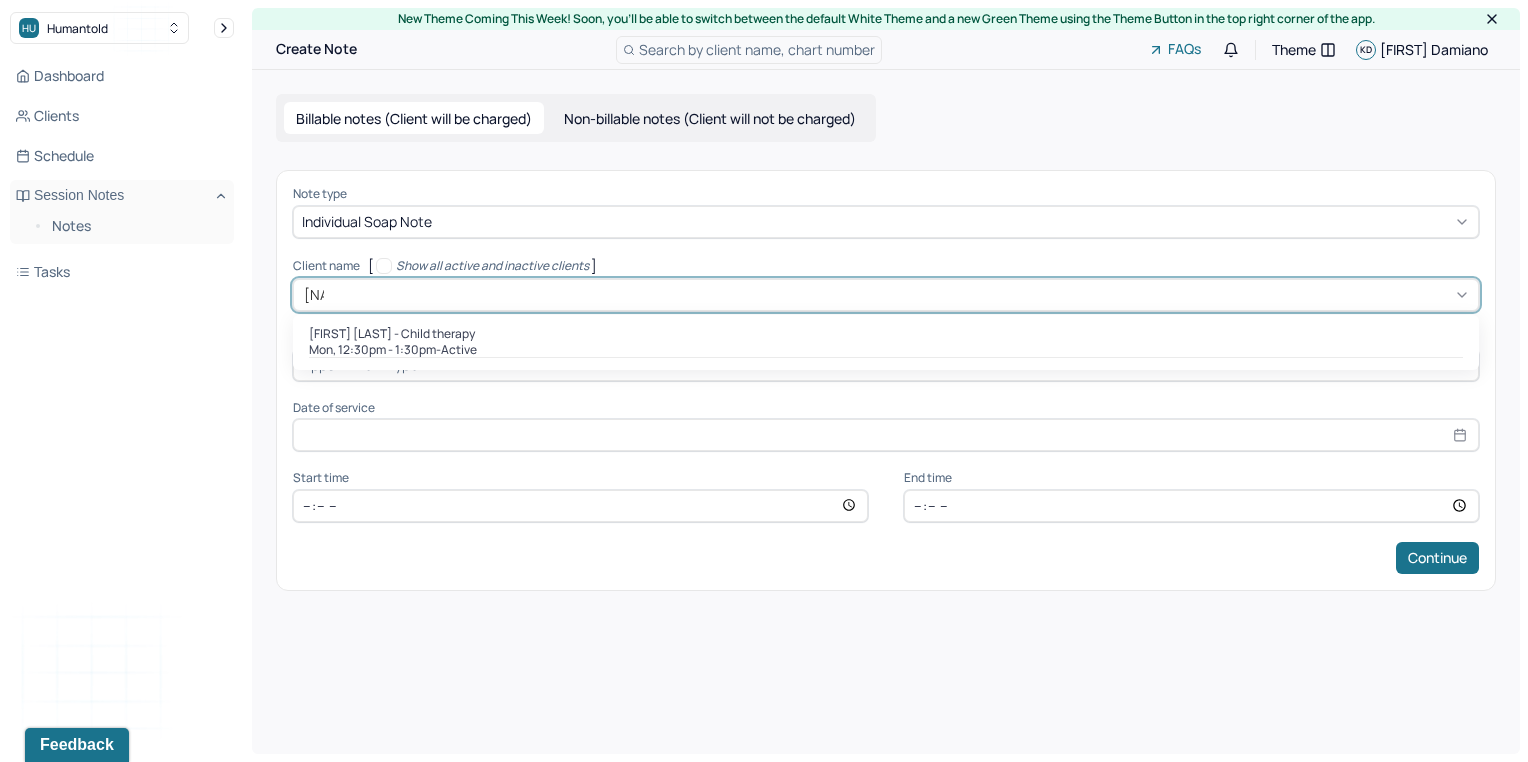 click on "[FIRST] [LAST] - Child therapy" at bounding box center [392, 334] 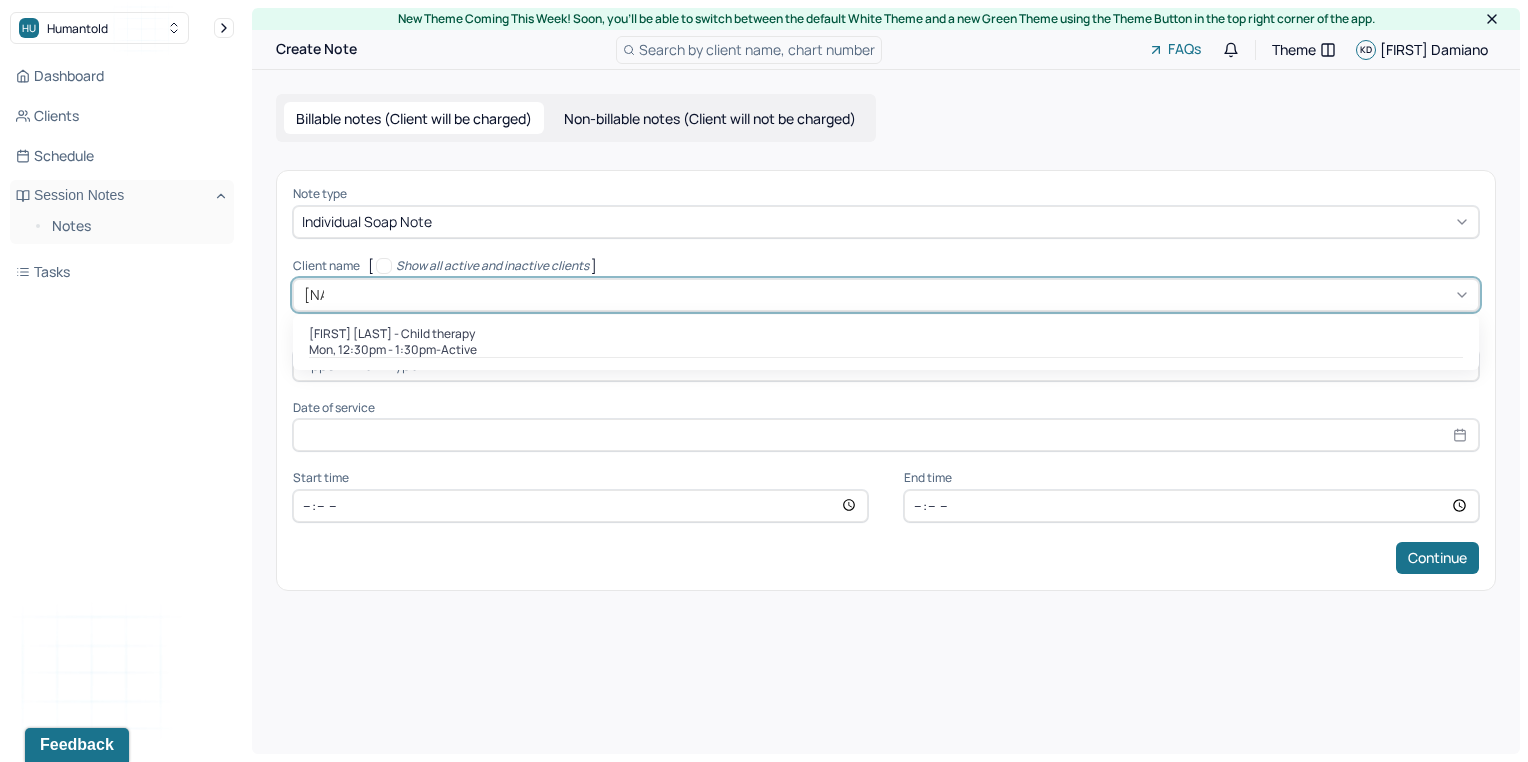 type 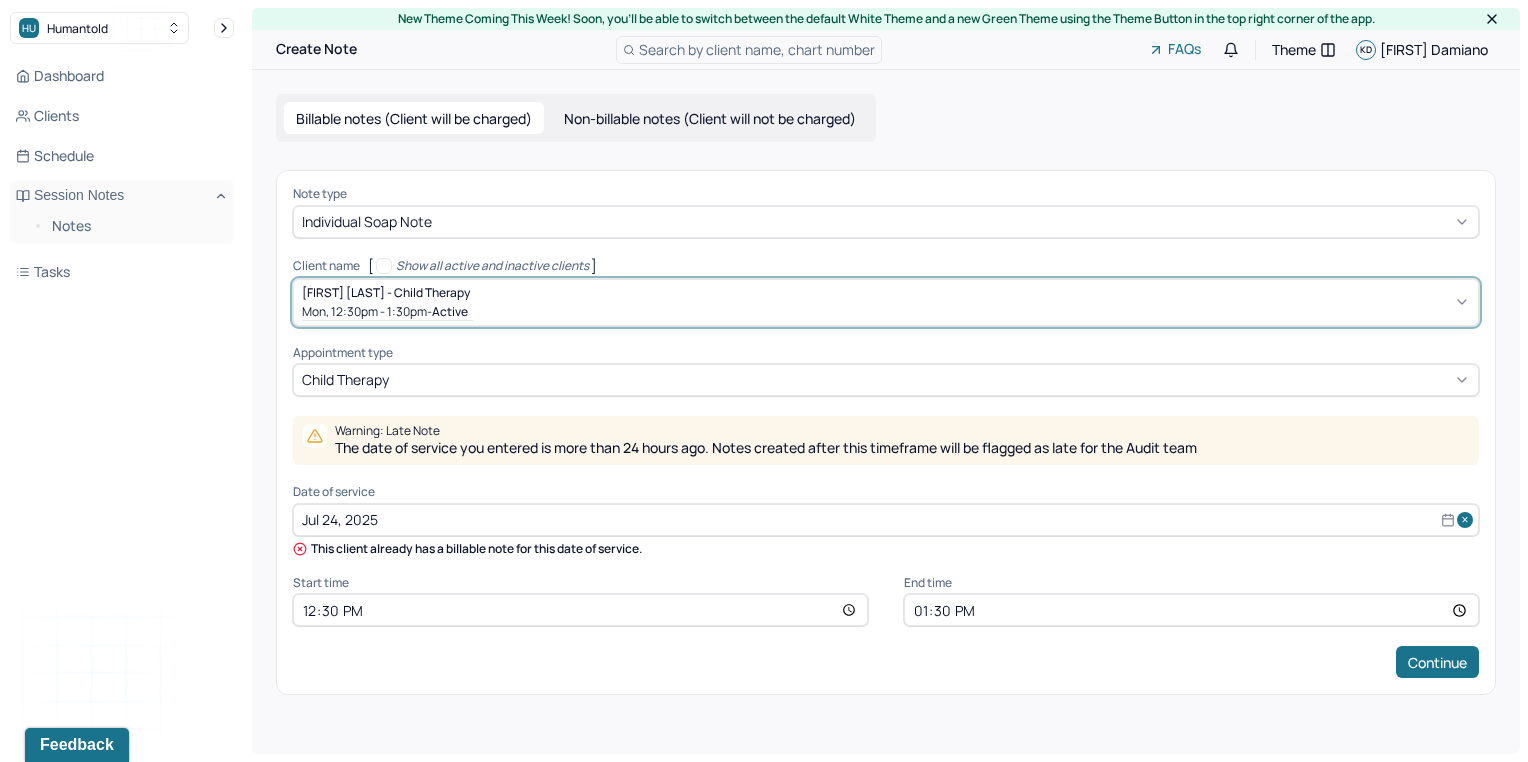 select on "6" 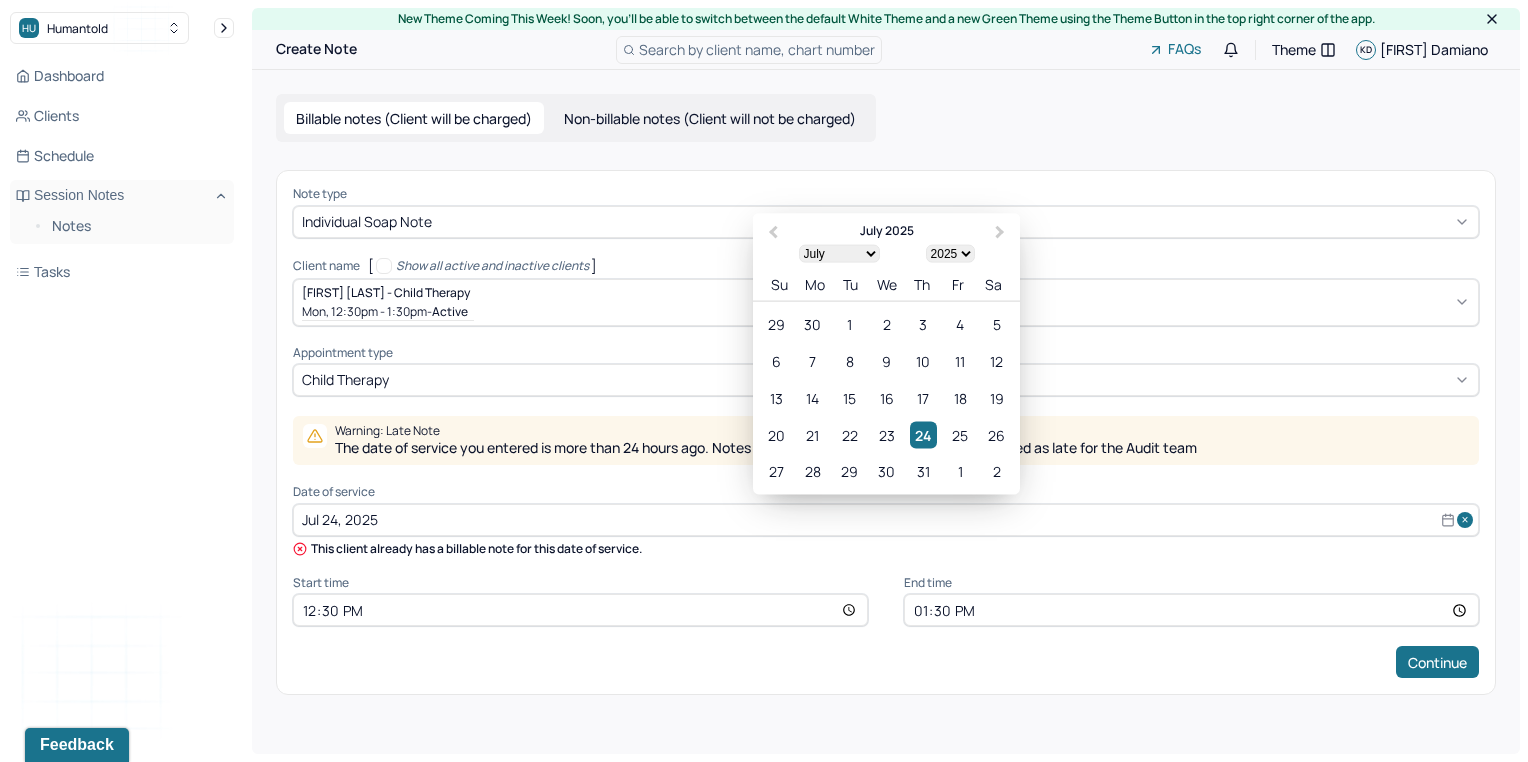 click on "Jul 24, 2025" at bounding box center (886, 520) 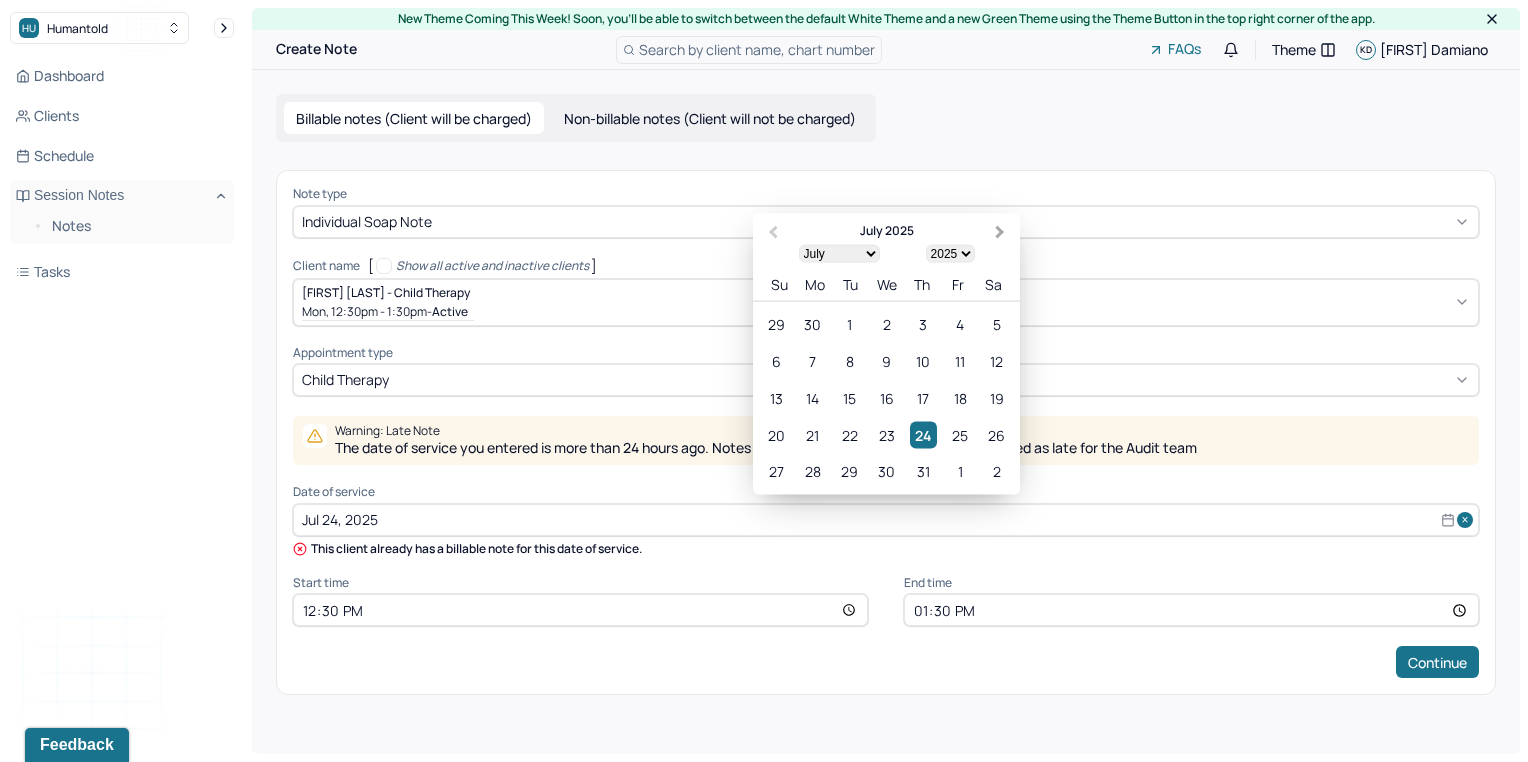 click on "Next Month" at bounding box center (1002, 234) 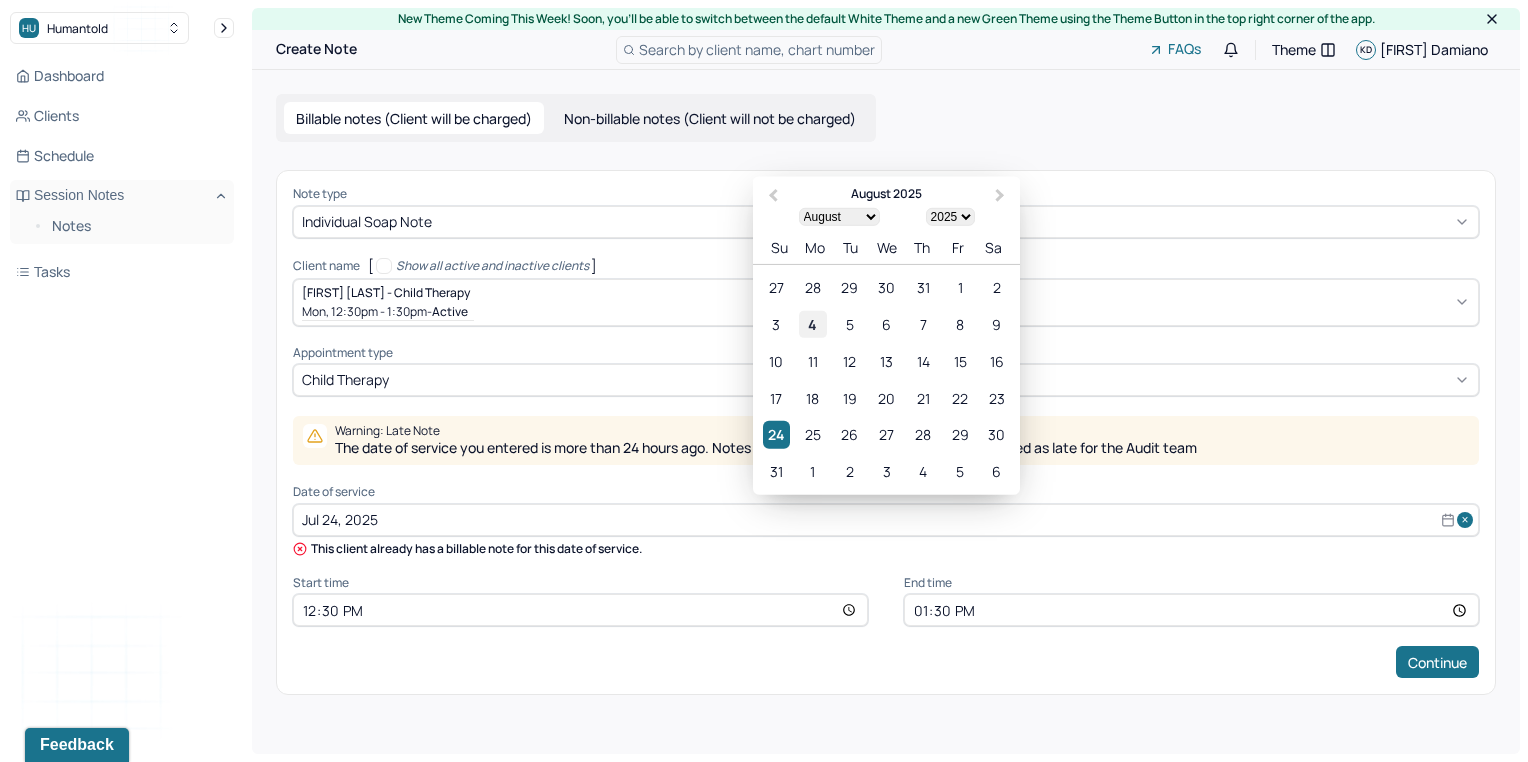 click on "4" at bounding box center [812, 324] 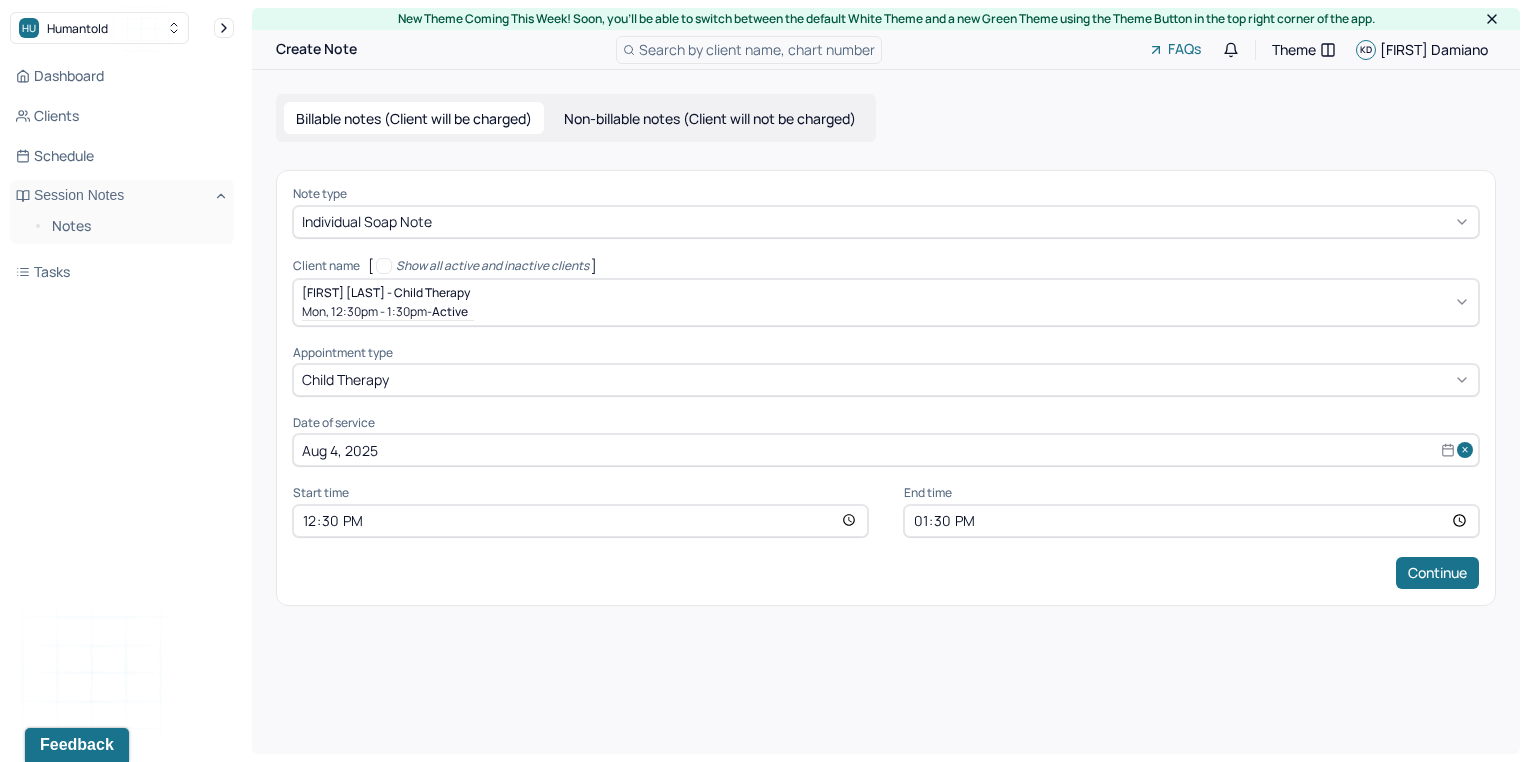 click on "Note type Individual soap note Client name [PERSON] - Child therapy Mon, 12:30pm - 1:30pm  -  active Supervisee name [PERSON] Appointment type child therapy Date of service Aug 4, 2025 Start time 12:30 End time 13:30 Continue" at bounding box center (886, 387) 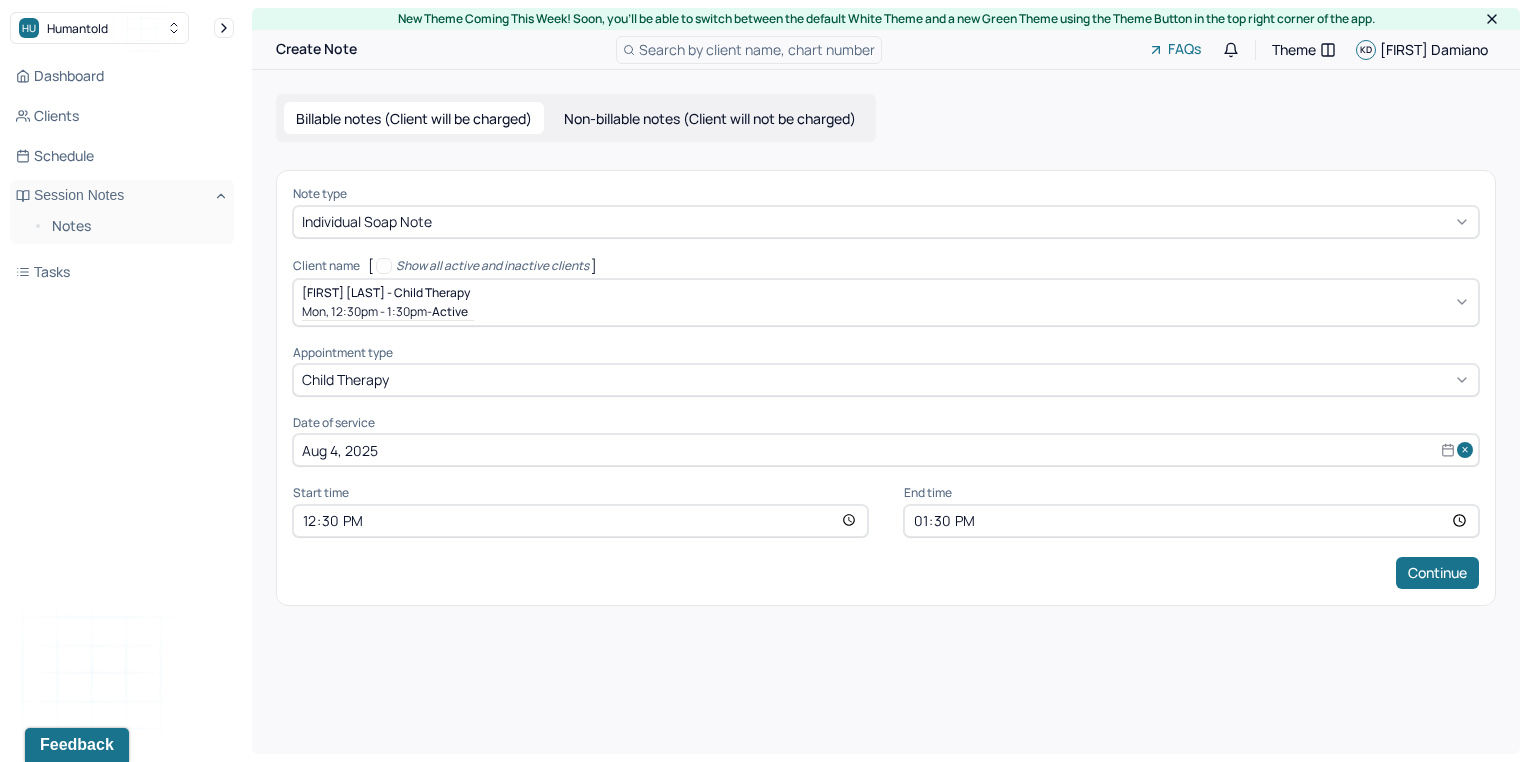 click on "12:30" at bounding box center [580, 521] 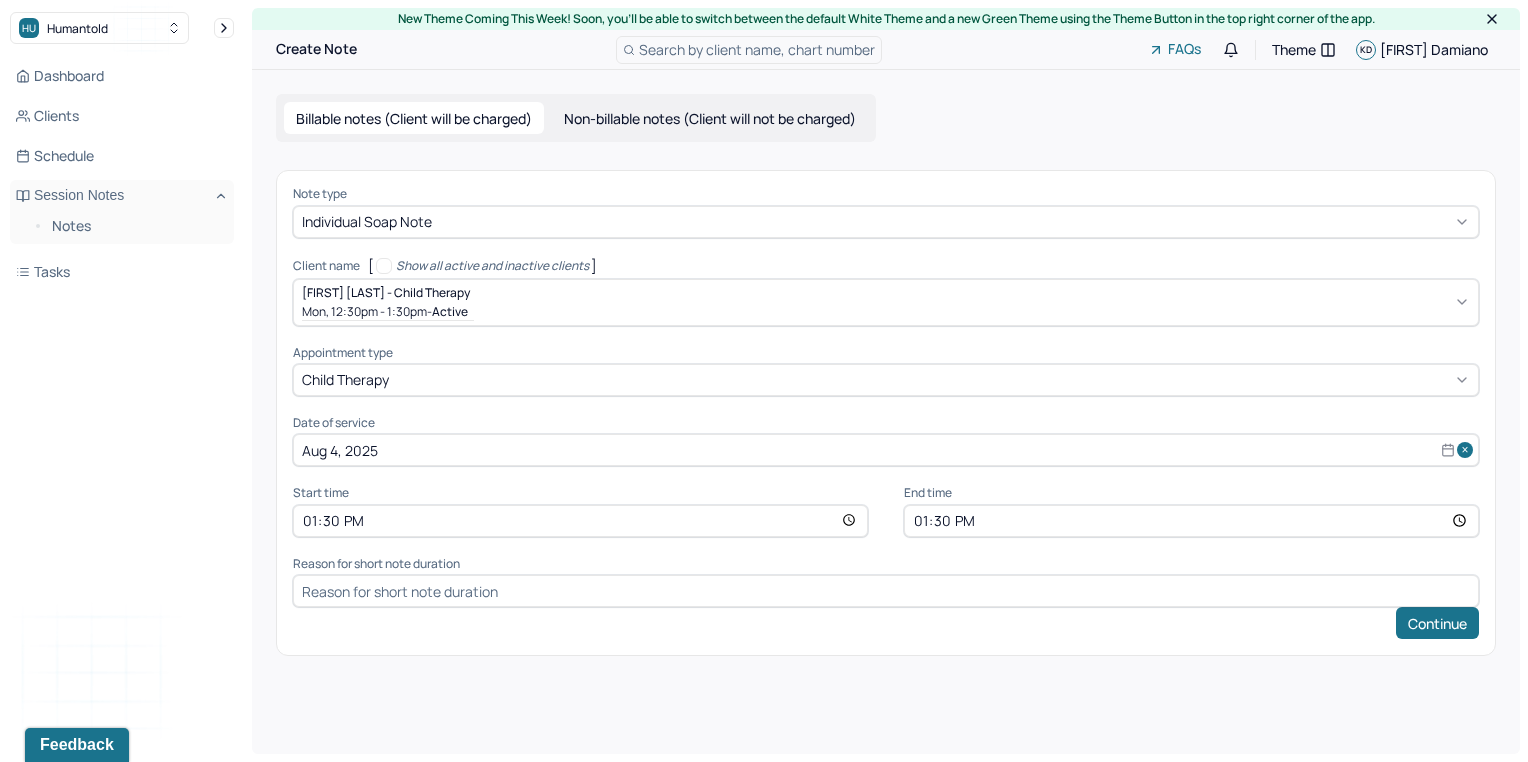 click on "13:30" at bounding box center (580, 521) 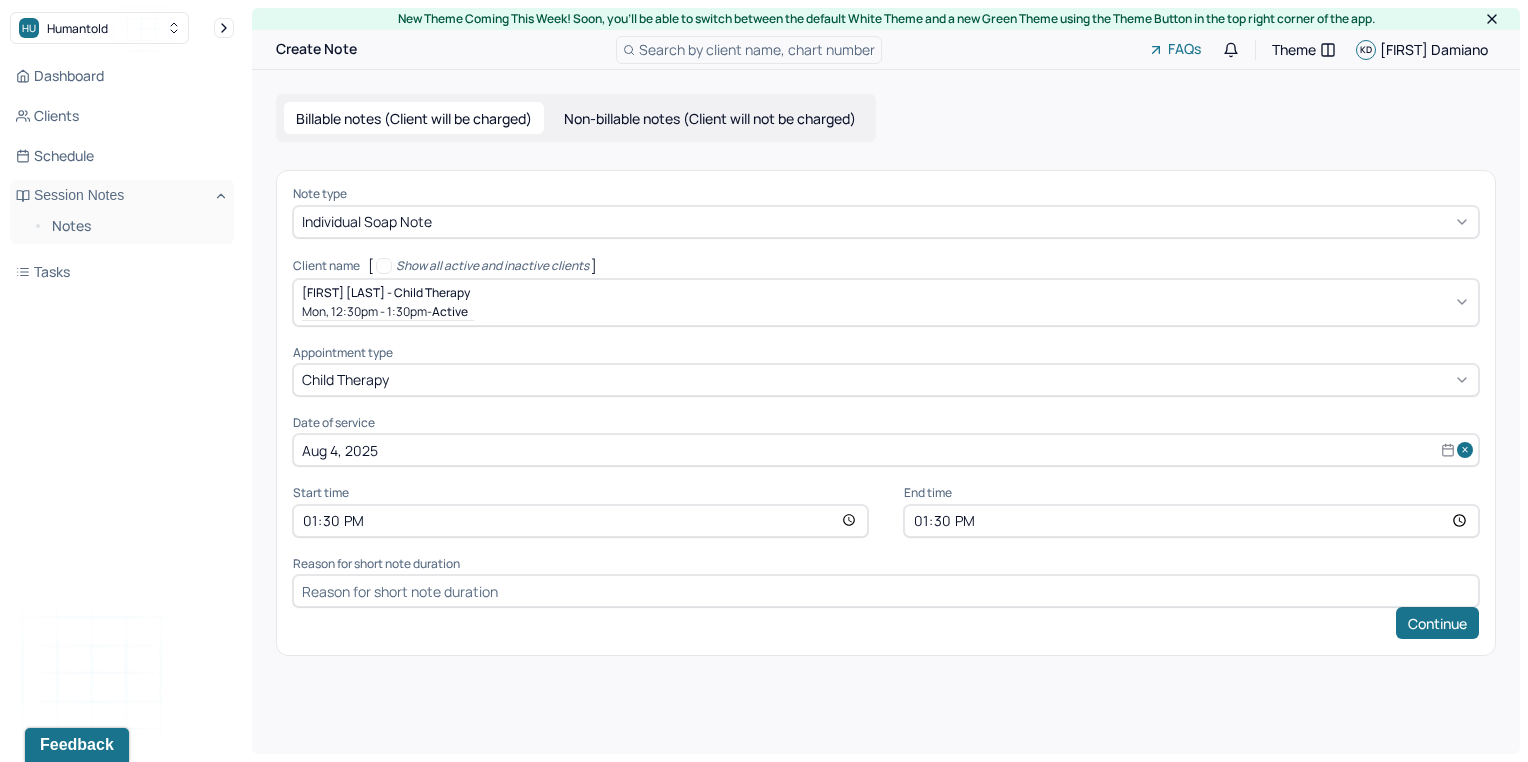 type on "13:00" 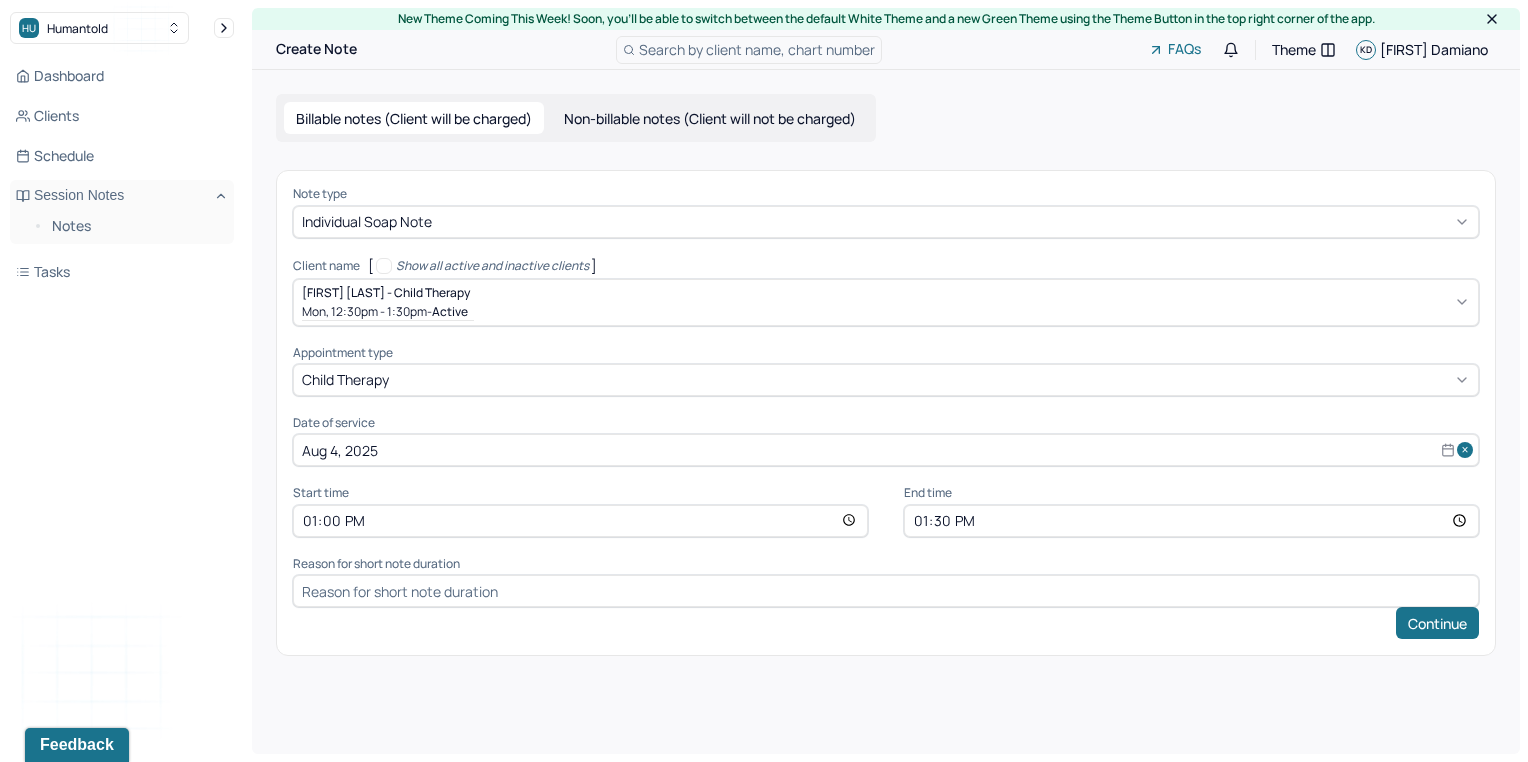 click on "13:30" at bounding box center [1191, 521] 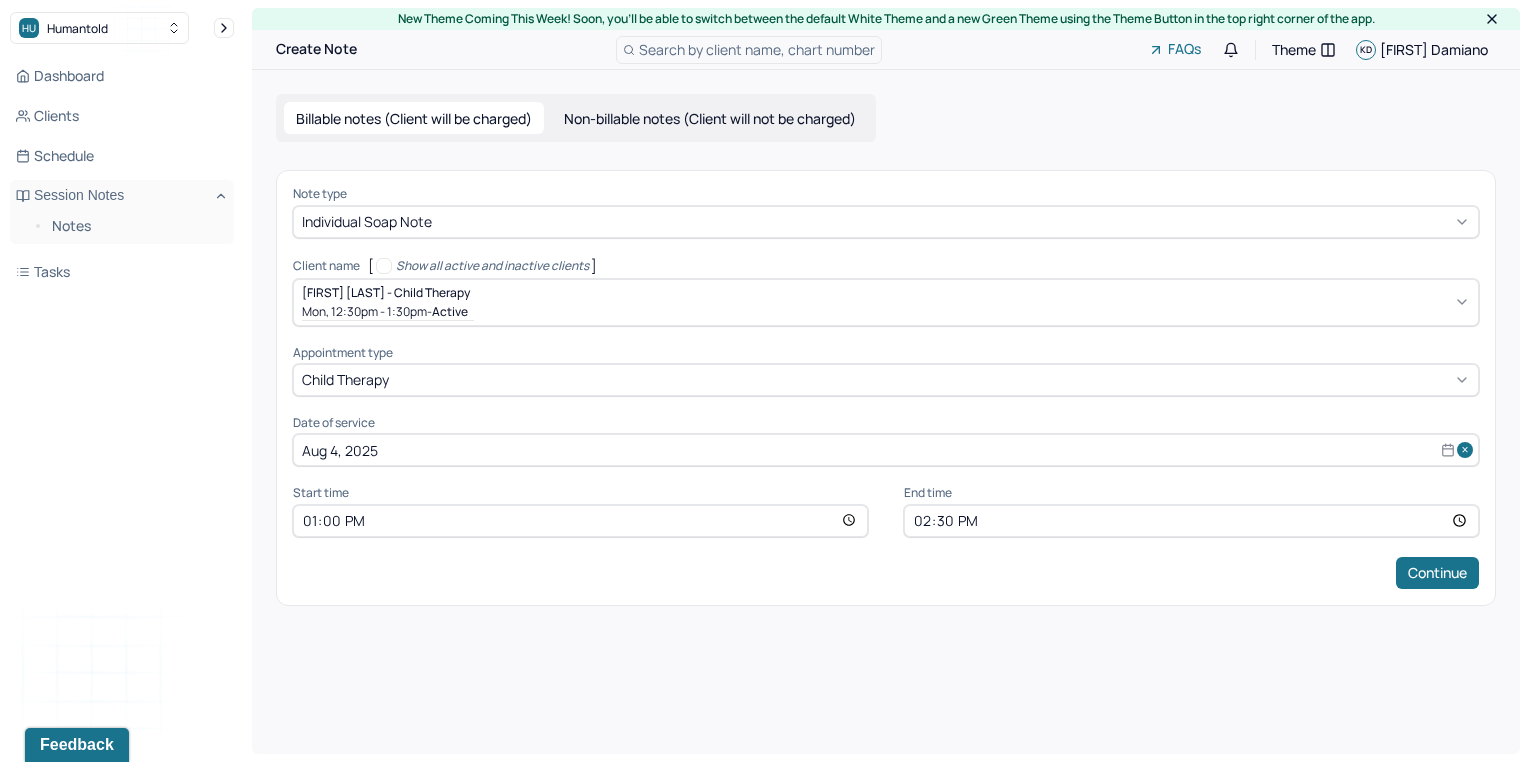 type on "14:00" 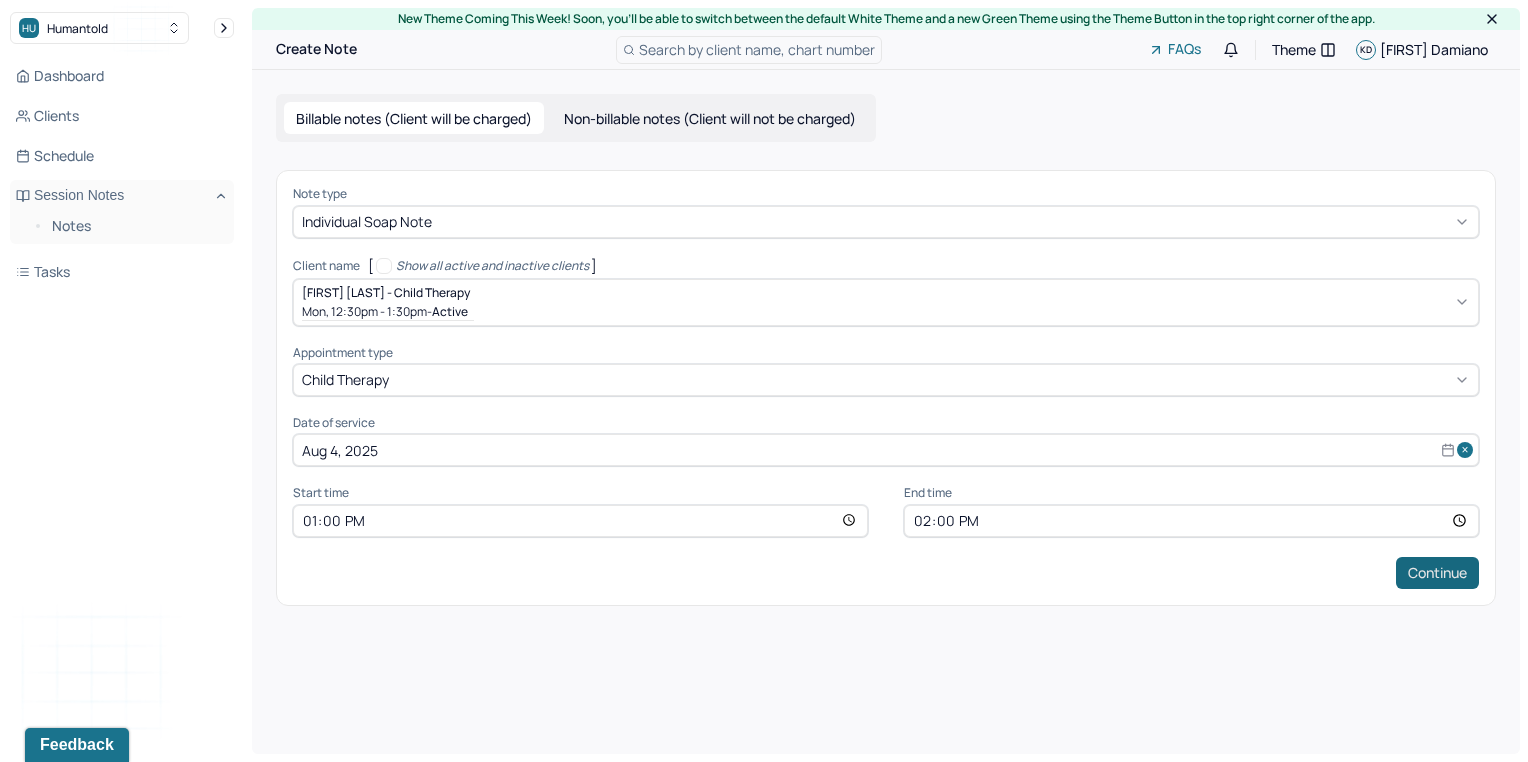 click on "Continue" at bounding box center [1437, 573] 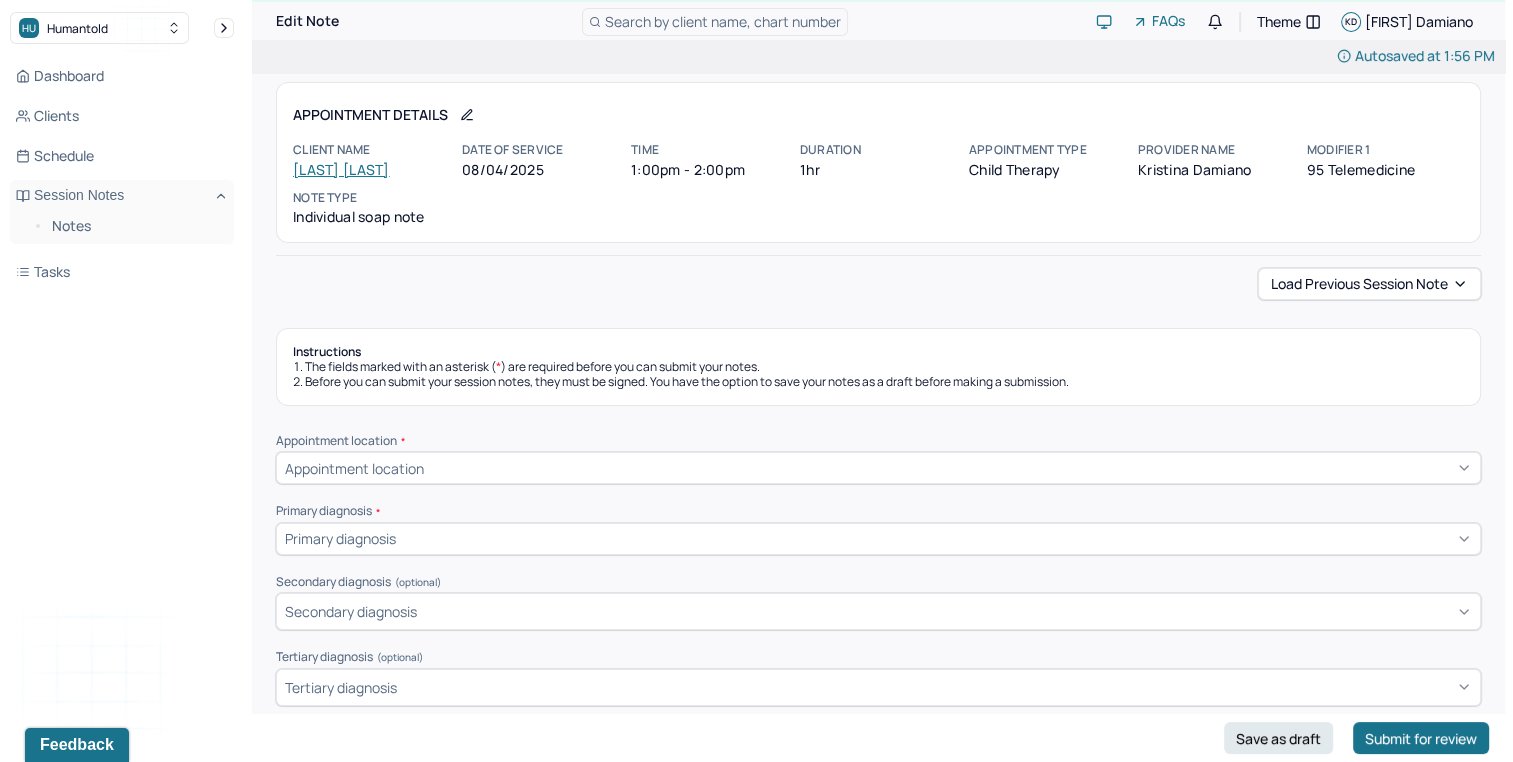 scroll, scrollTop: 20, scrollLeft: 0, axis: vertical 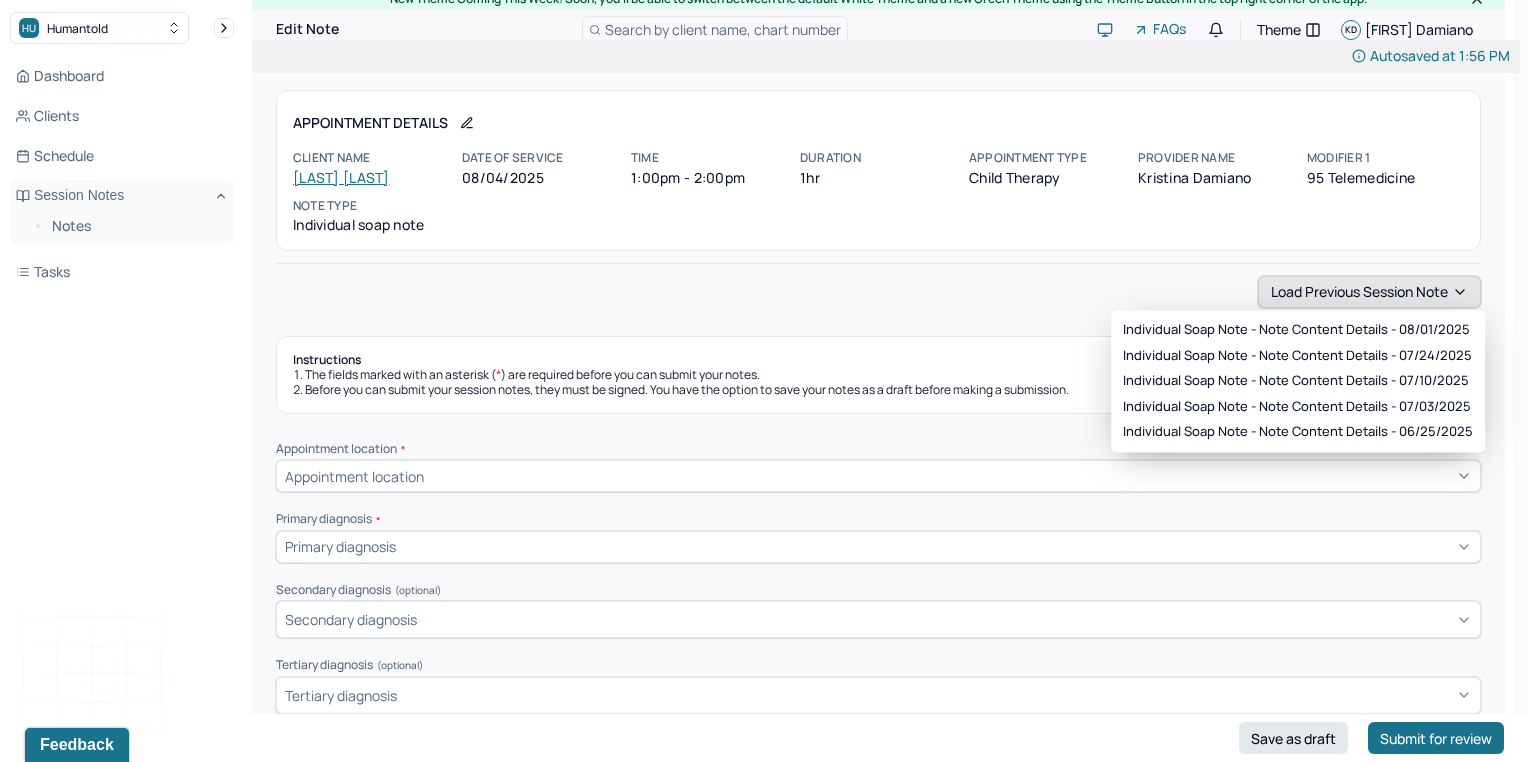 click on "Load previous session note" at bounding box center [1369, 292] 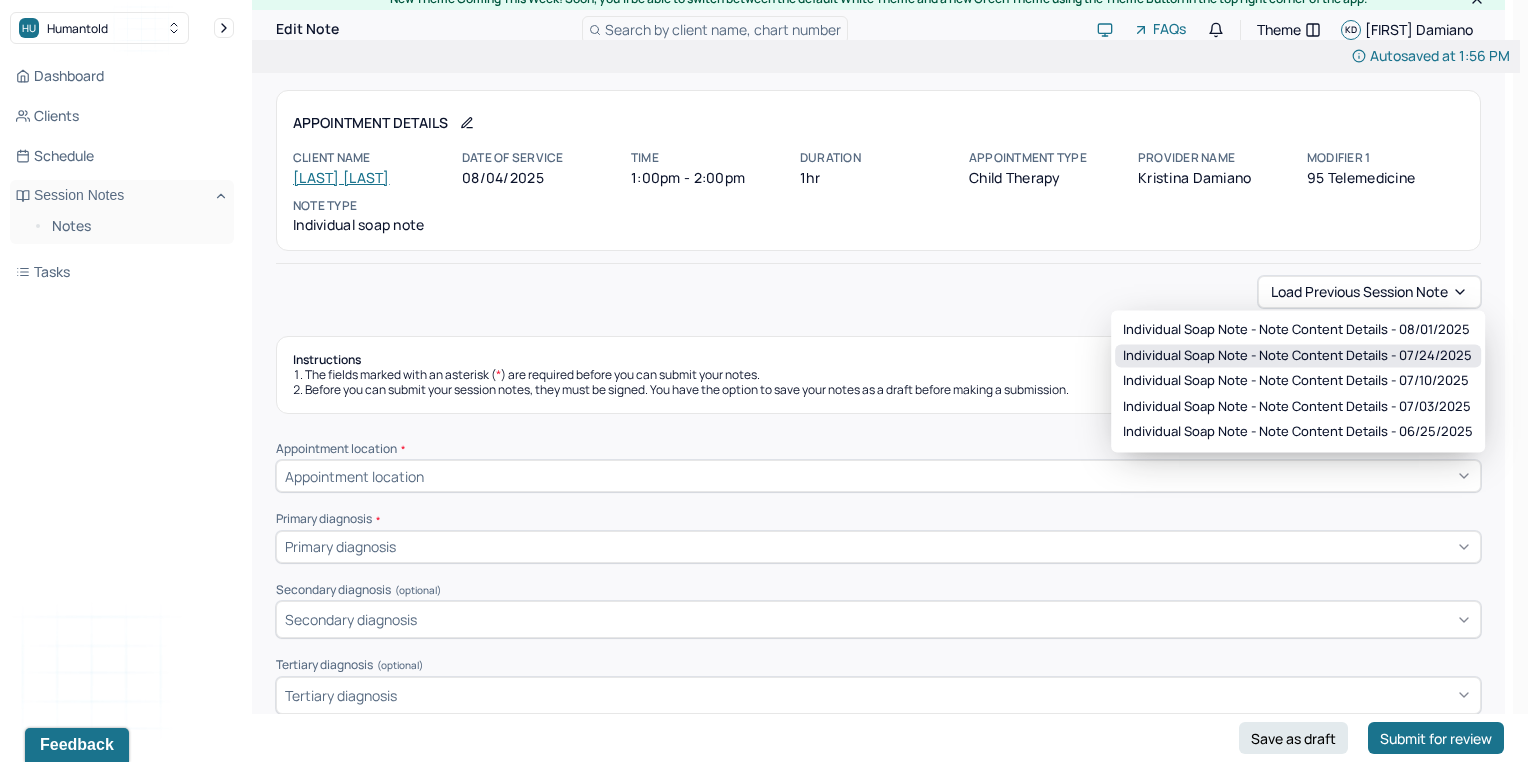 click on "Individual soap note   - Note content Details -   07/24/2025" at bounding box center (1297, 356) 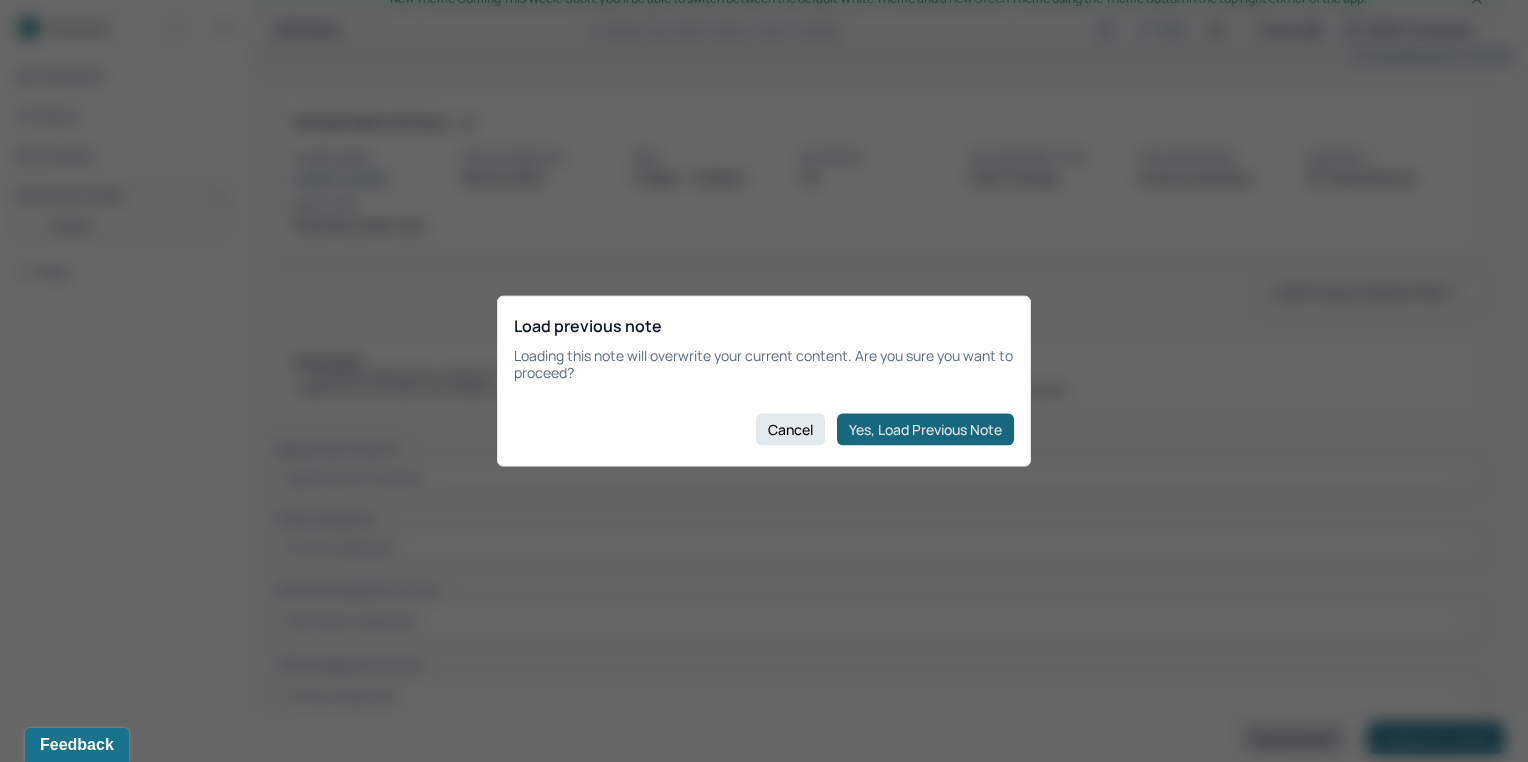 click on "Yes, Load Previous Note" at bounding box center (925, 429) 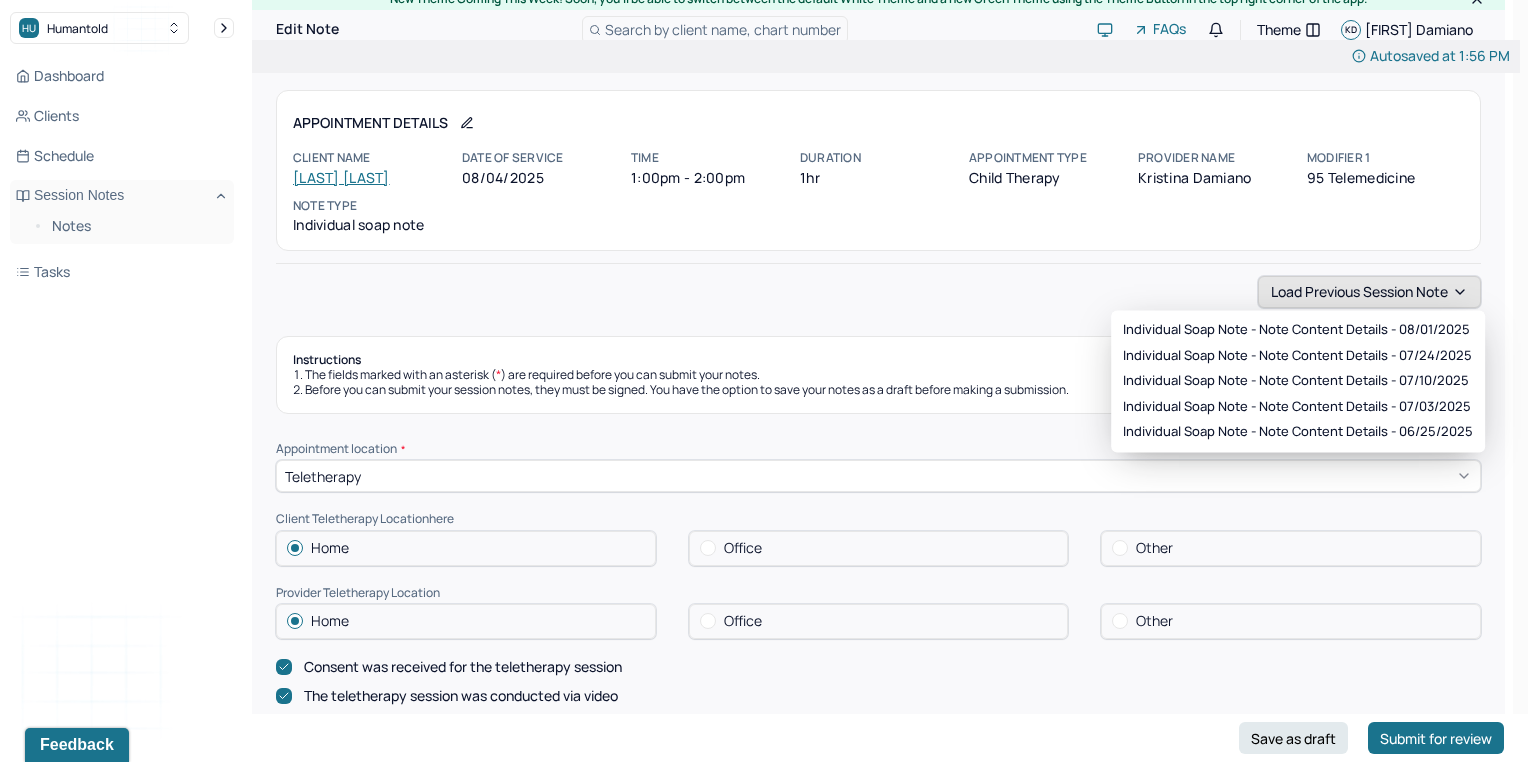 click on "Load previous session note" at bounding box center (1369, 292) 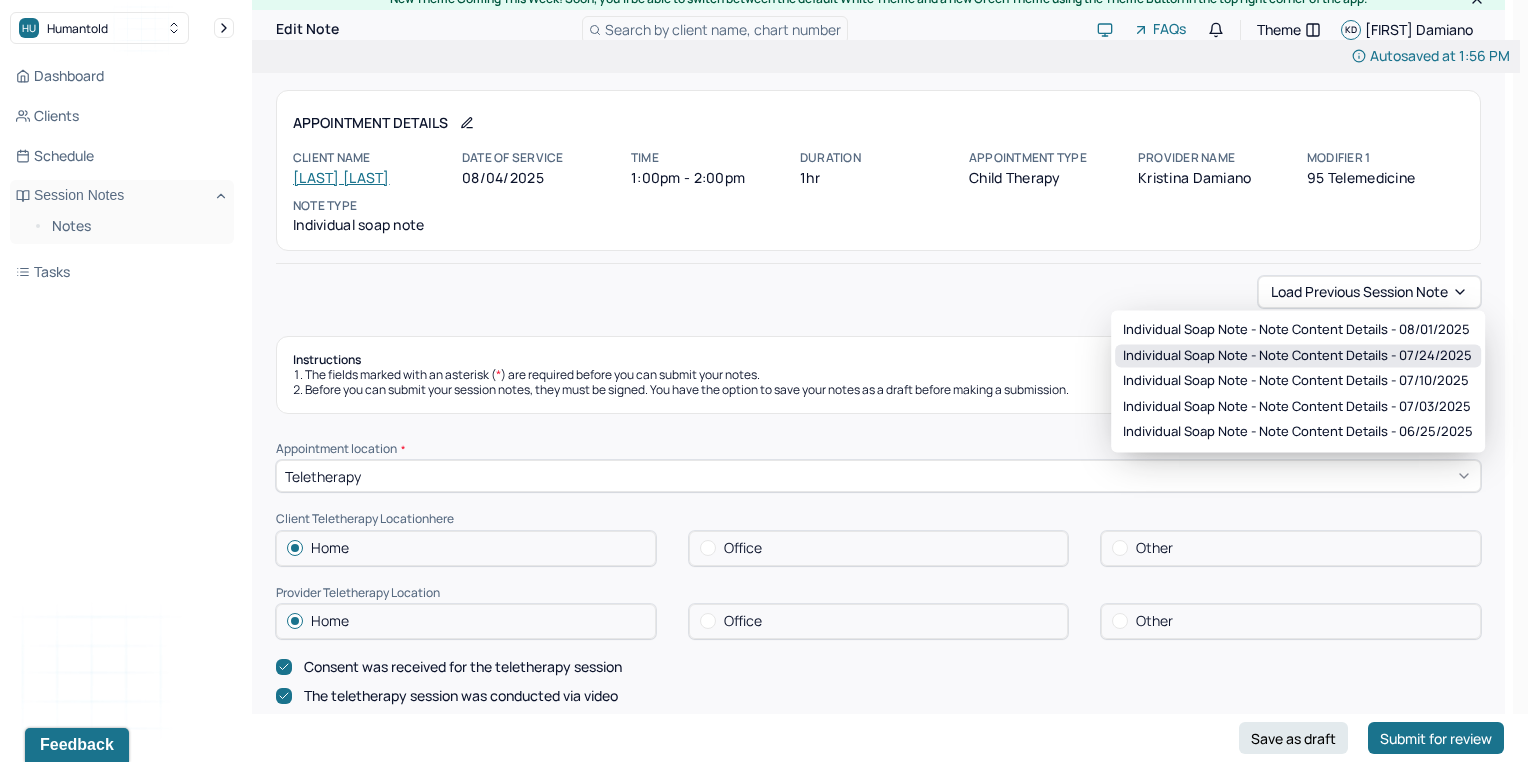 click on "Individual soap note   - Note content Details -   07/24/2025" at bounding box center (1297, 356) 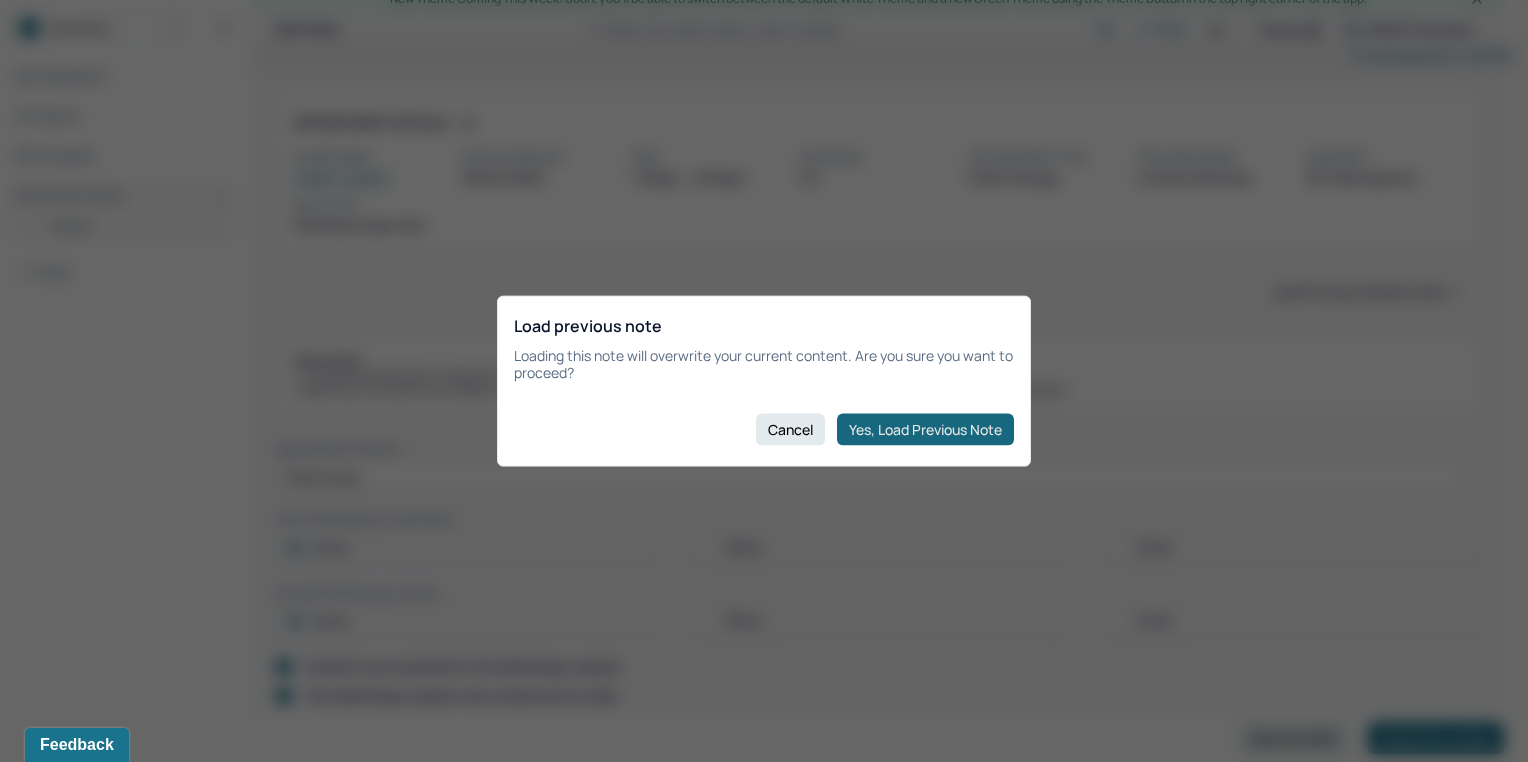 click on "Yes, Load Previous Note" at bounding box center (925, 429) 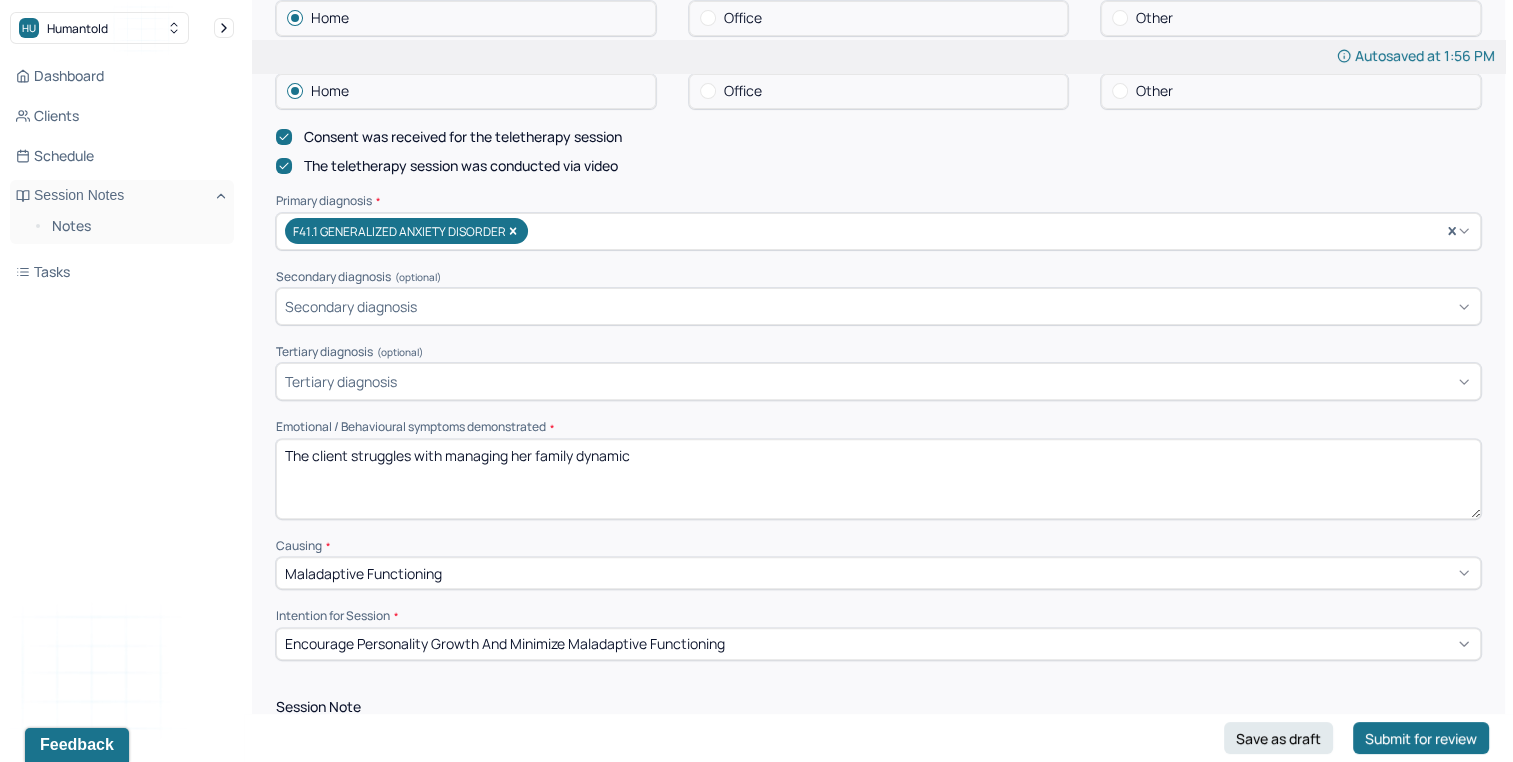 scroll, scrollTop: 546, scrollLeft: 0, axis: vertical 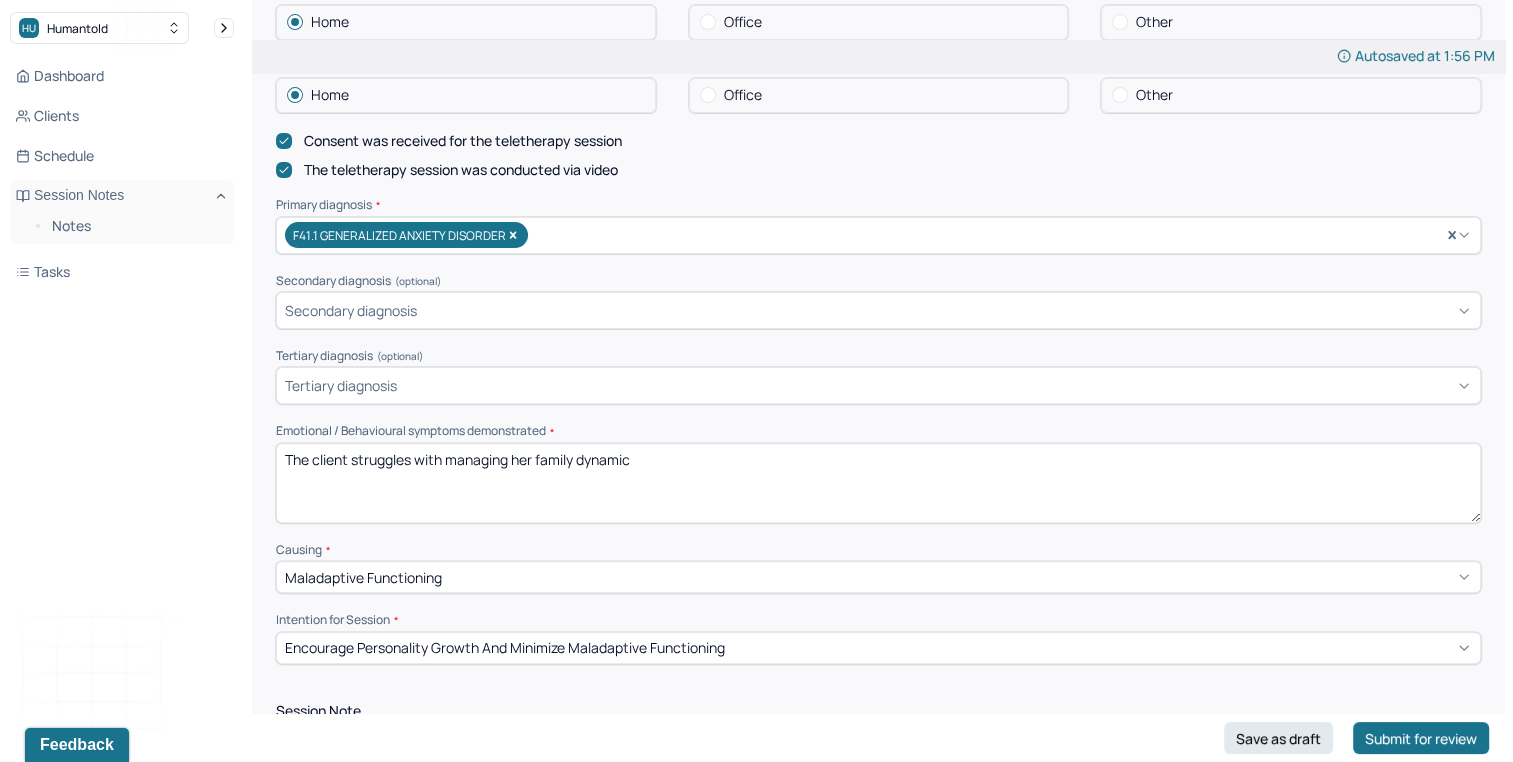 drag, startPoint x: 453, startPoint y: 462, endPoint x: 1040, endPoint y: 438, distance: 587.4904 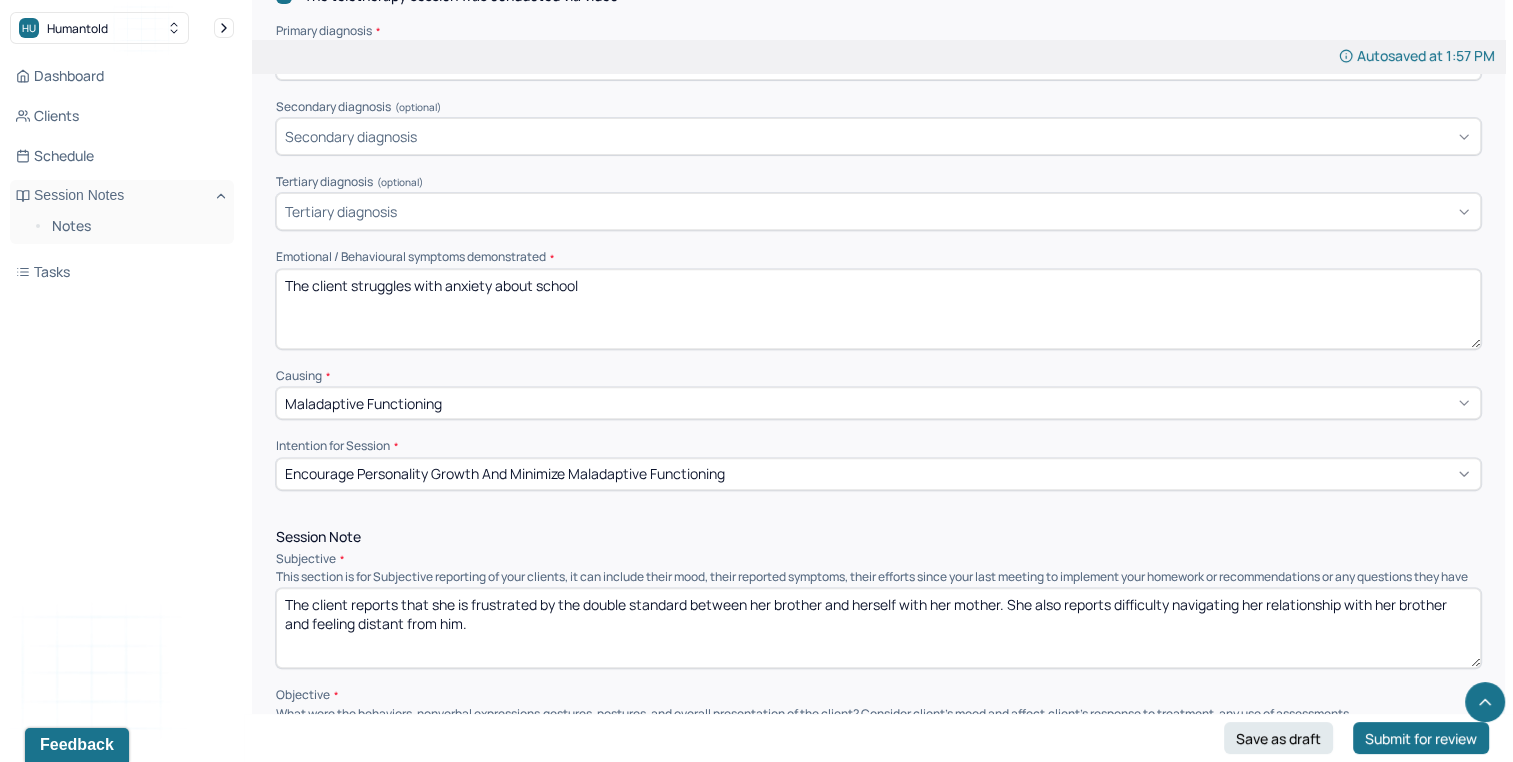 scroll, scrollTop: 836, scrollLeft: 0, axis: vertical 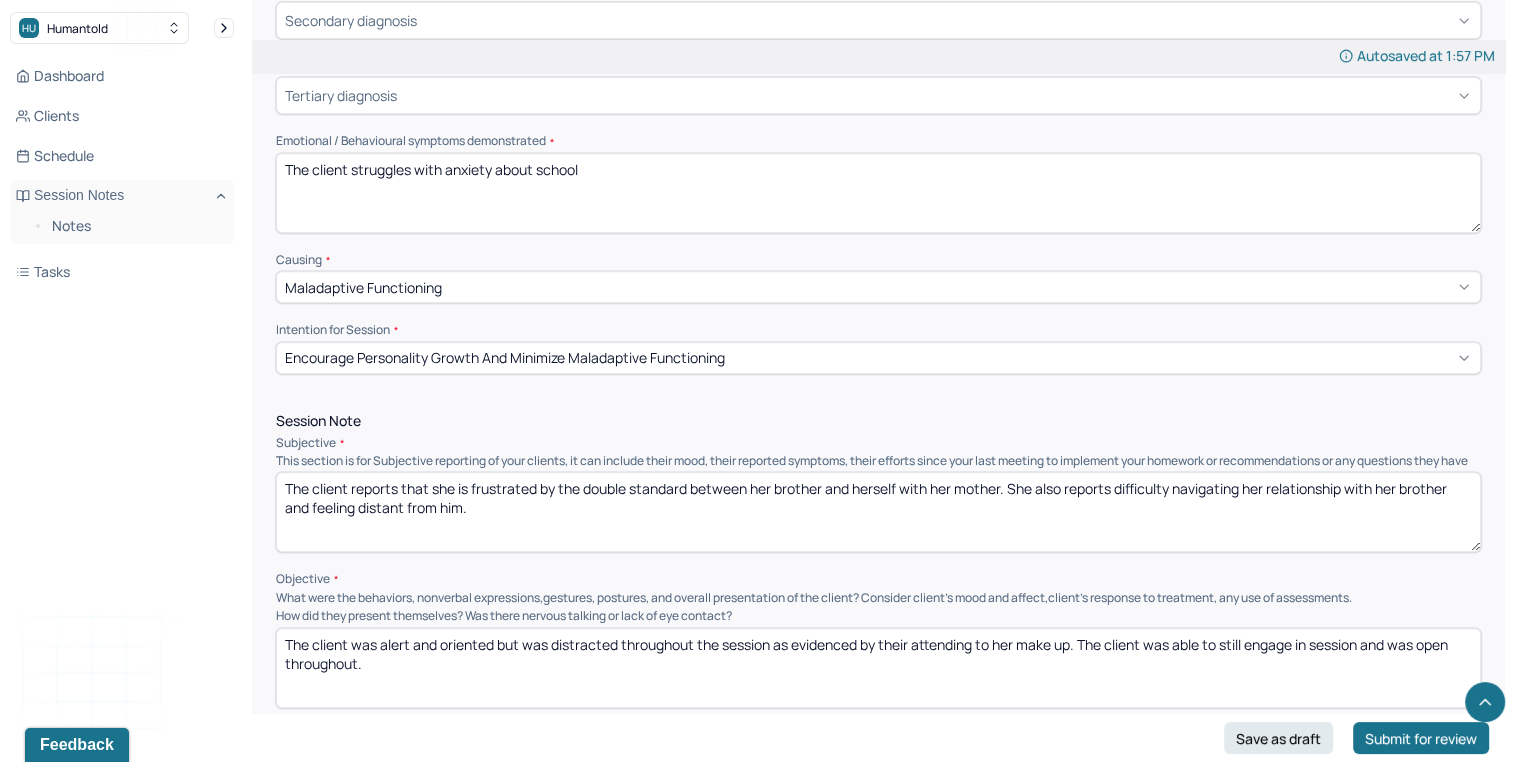type on "The client struggles with anxiety about school" 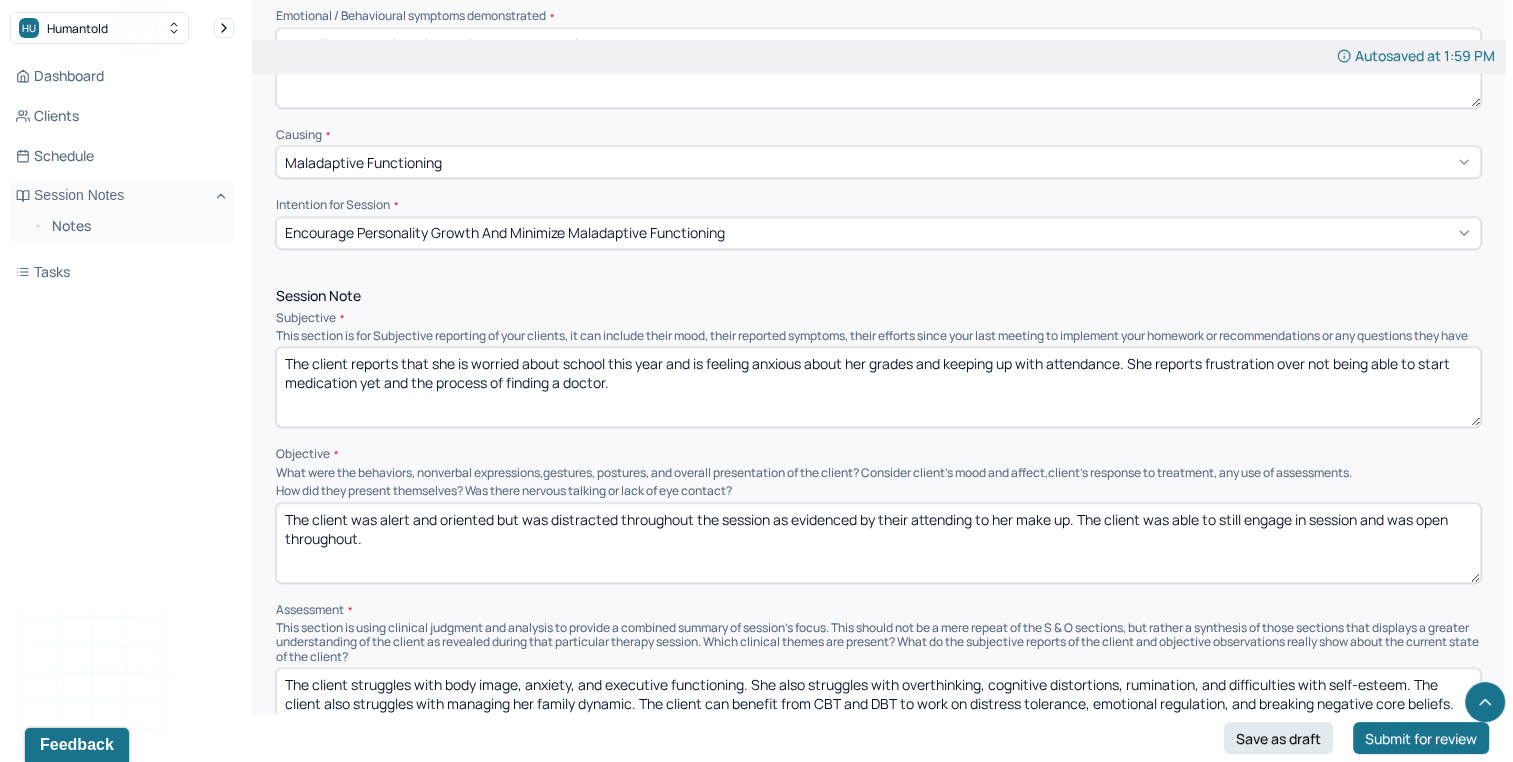 scroll, scrollTop: 985, scrollLeft: 0, axis: vertical 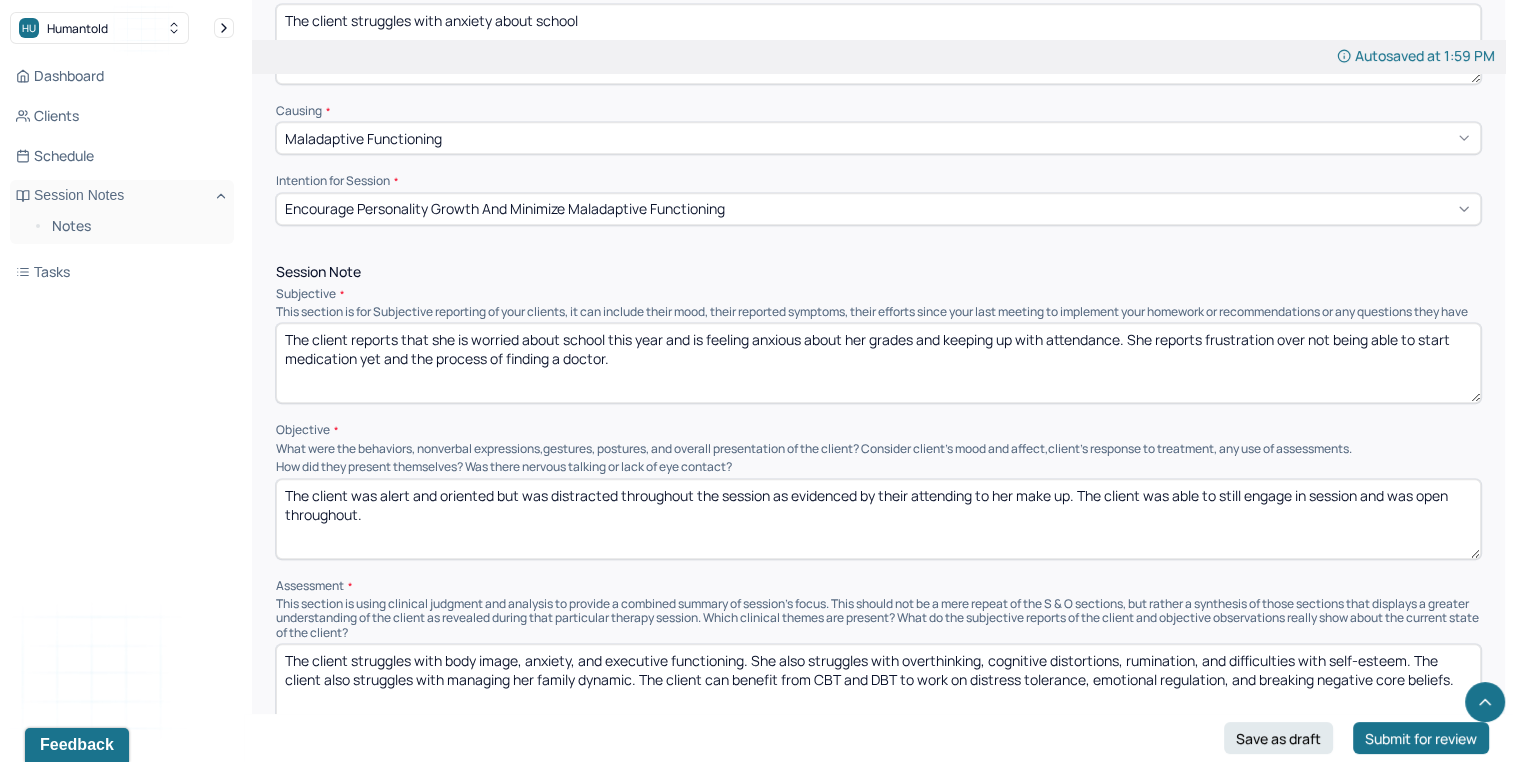 type on "The client reports that she is worried about school this year and is feeling anxious about her grades and keeping up with attendance. She reports frustration over not being able to start medication yet and the process of finding a doctor." 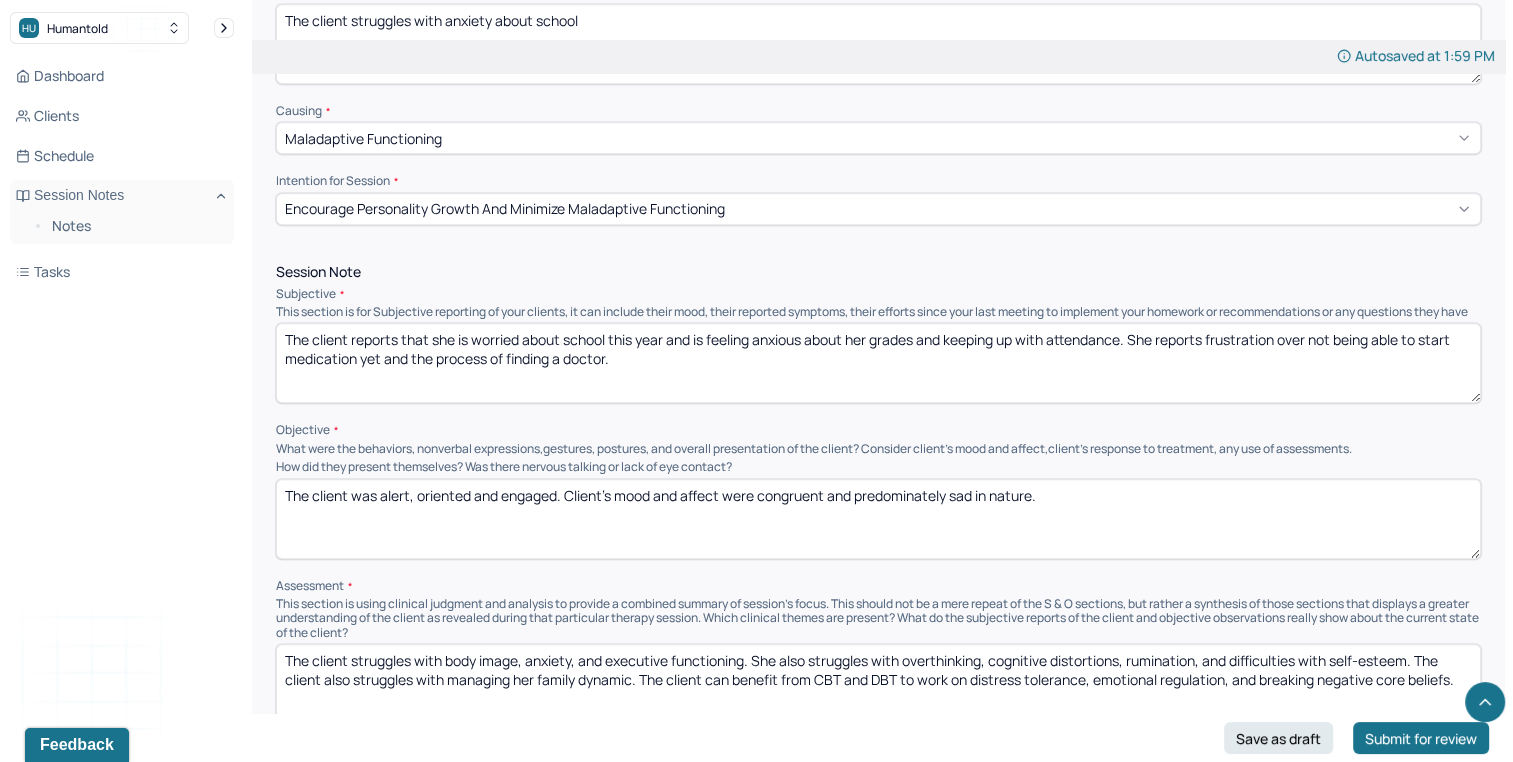 click on "The client was alert, oriented and engaged. Client’s mood and affect were congruent and predominately sad in nature." at bounding box center (878, 519) 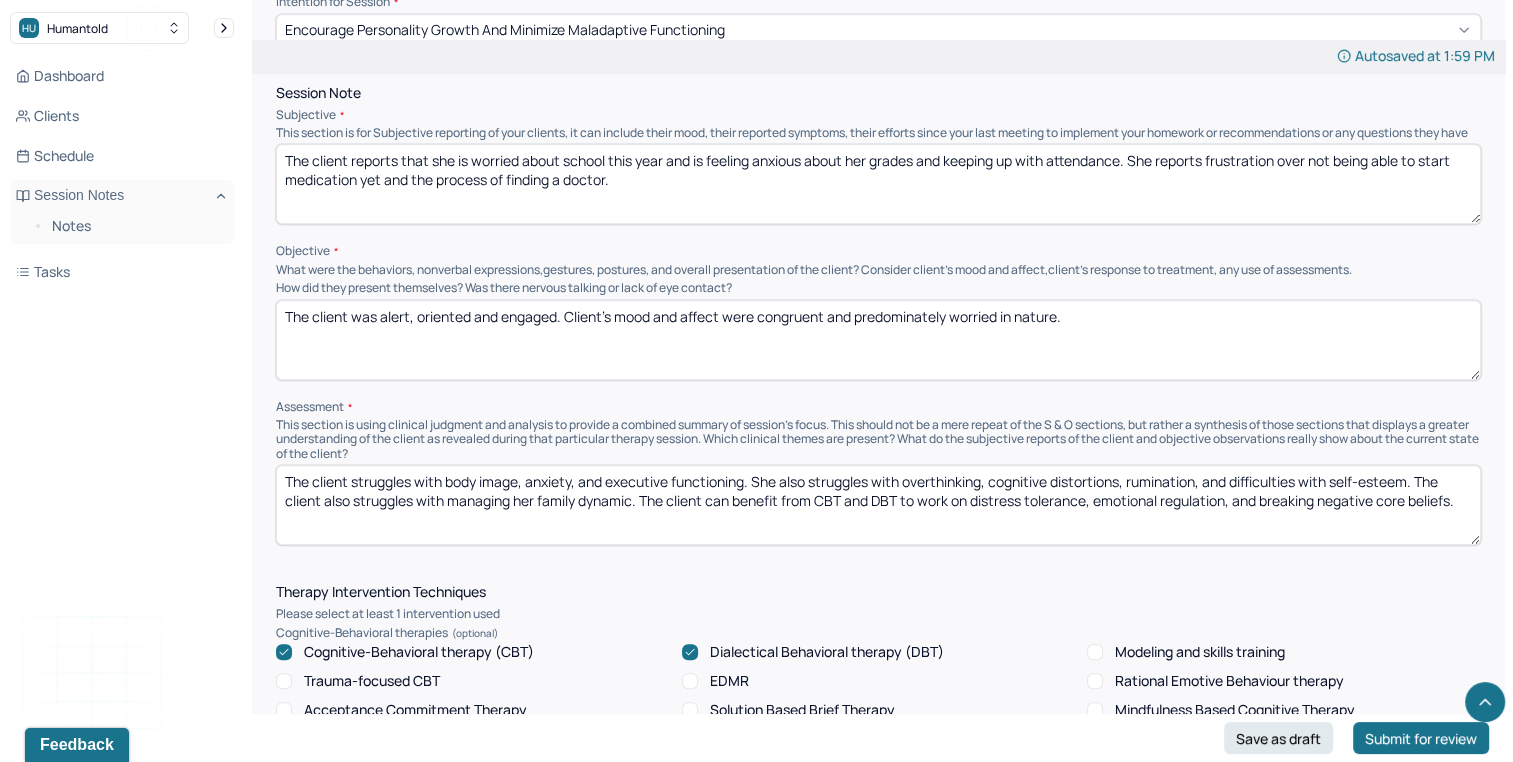 scroll, scrollTop: 1196, scrollLeft: 0, axis: vertical 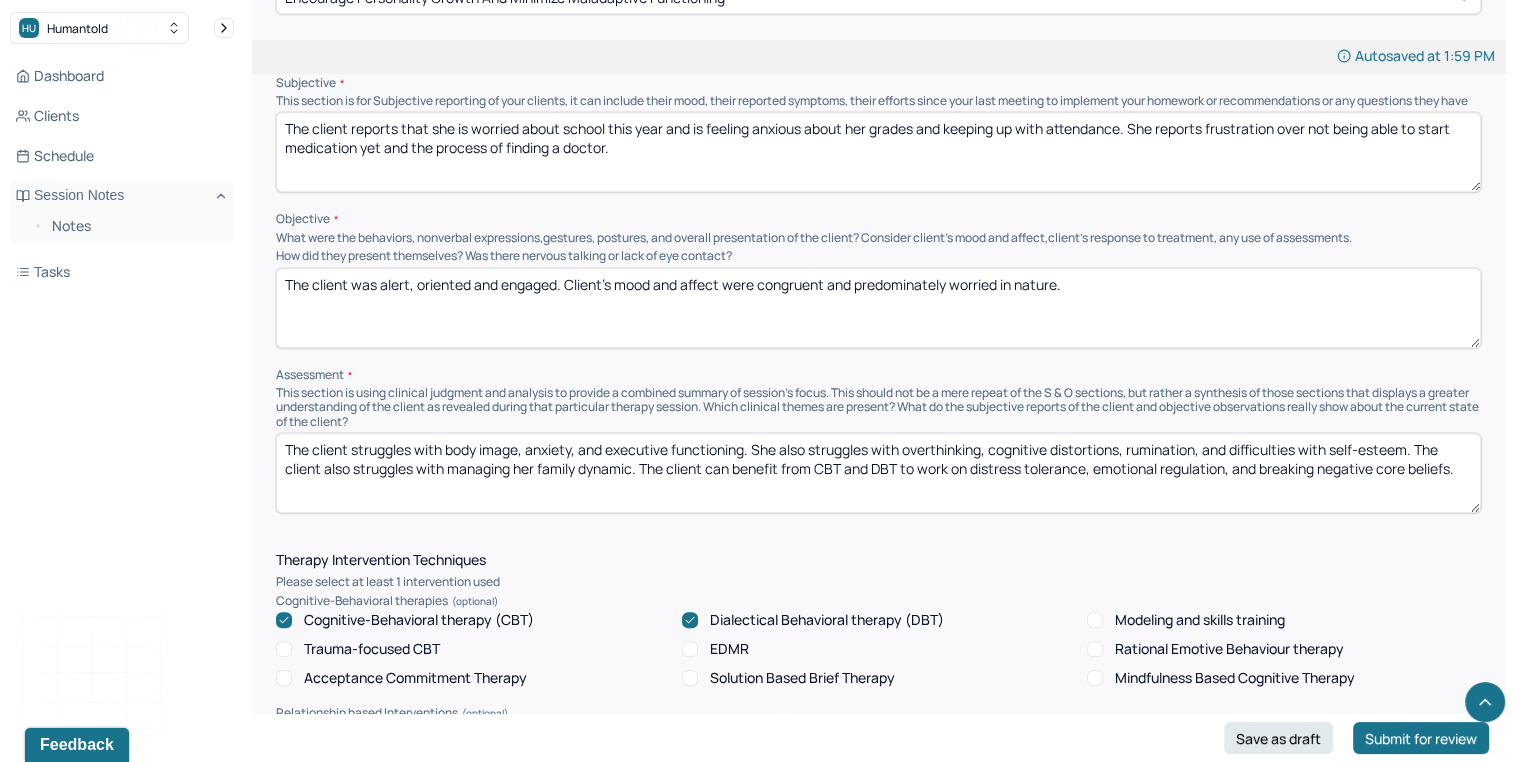 type on "The client was alert, oriented and engaged. Client’s mood and affect were congruent and predominately worried in nature." 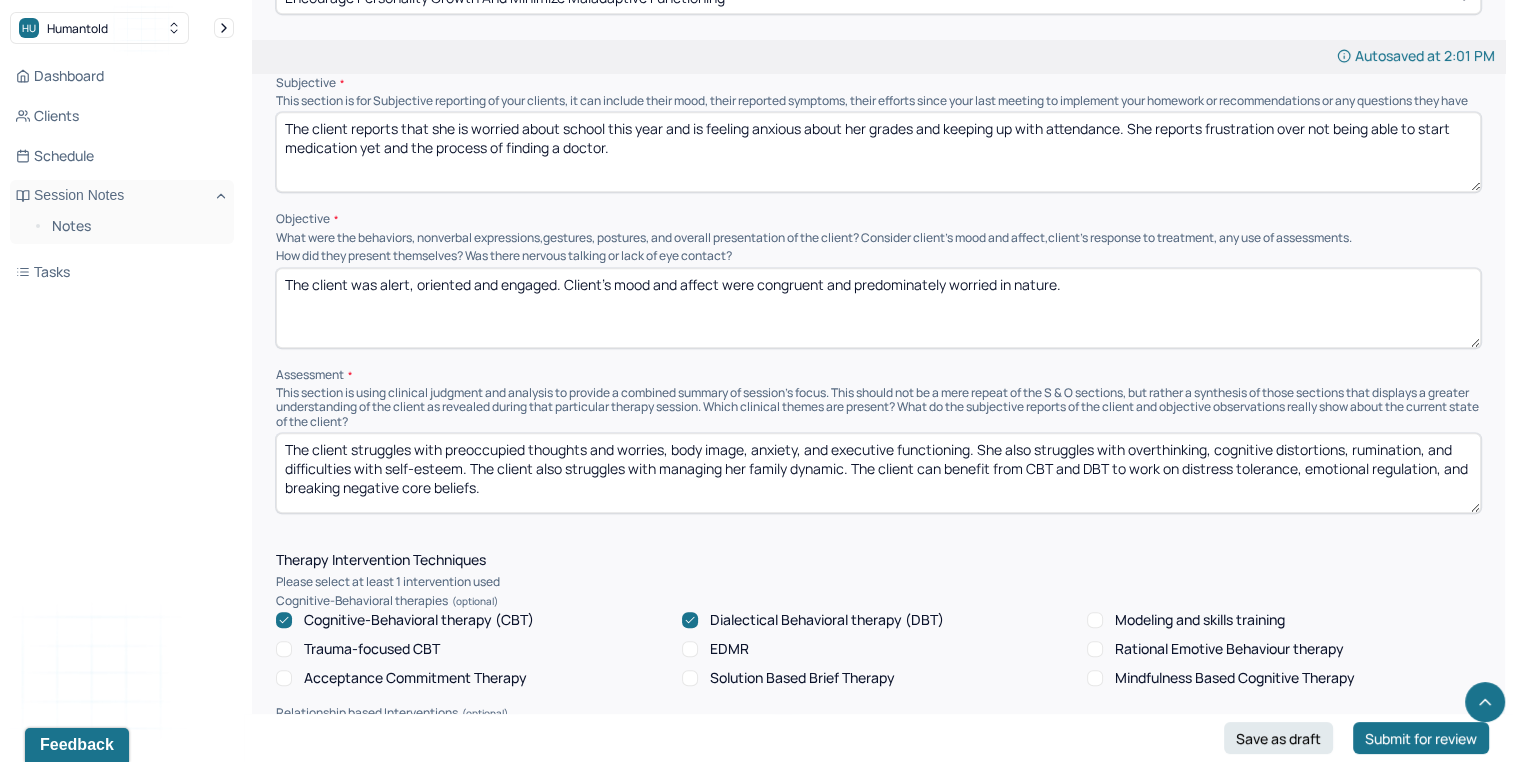 drag, startPoint x: 475, startPoint y: 482, endPoint x: 849, endPoint y: 474, distance: 374.08554 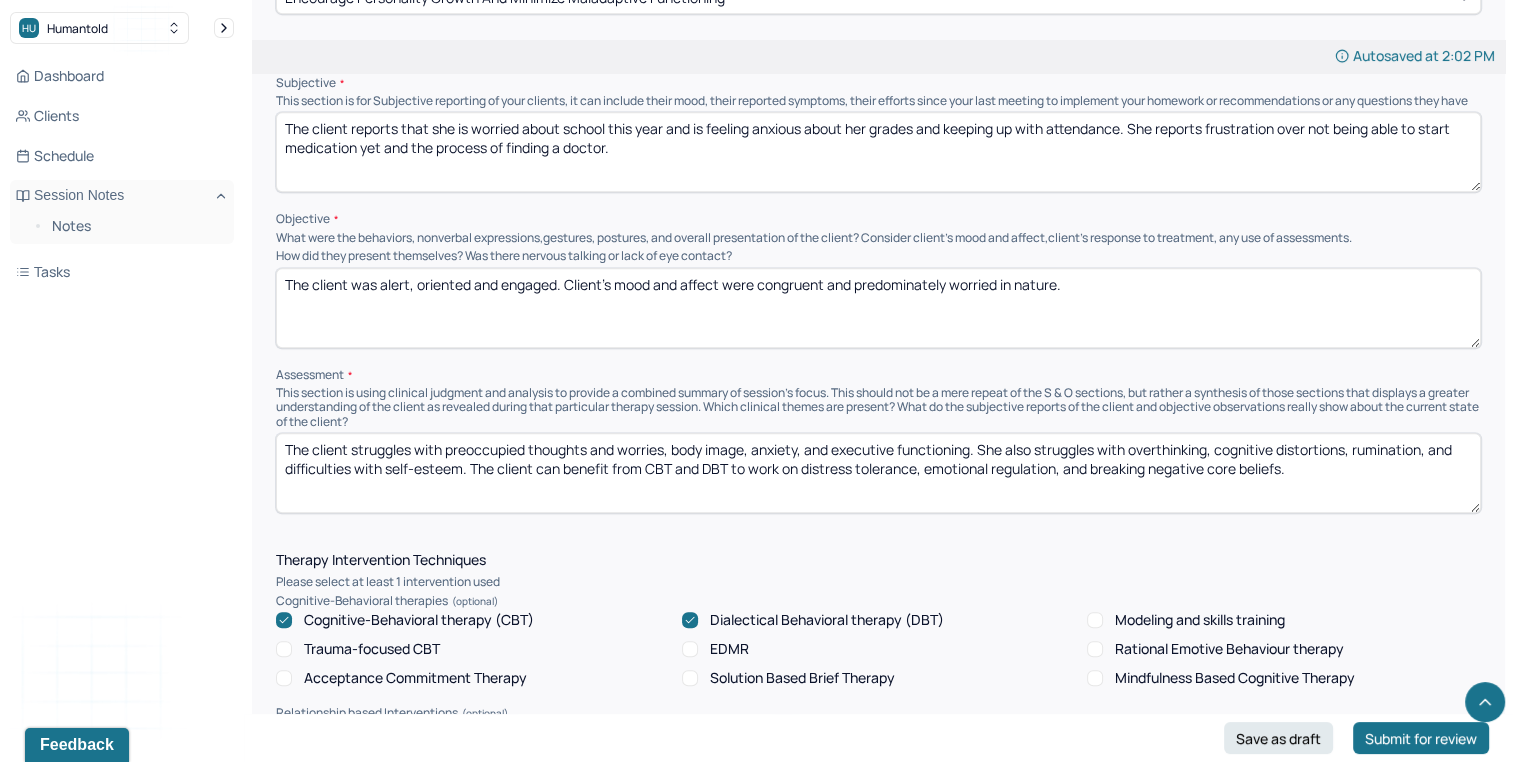 type on "The client struggles with preoccupied thoughts and worries, body image, anxiety, and executive functioning. She also struggles with overthinking, cognitive distortions, rumination, and difficulties with self-esteem. The client can benefit from CBT and DBT to work on distress tolerance, emotional regulation, and breaking negative core beliefs." 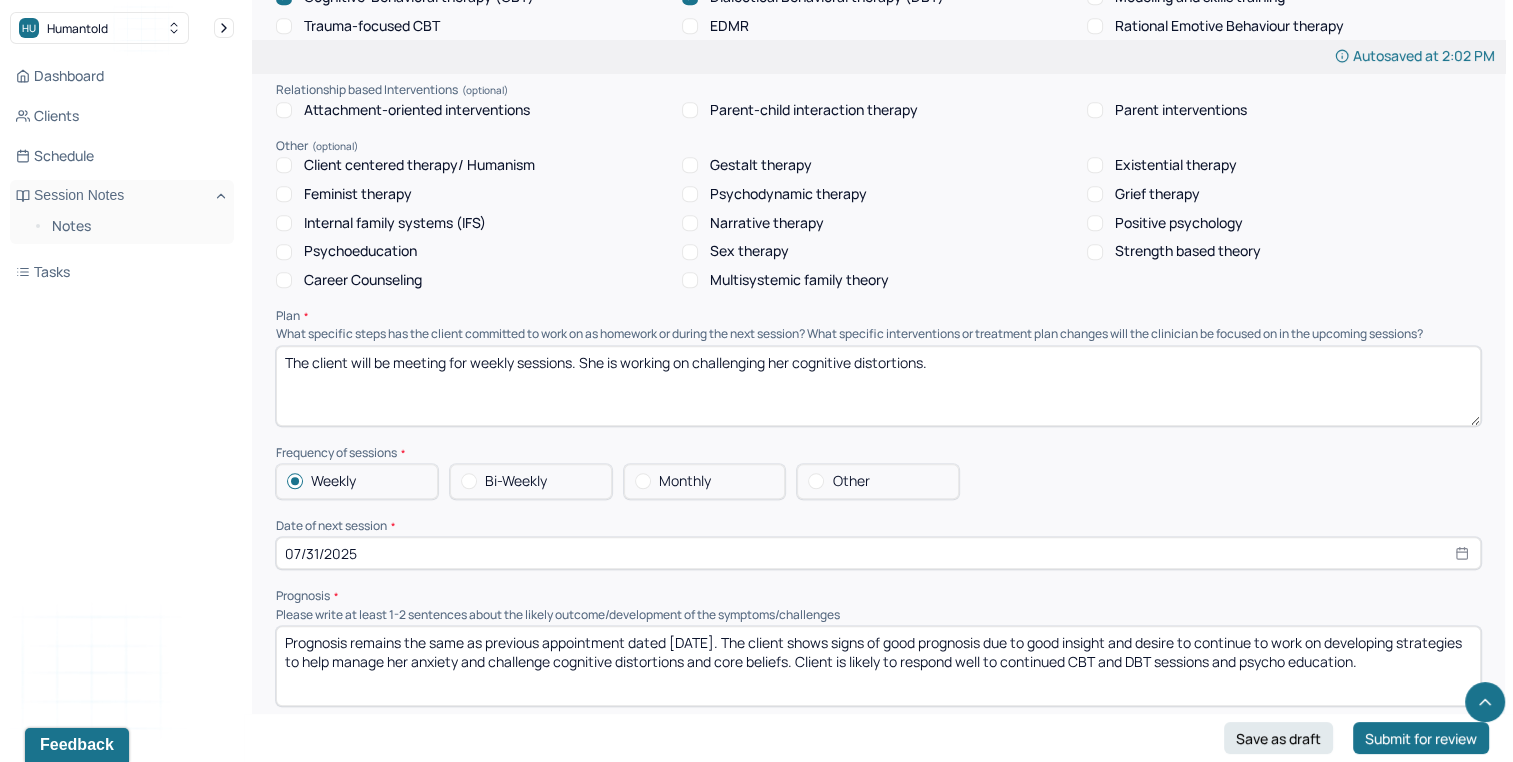 scroll, scrollTop: 1807, scrollLeft: 0, axis: vertical 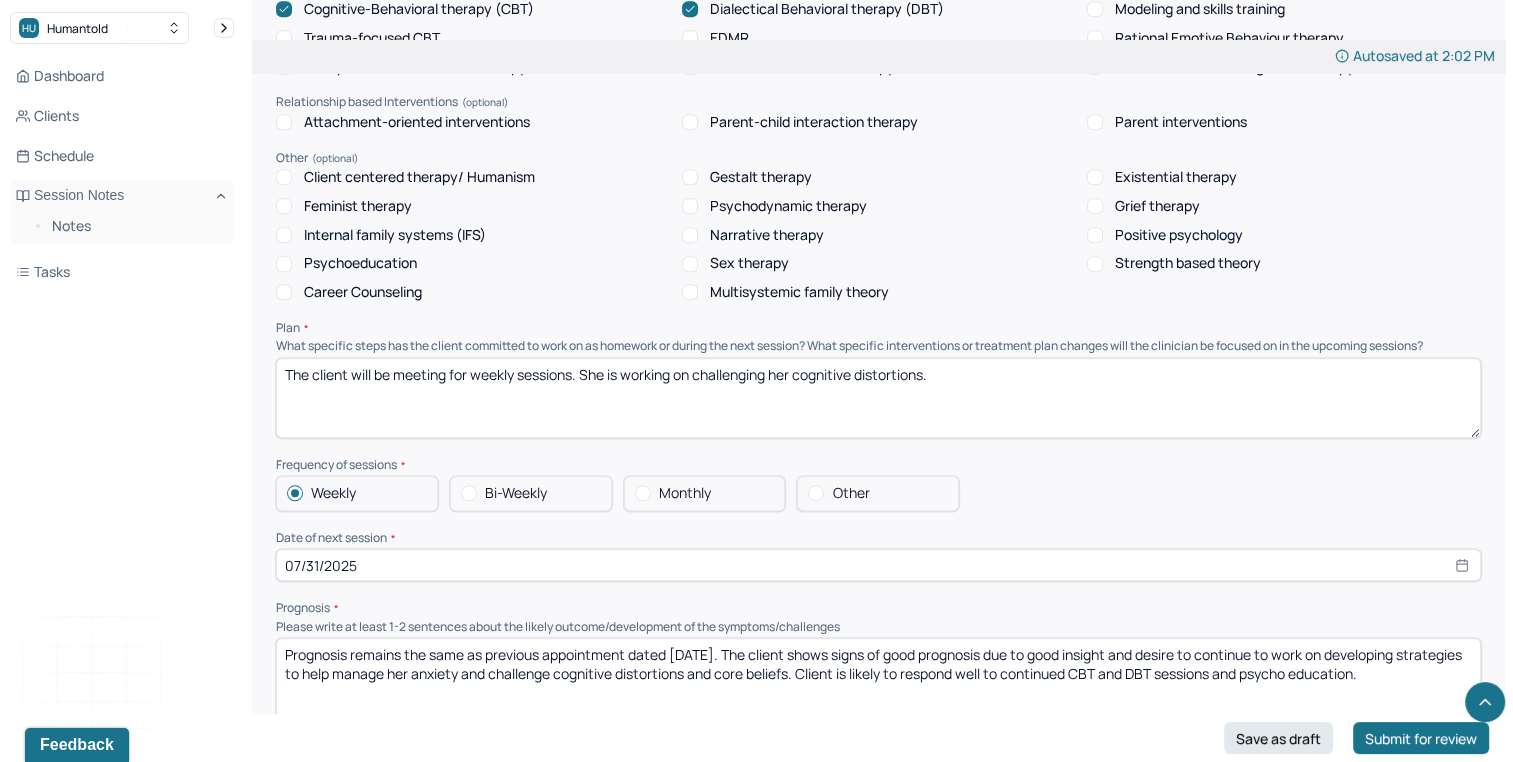 drag, startPoint x: 696, startPoint y: 382, endPoint x: 1020, endPoint y: 361, distance: 324.67984 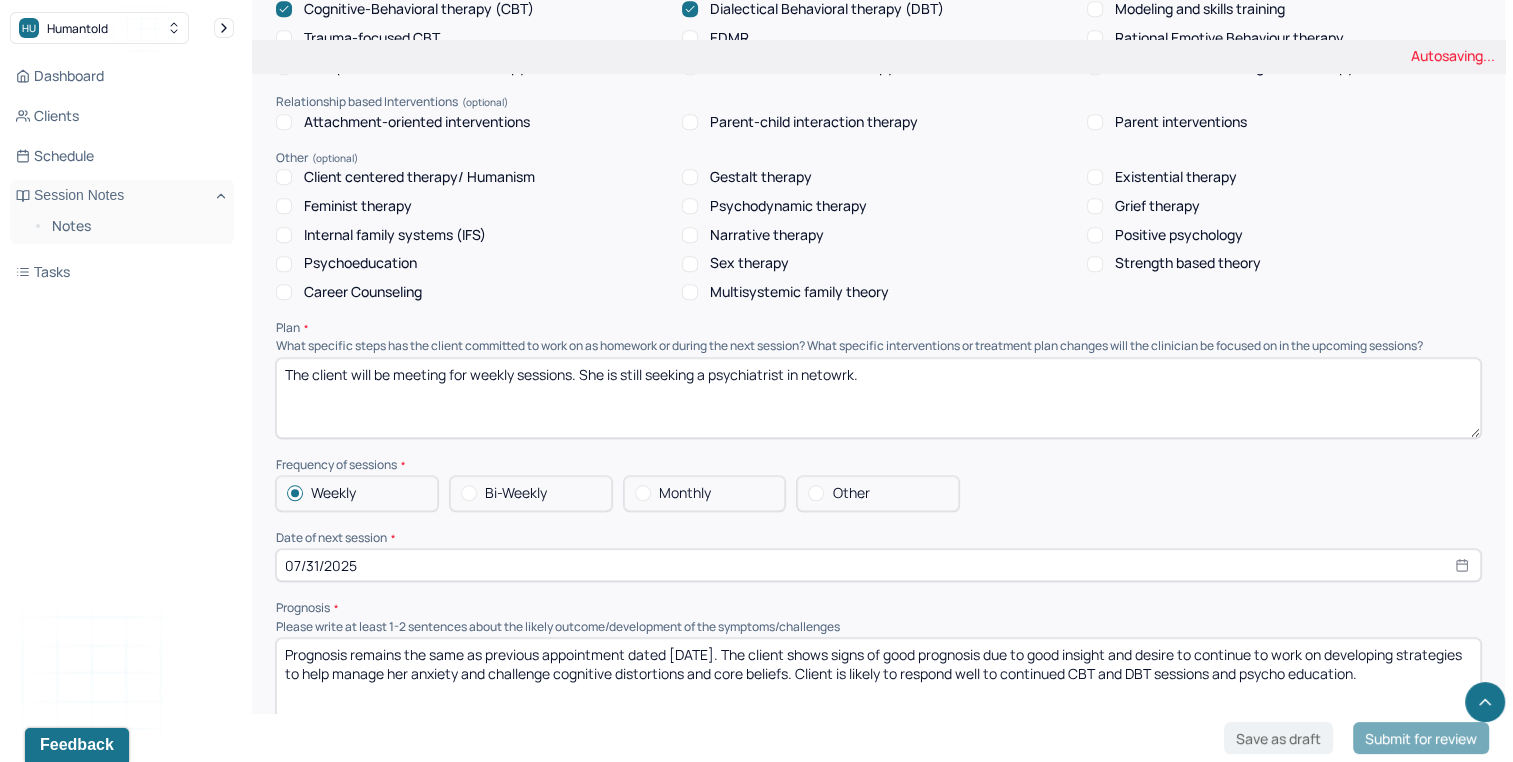 type on "The client will be meeting for weekly sessions. She is still seeking a psychiatrist in netowrk." 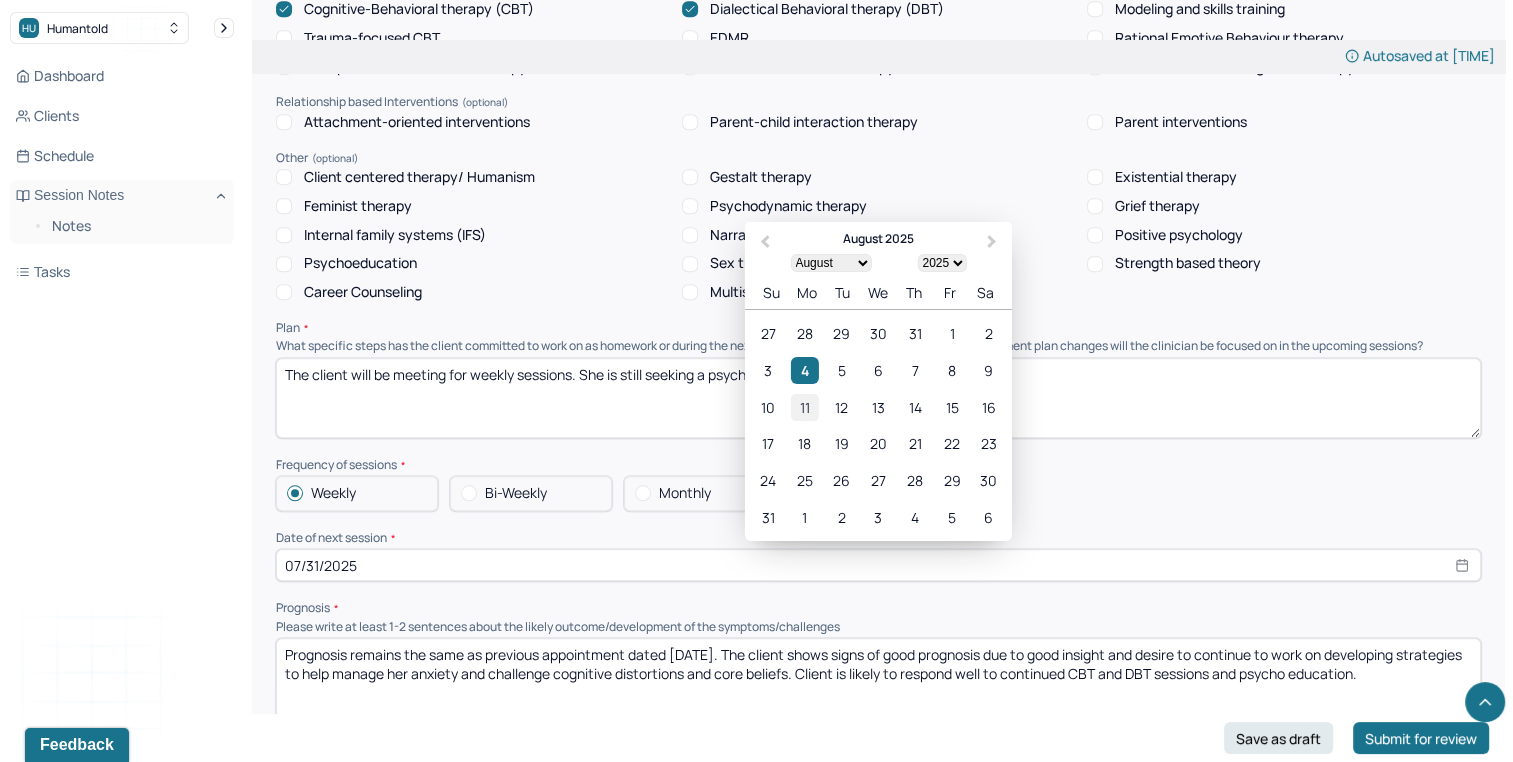 click on "11" at bounding box center (804, 406) 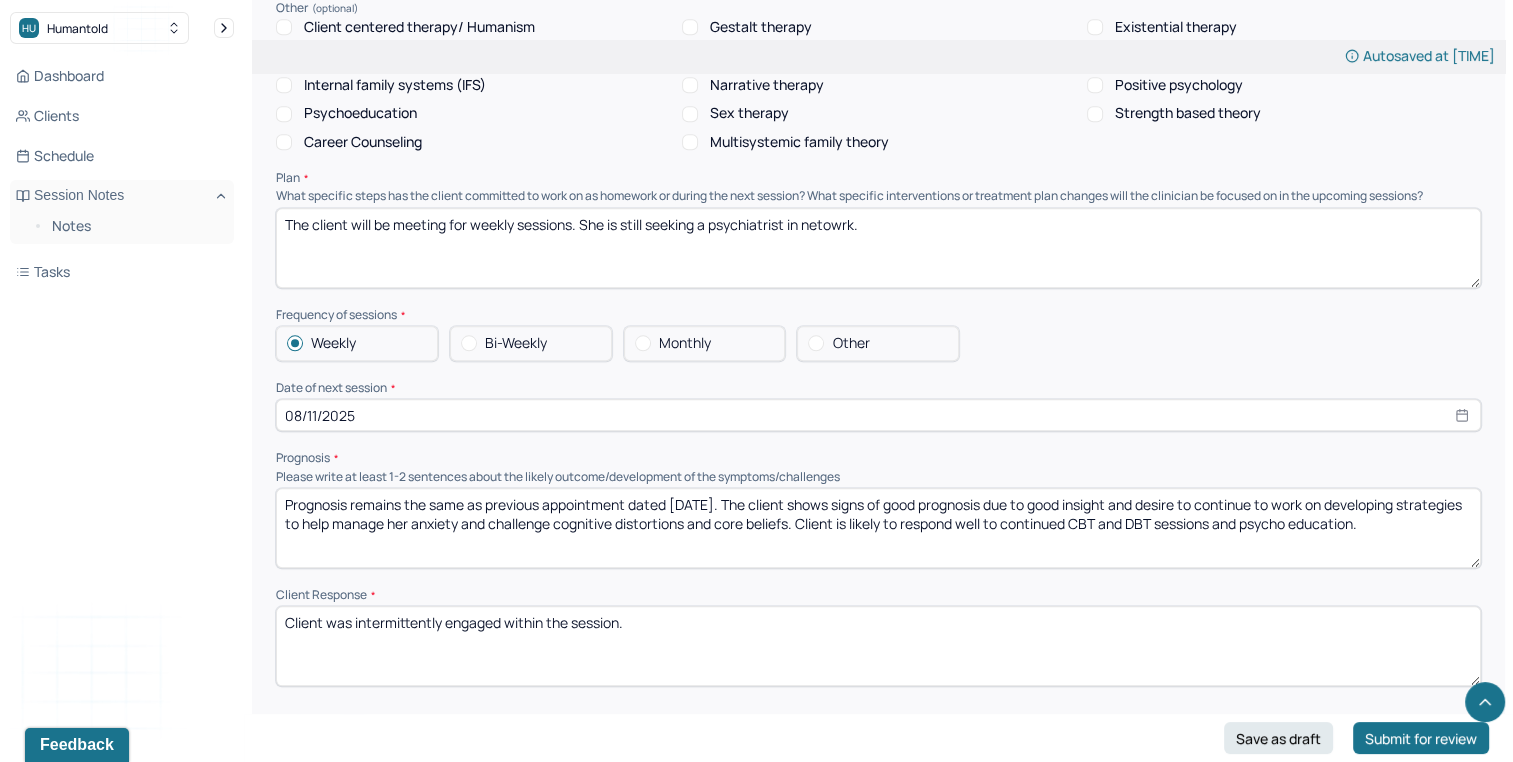 scroll, scrollTop: 2069, scrollLeft: 0, axis: vertical 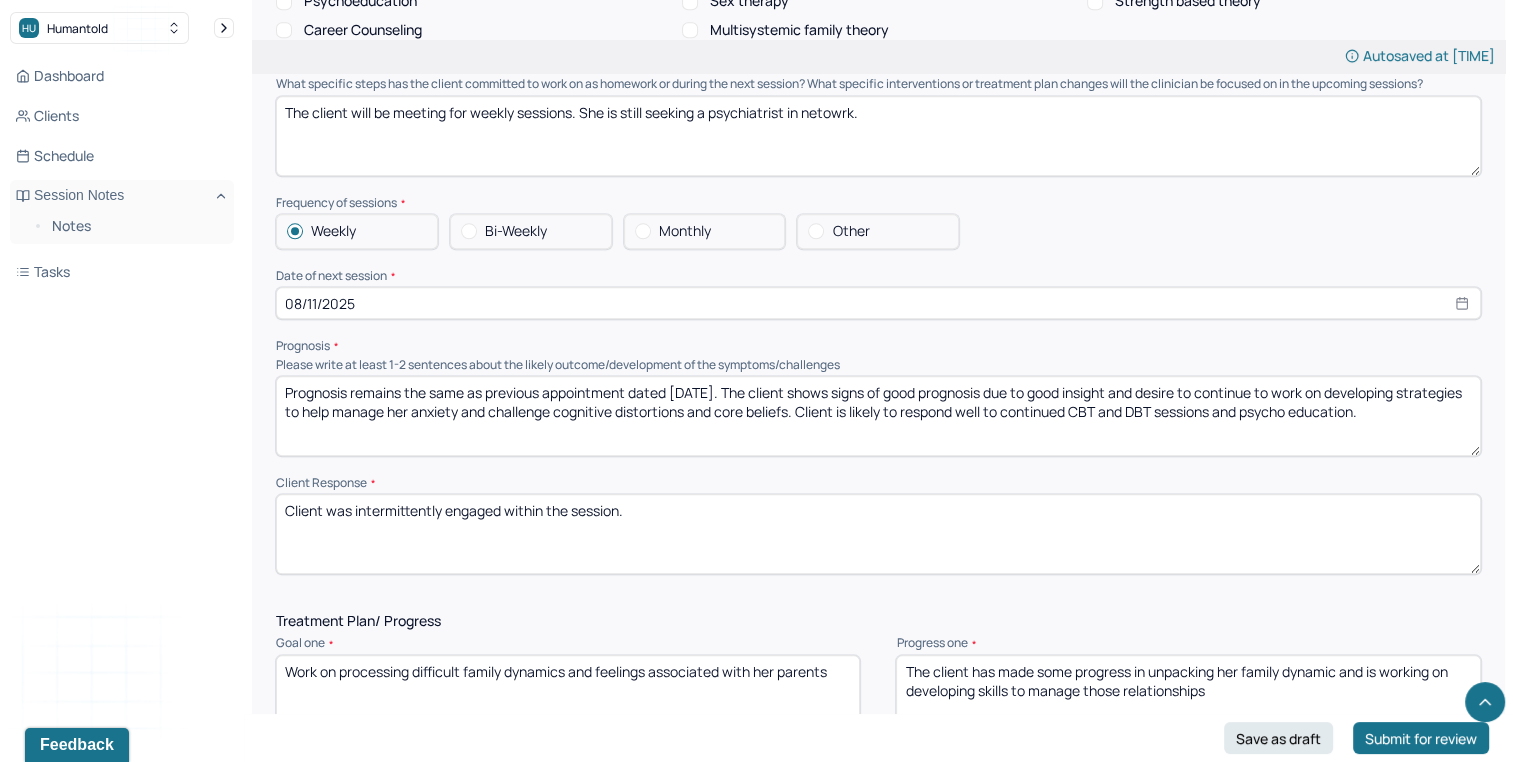 select on "7" 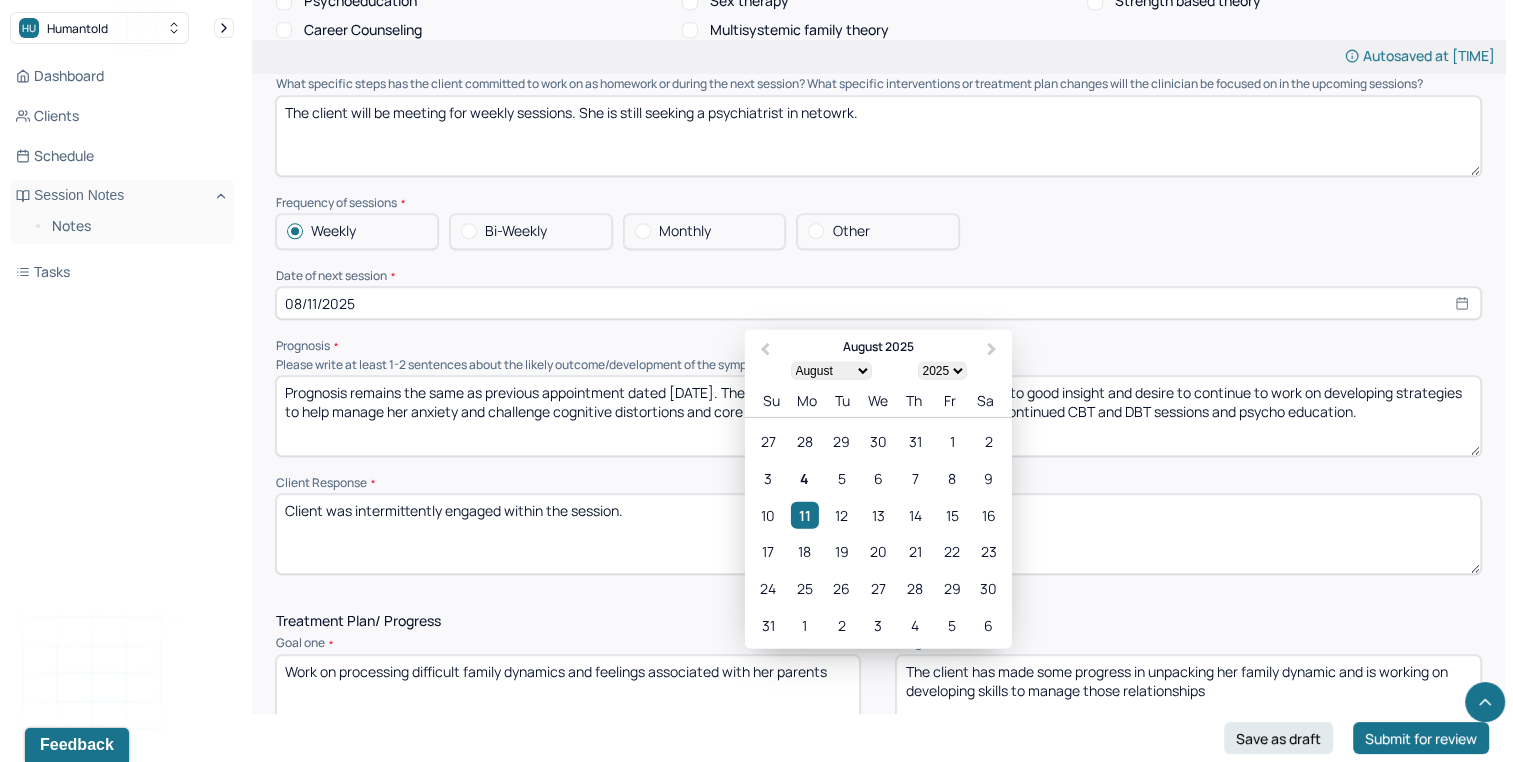 click on "Prognosis remains the same as previous appointment dated [DATE]. The client shows signs of good prognosis due to good insight and desire to continue to work on developing strategies to help manage her anxiety and challenge cognitive distortions and core beliefs. Client is likely to respond well to continued CBT and DBT sessions and psycho education." at bounding box center [878, 416] 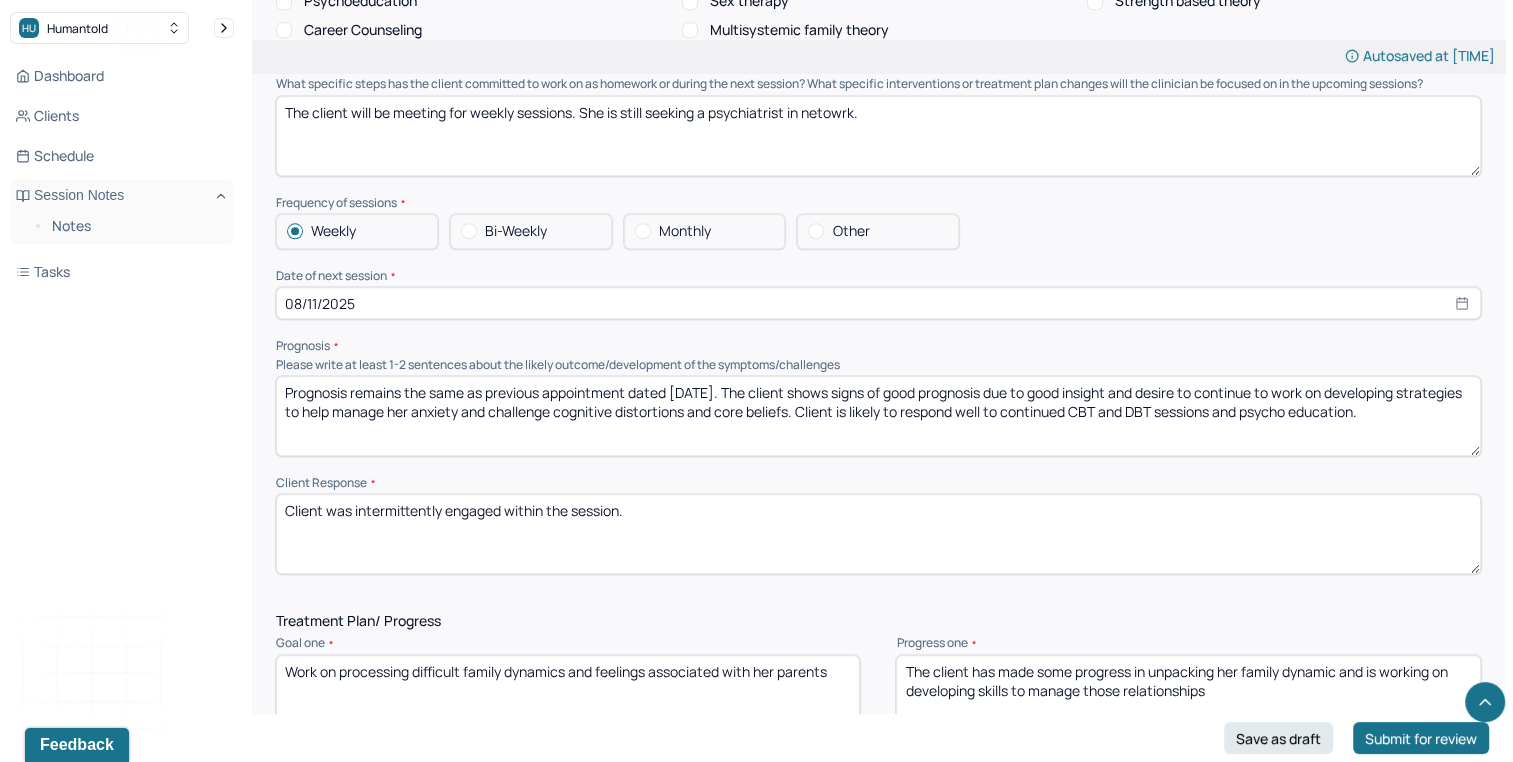 click on "Prognosis remains the same as previous appointment dated [DATE]. The client shows signs of good prognosis due to good insight and desire to continue to work on developing strategies to help manage her anxiety and challenge cognitive distortions and core beliefs. Client is likely to respond well to continued CBT and DBT sessions and psycho education." at bounding box center (878, 416) 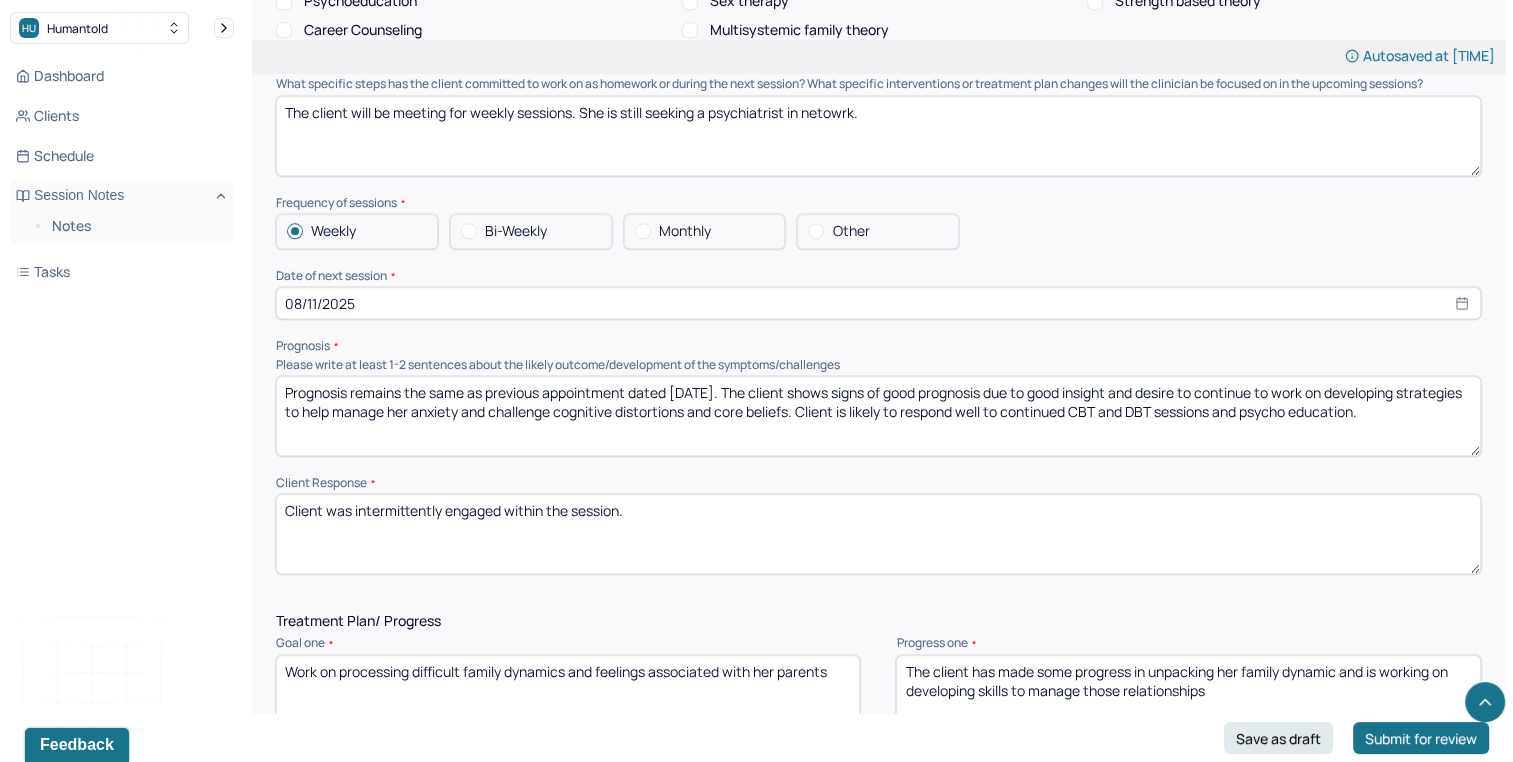 type on "Prognosis remains the same as previous appointment dated [DATE]. The client shows signs of good prognosis due to good insight and desire to continue to work on developing strategies to help manage her anxiety and challenge cognitive distortions and core beliefs. Client is likely to respond well to continued CBT and DBT sessions and psycho education." 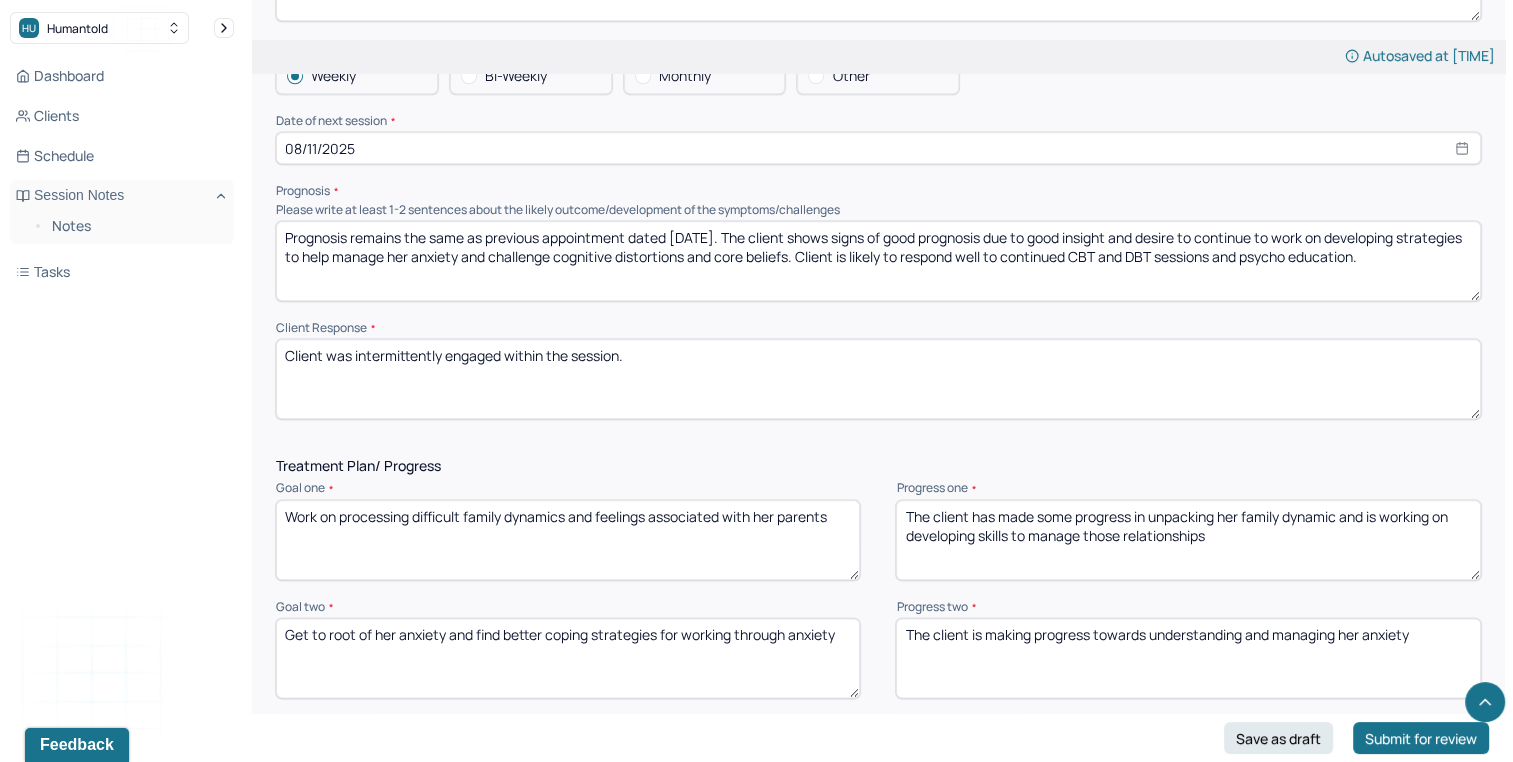 scroll, scrollTop: 2228, scrollLeft: 0, axis: vertical 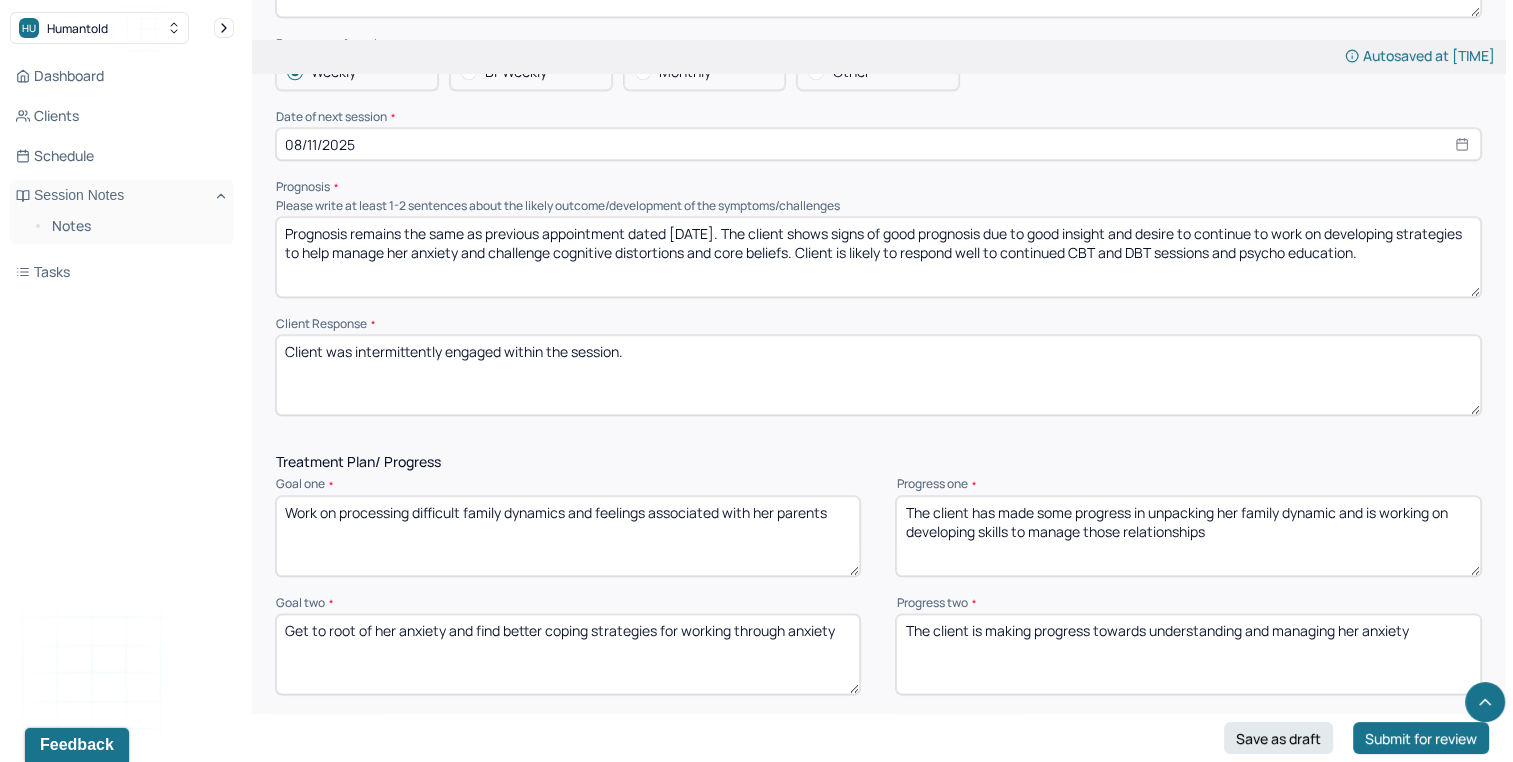 click on "Client was intermittently engaged within the session." at bounding box center [878, 375] 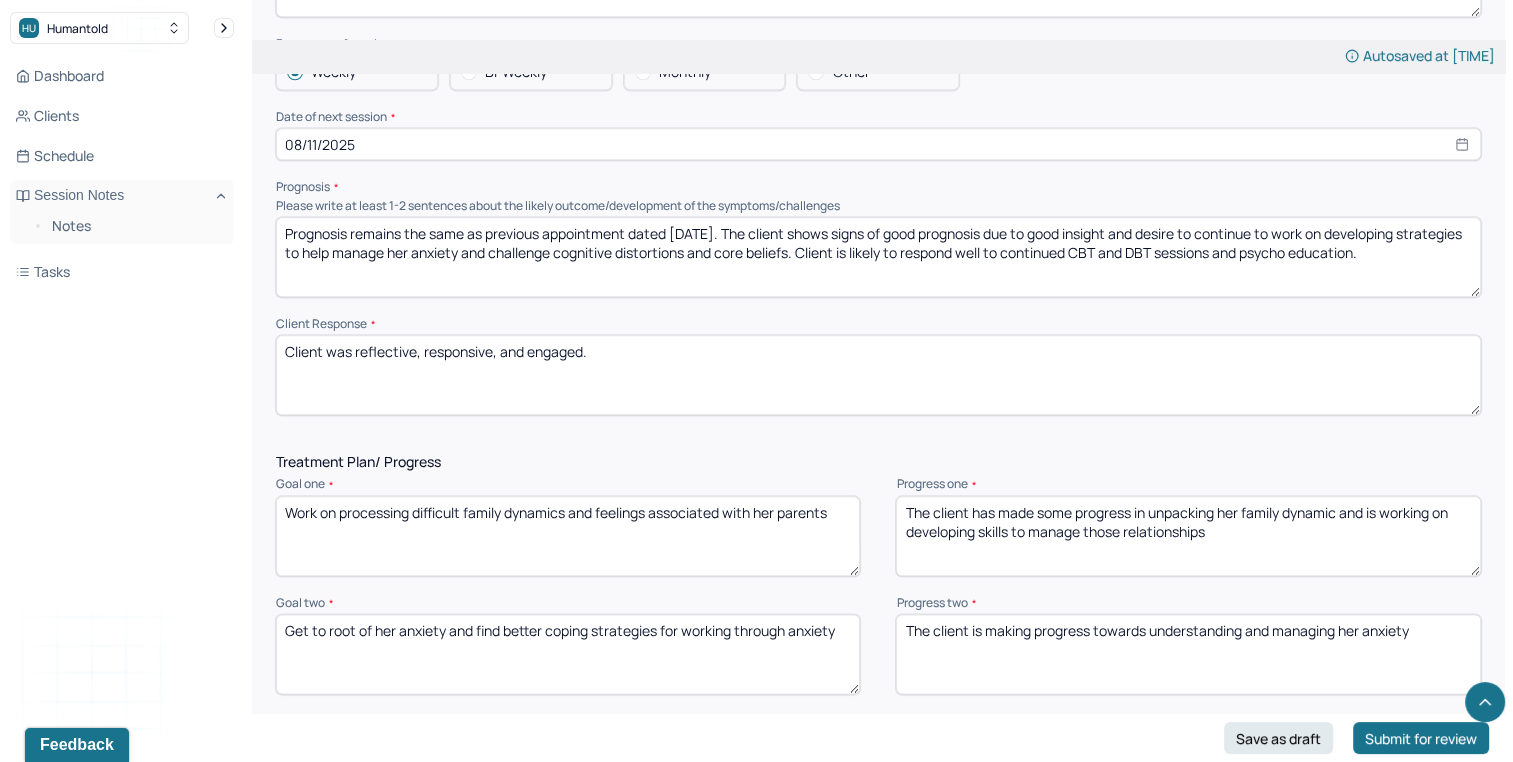type on "Client was reflective, responsive, and engaged." 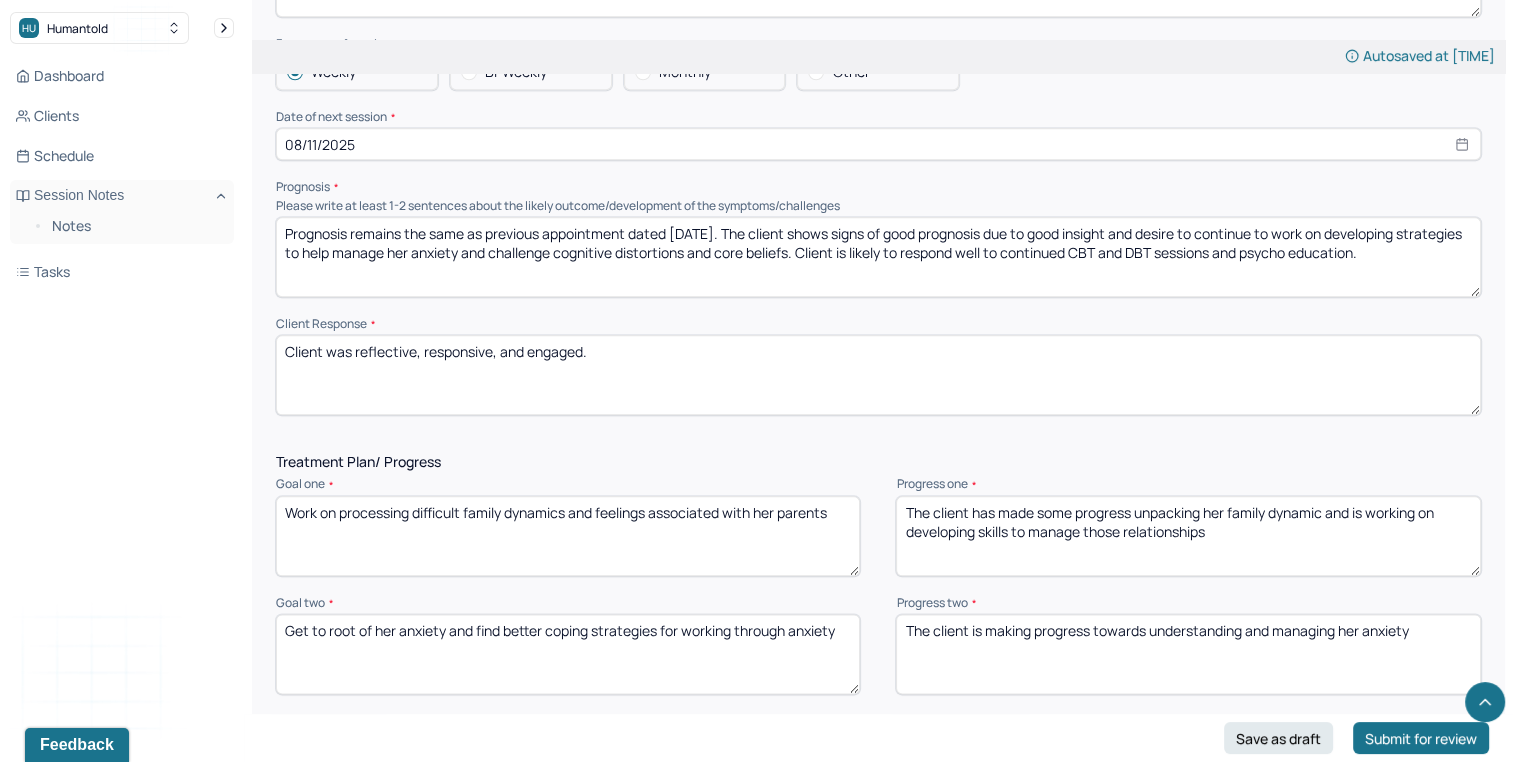 drag, startPoint x: 1357, startPoint y: 522, endPoint x: 1387, endPoint y: 556, distance: 45.343136 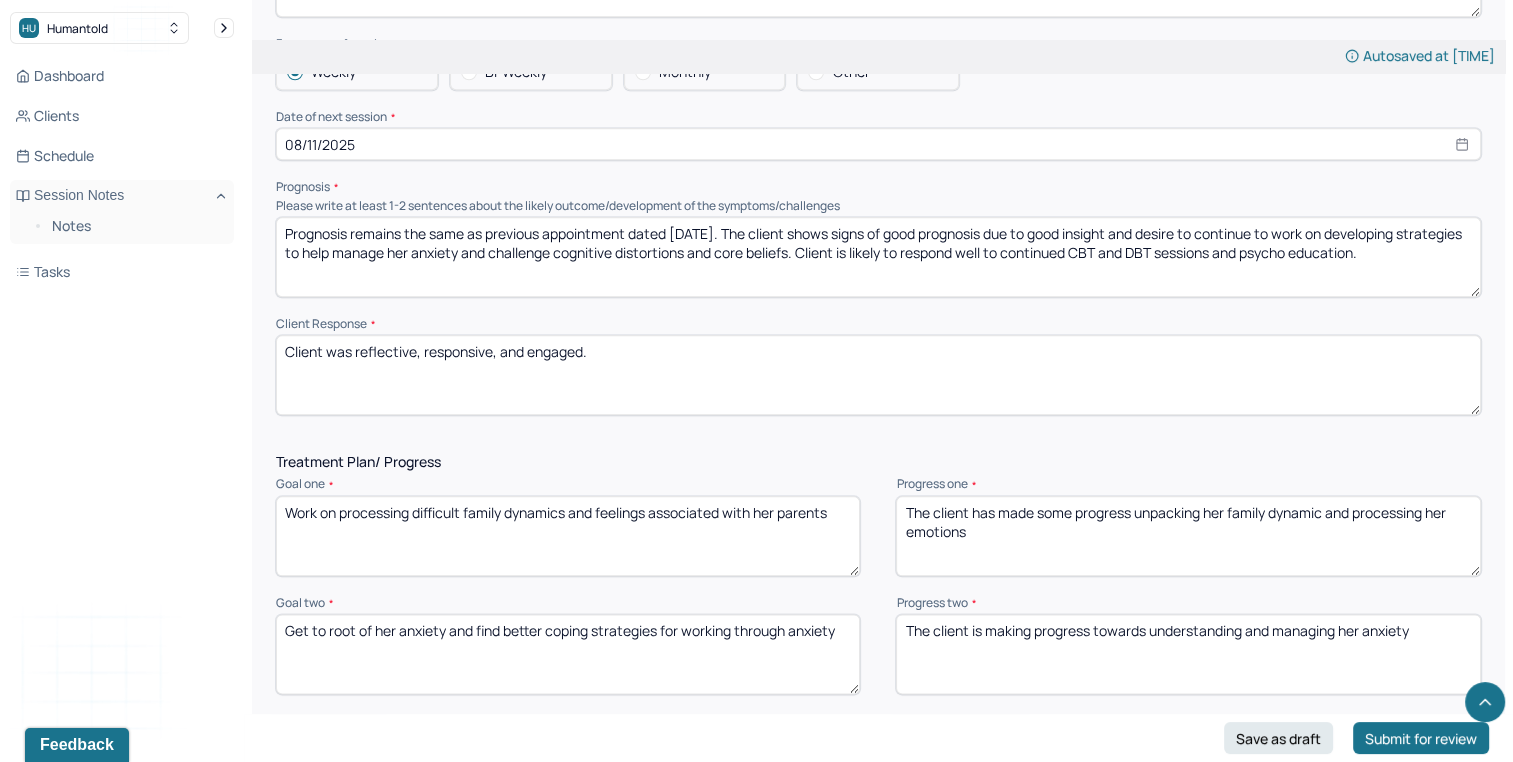 type on "The client has made some progress unpacking her family dynamic and processing her emotions" 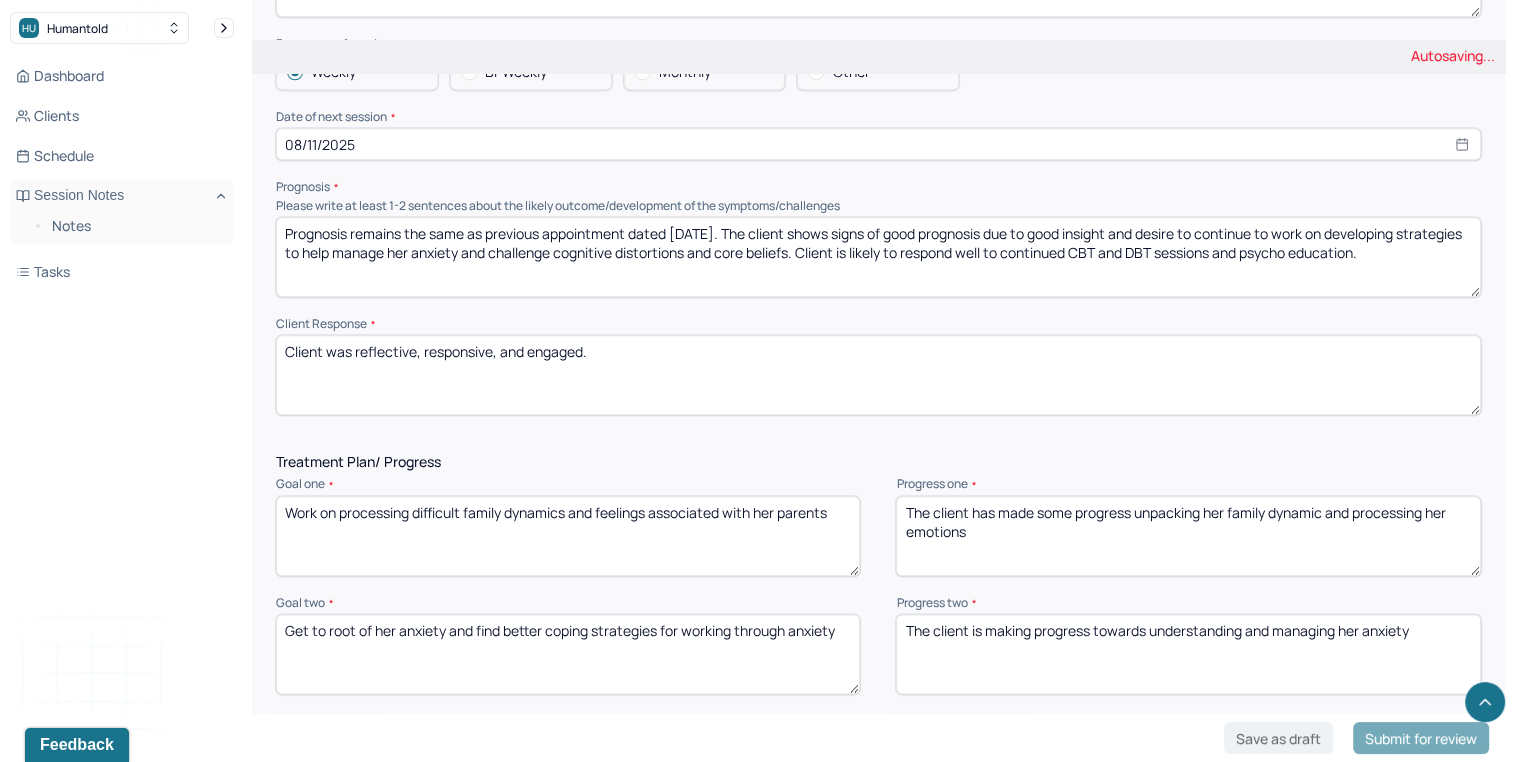 click on "The client is making progress towards understanding and managing her anxiety" at bounding box center [1188, 654] 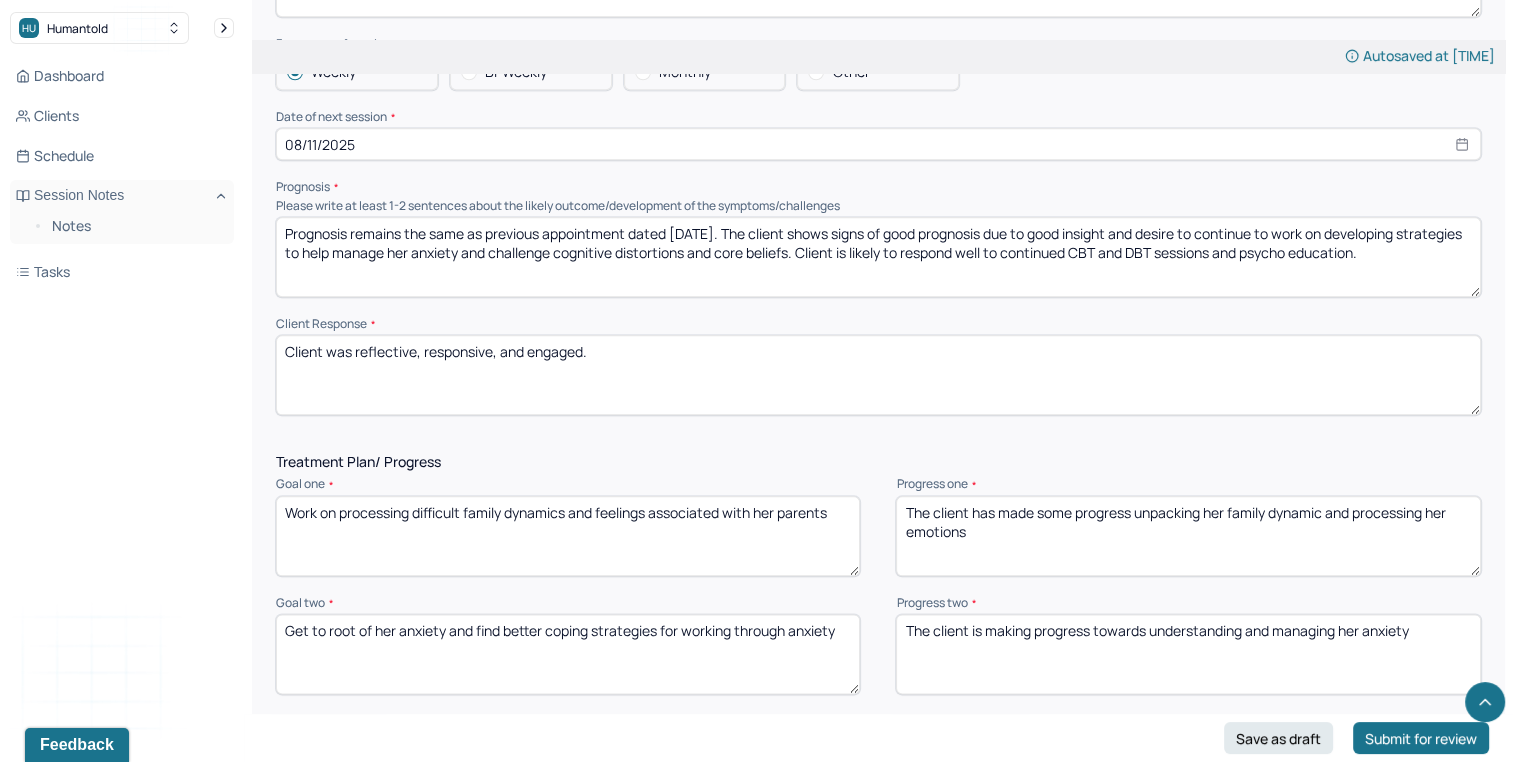 click on "The client is making progress towards understanding and managing her anxiety" at bounding box center [1188, 654] 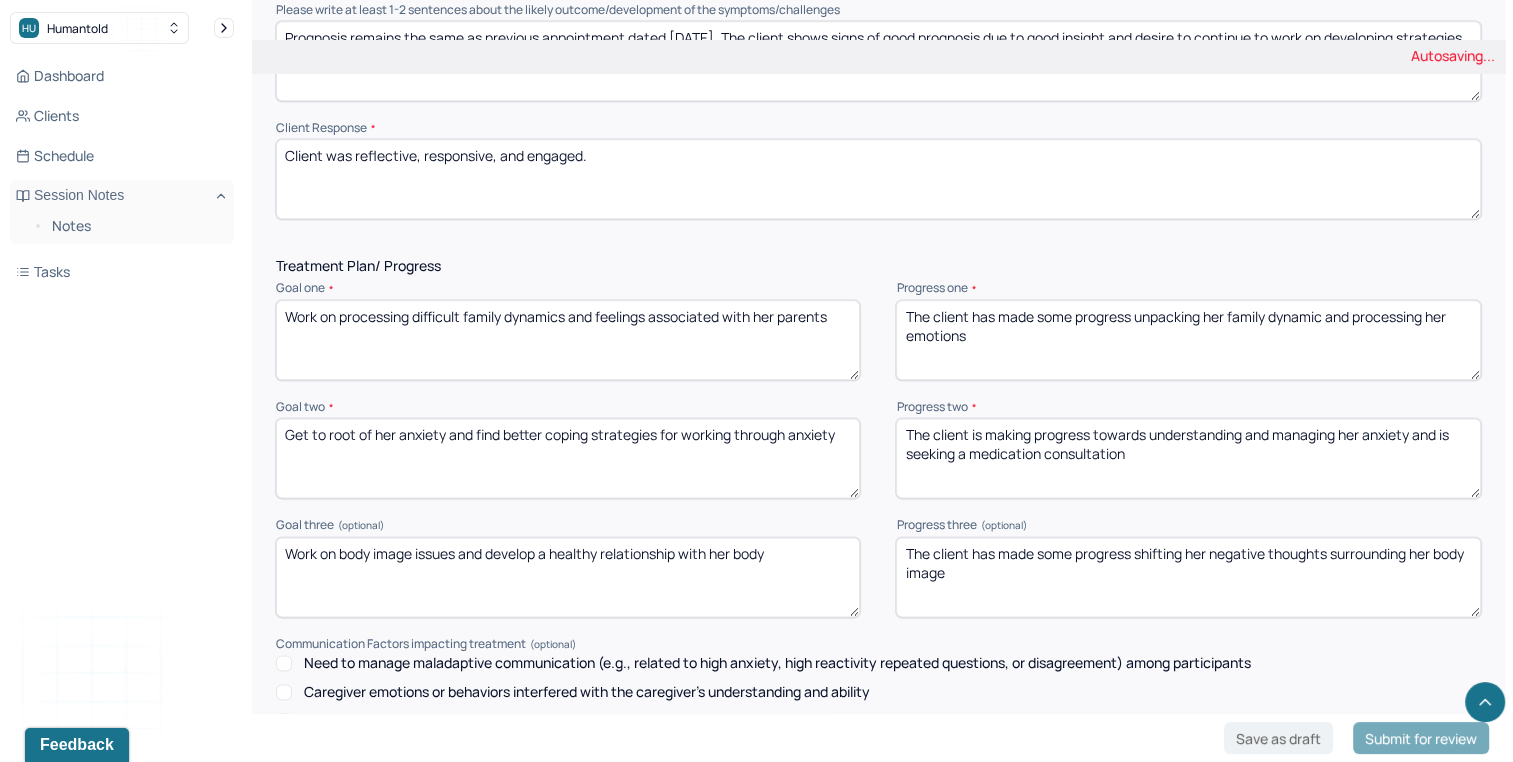 scroll, scrollTop: 2433, scrollLeft: 0, axis: vertical 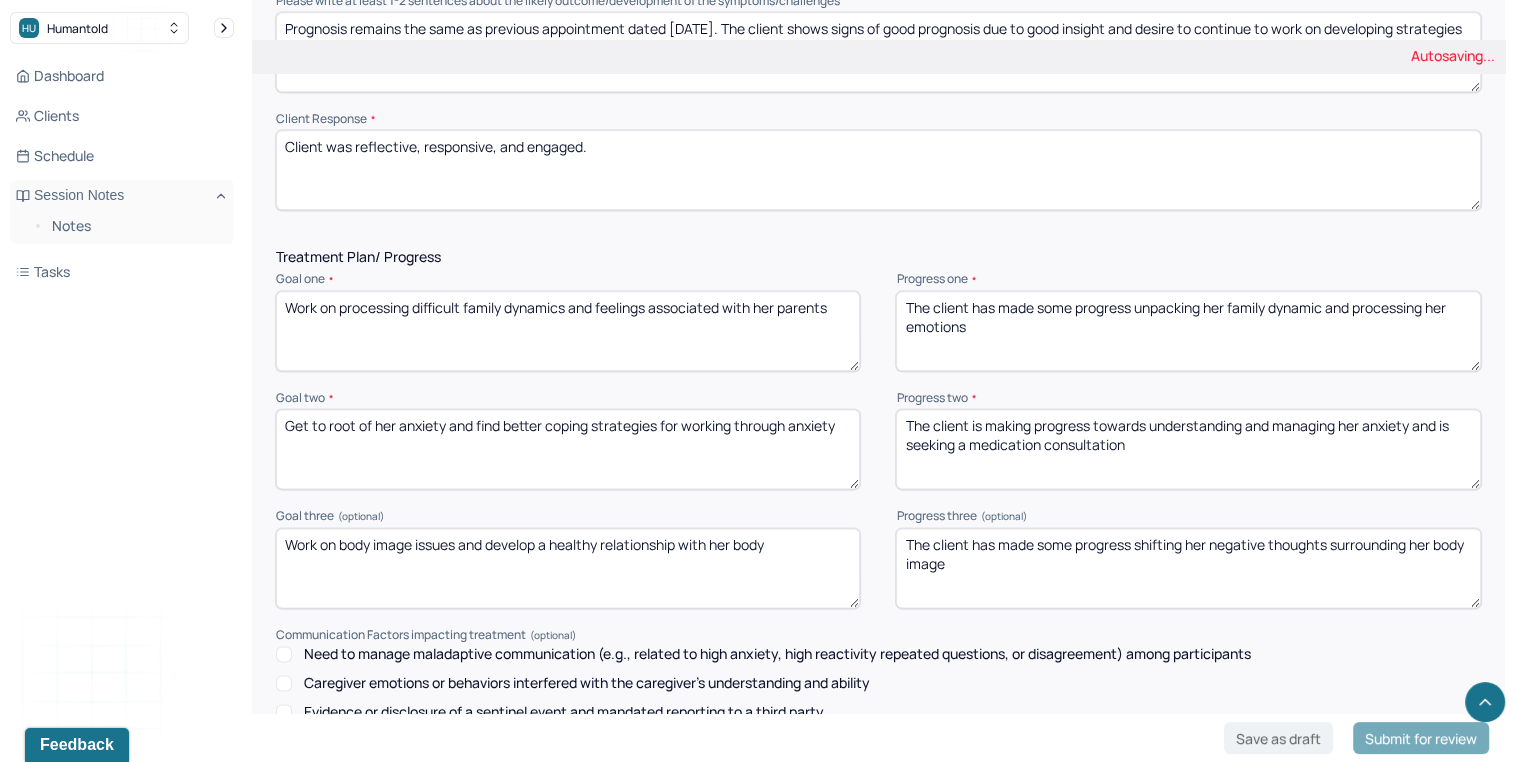 type on "The client is making progress towards understanding and managing her anxiety and is seeking a medication consultation" 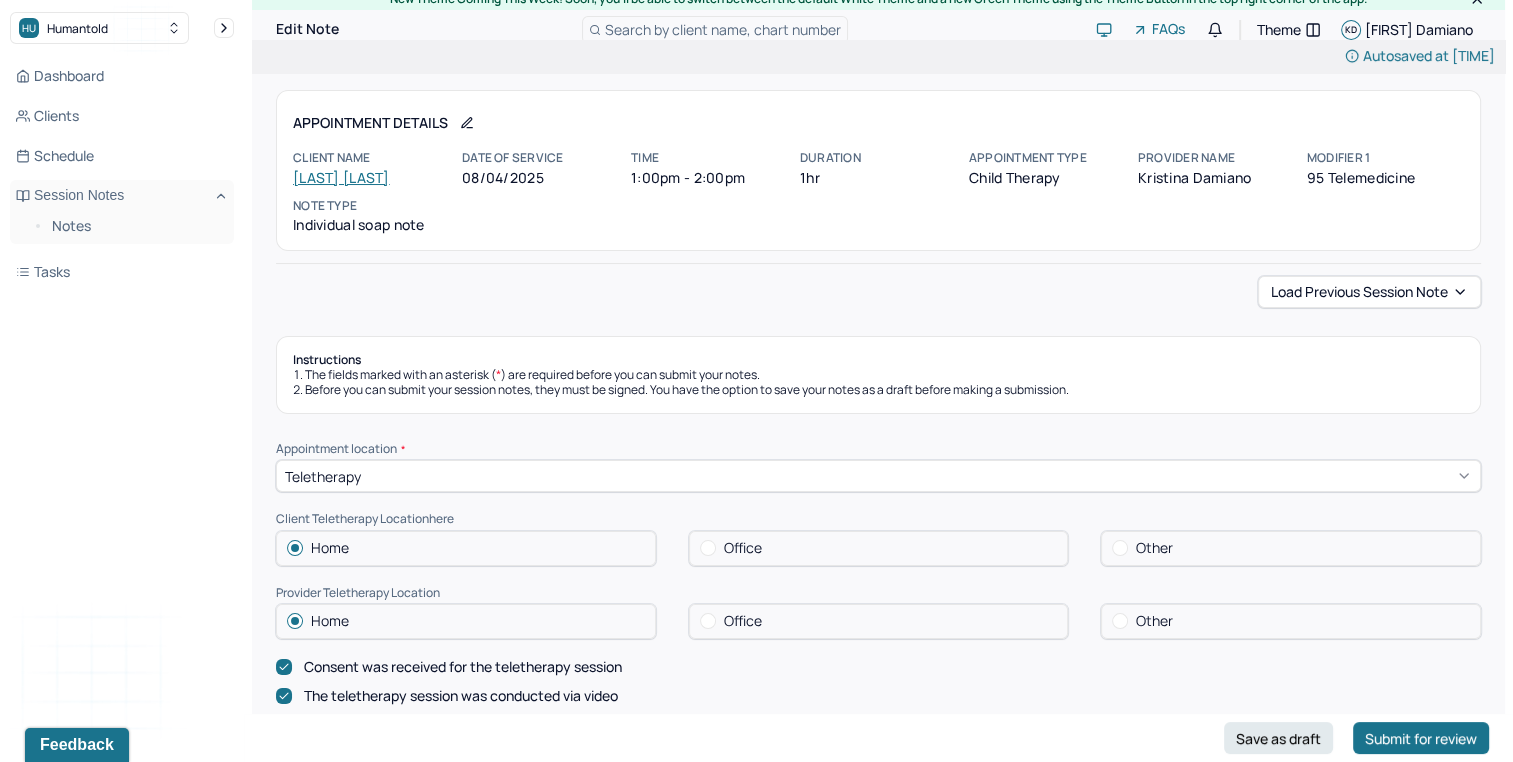scroll, scrollTop: 0, scrollLeft: 0, axis: both 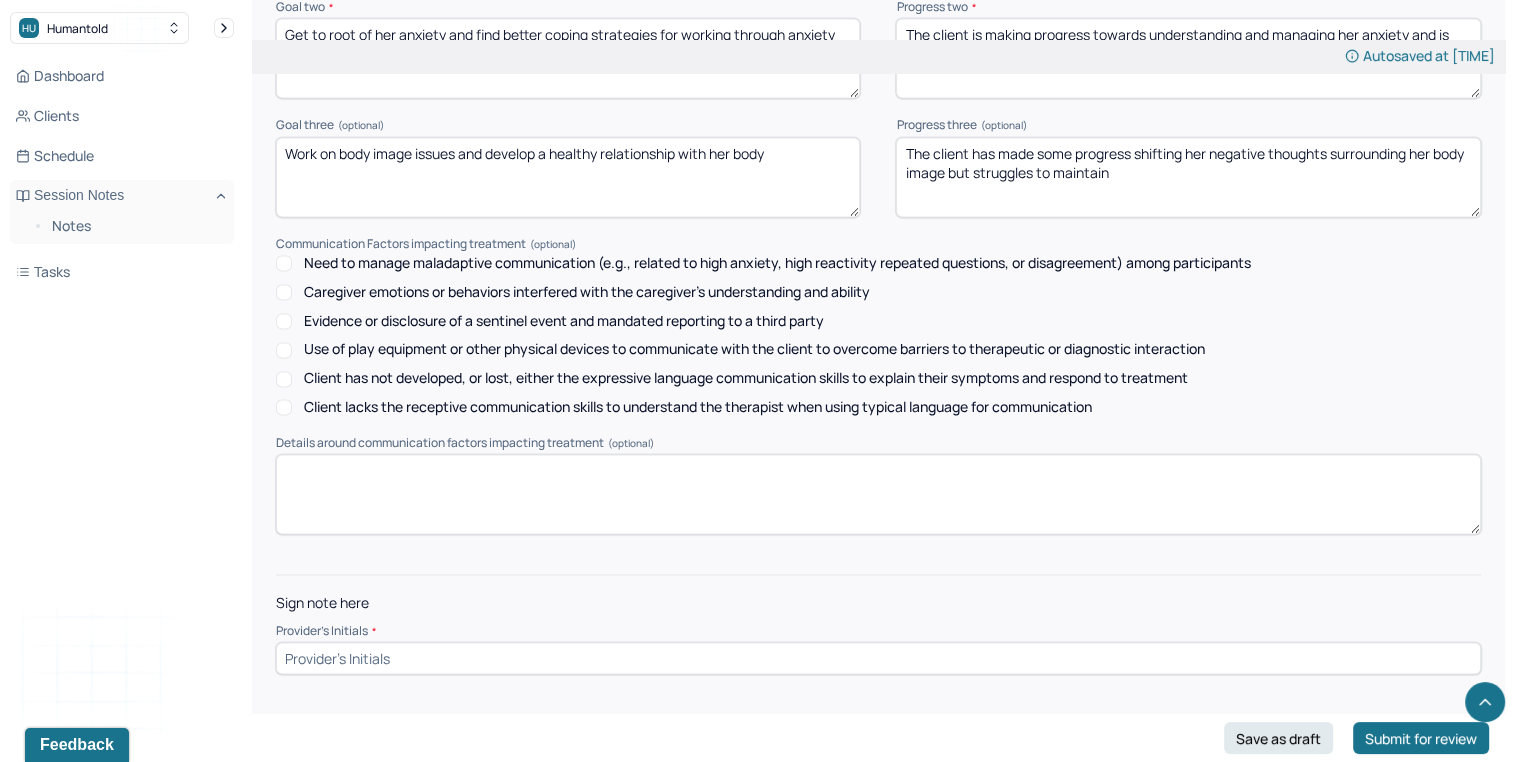 type on "The client has made some progress shifting her negative thoughts surrounding her body image but struggles to maintain" 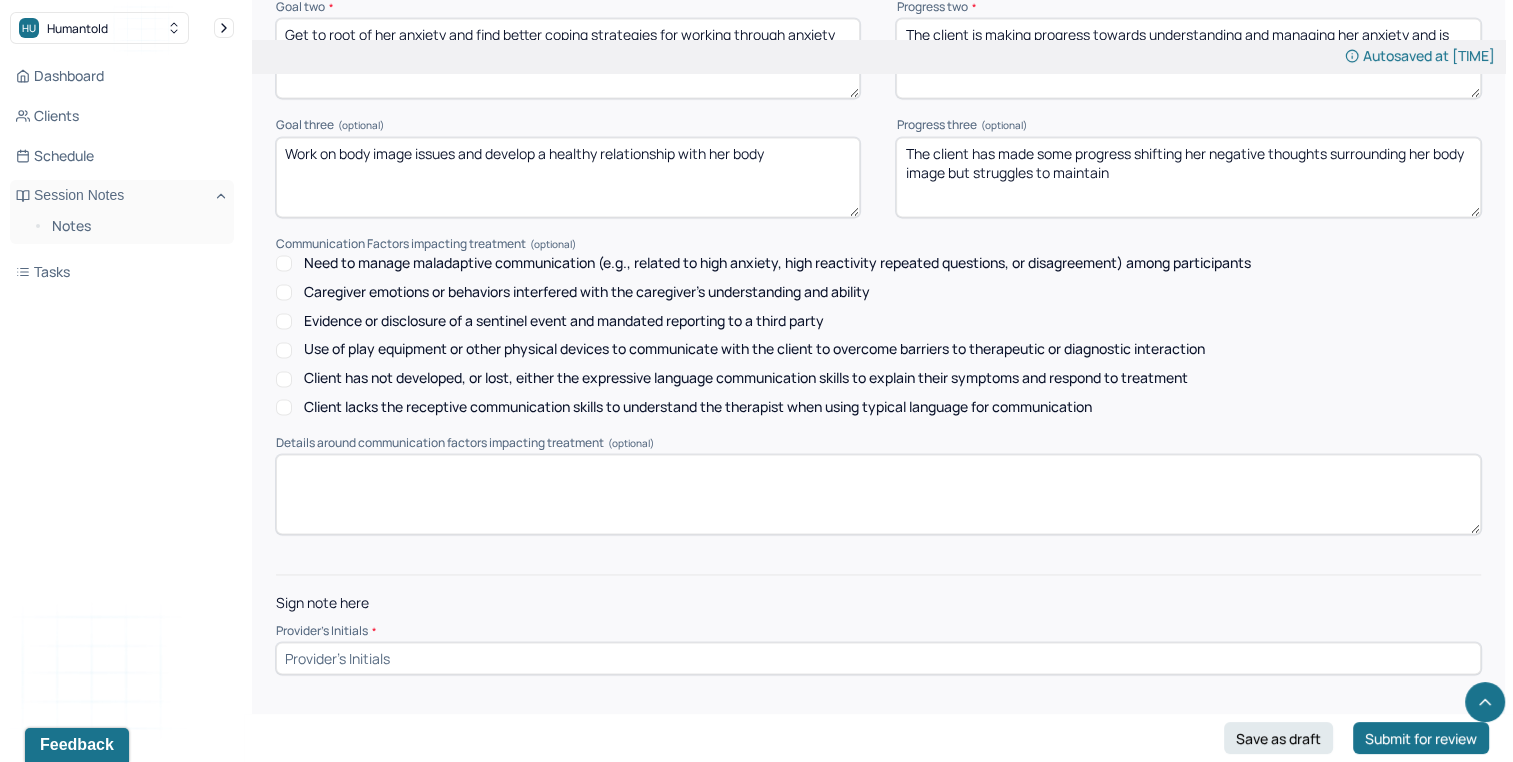 click at bounding box center [878, 658] 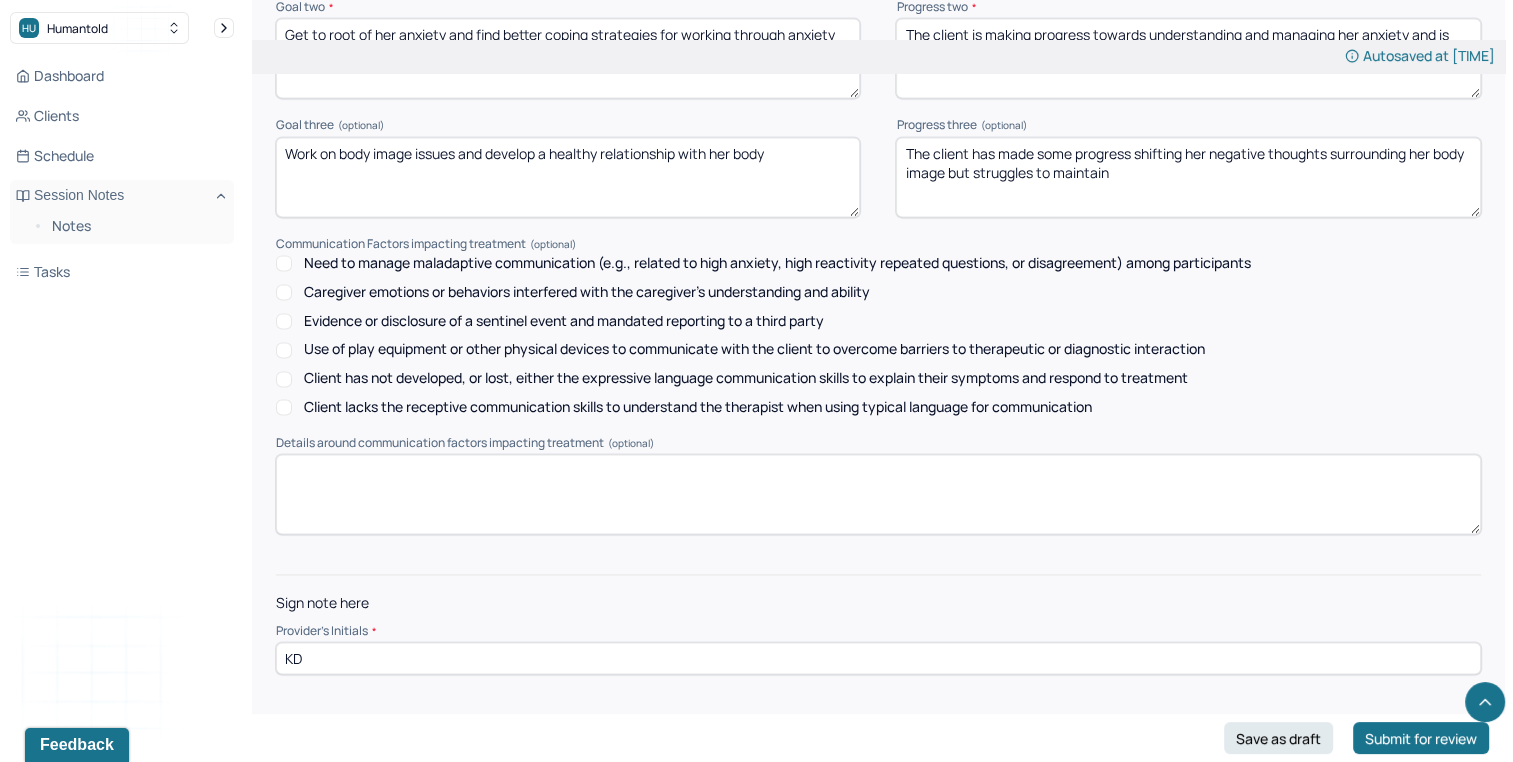 type on "KD" 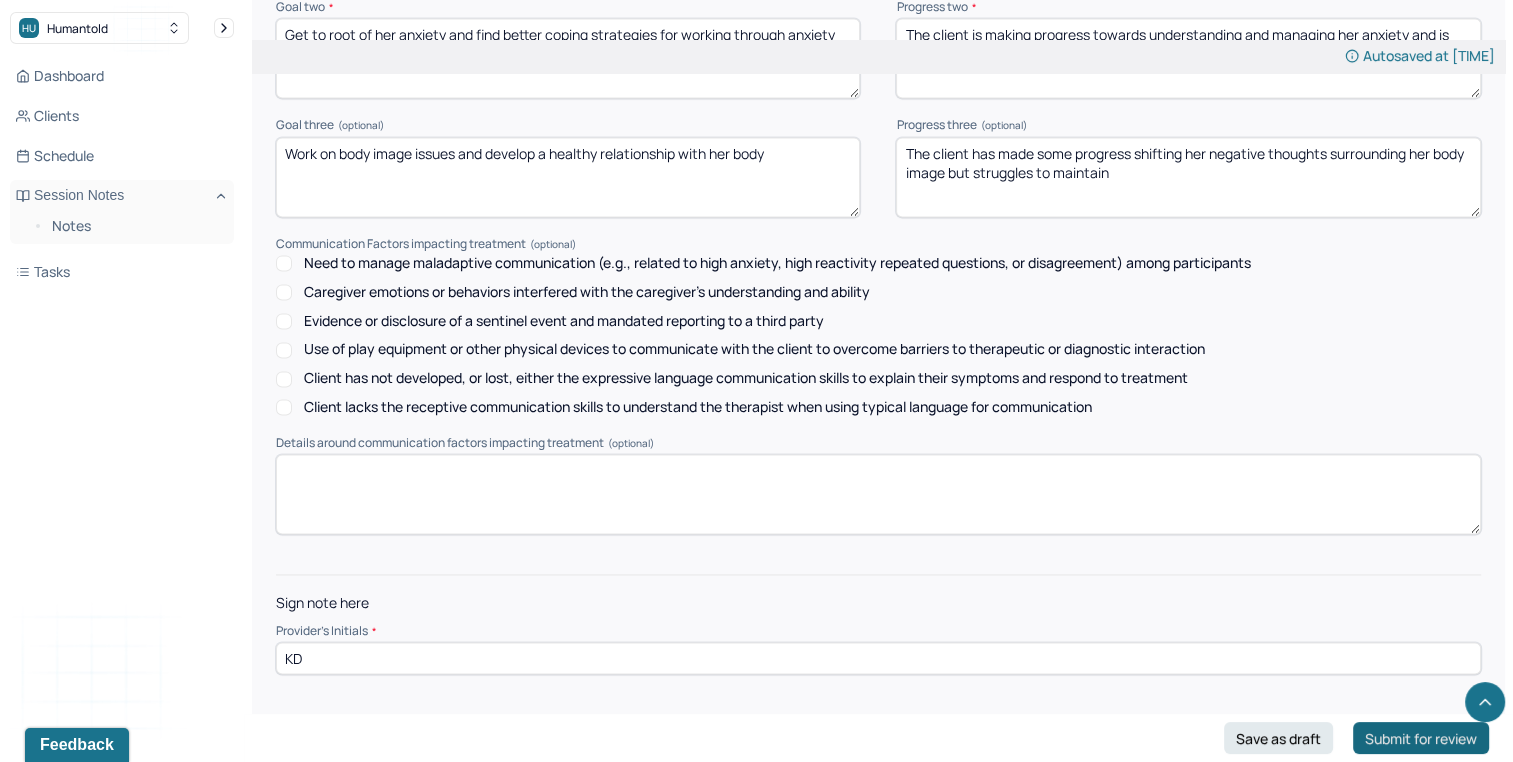 click on "Submit for review" at bounding box center [1421, 738] 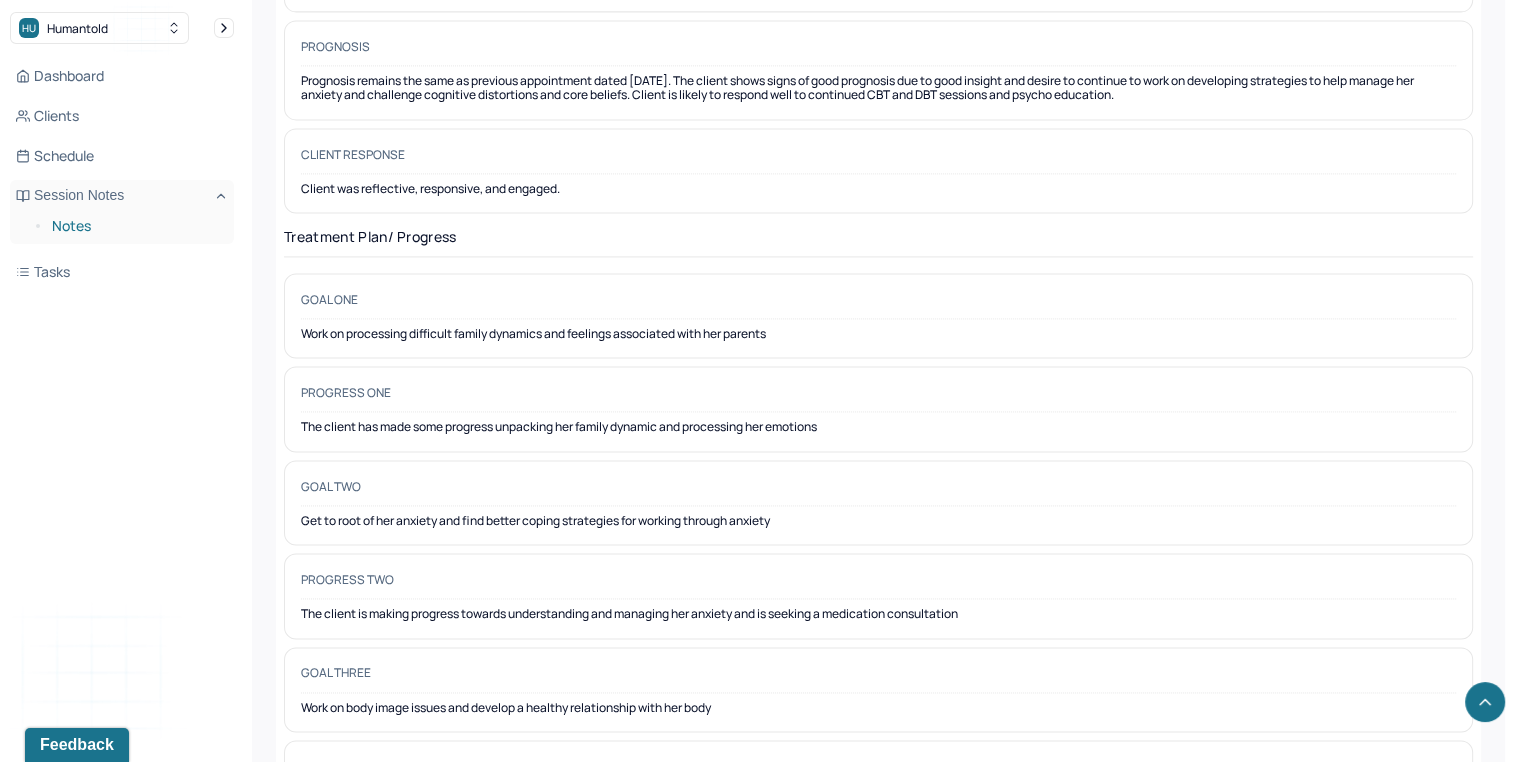 click on "Notes" at bounding box center (135, 226) 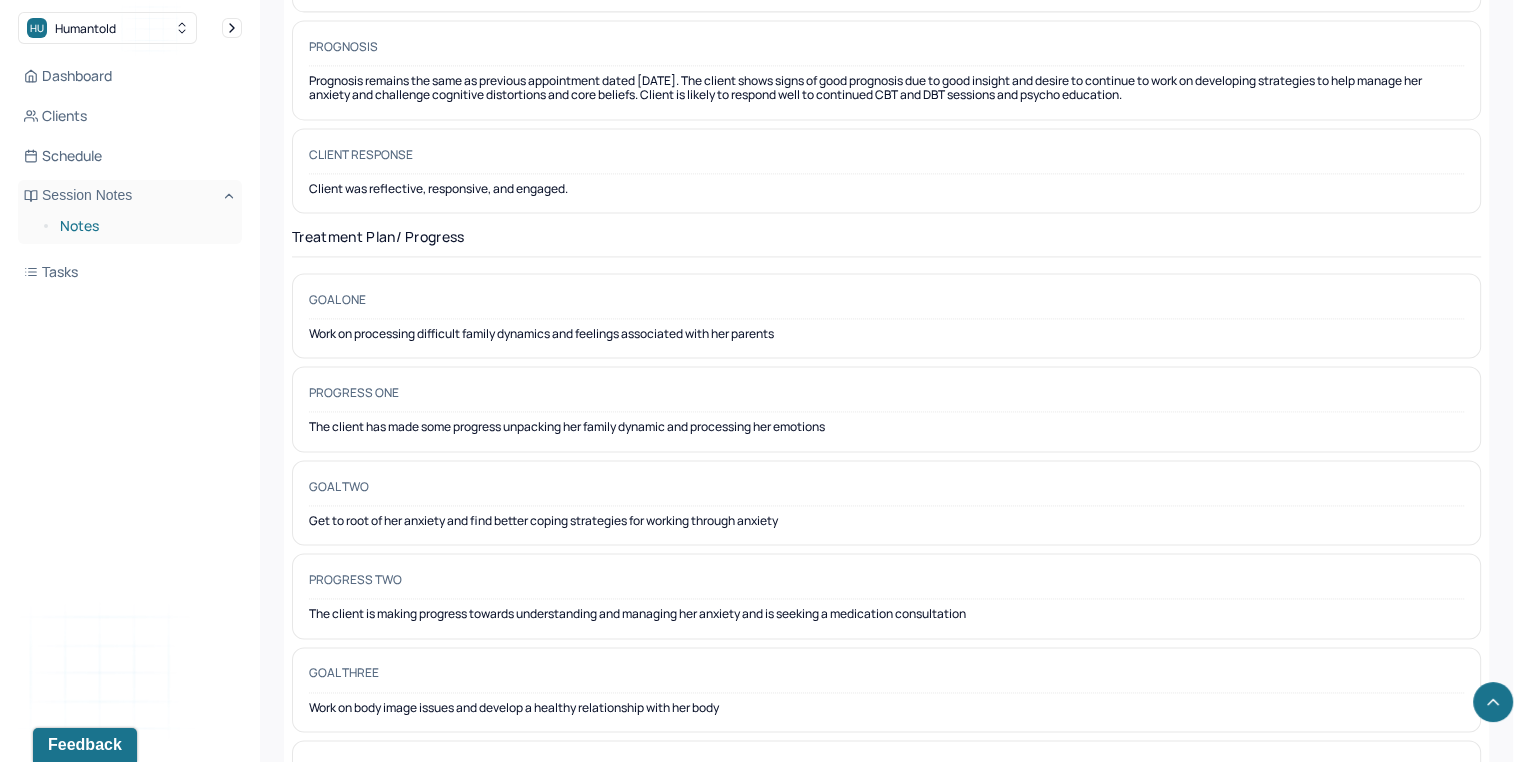 scroll, scrollTop: 0, scrollLeft: 0, axis: both 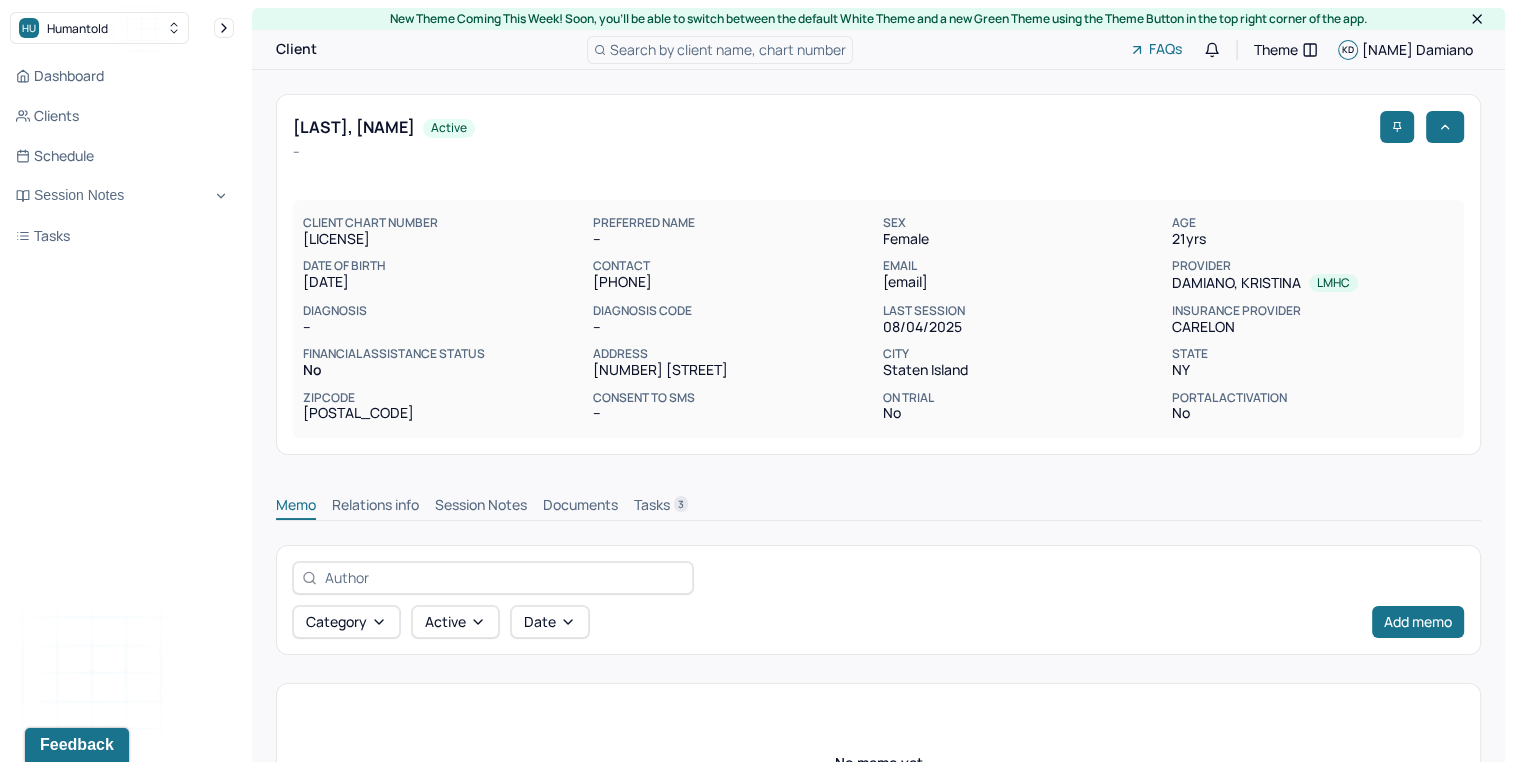 click on "Session Notes" at bounding box center [481, 507] 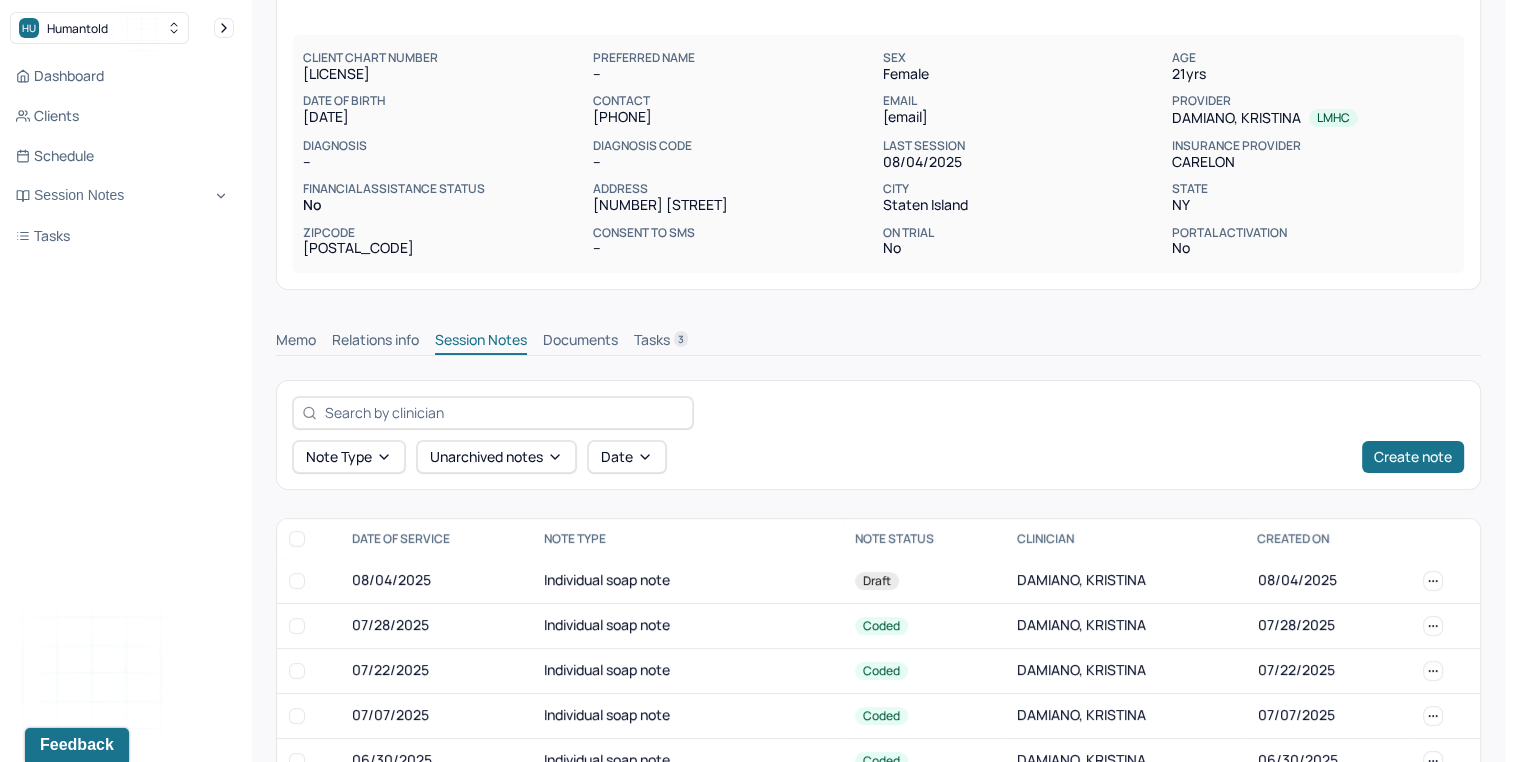scroll, scrollTop: 223, scrollLeft: 0, axis: vertical 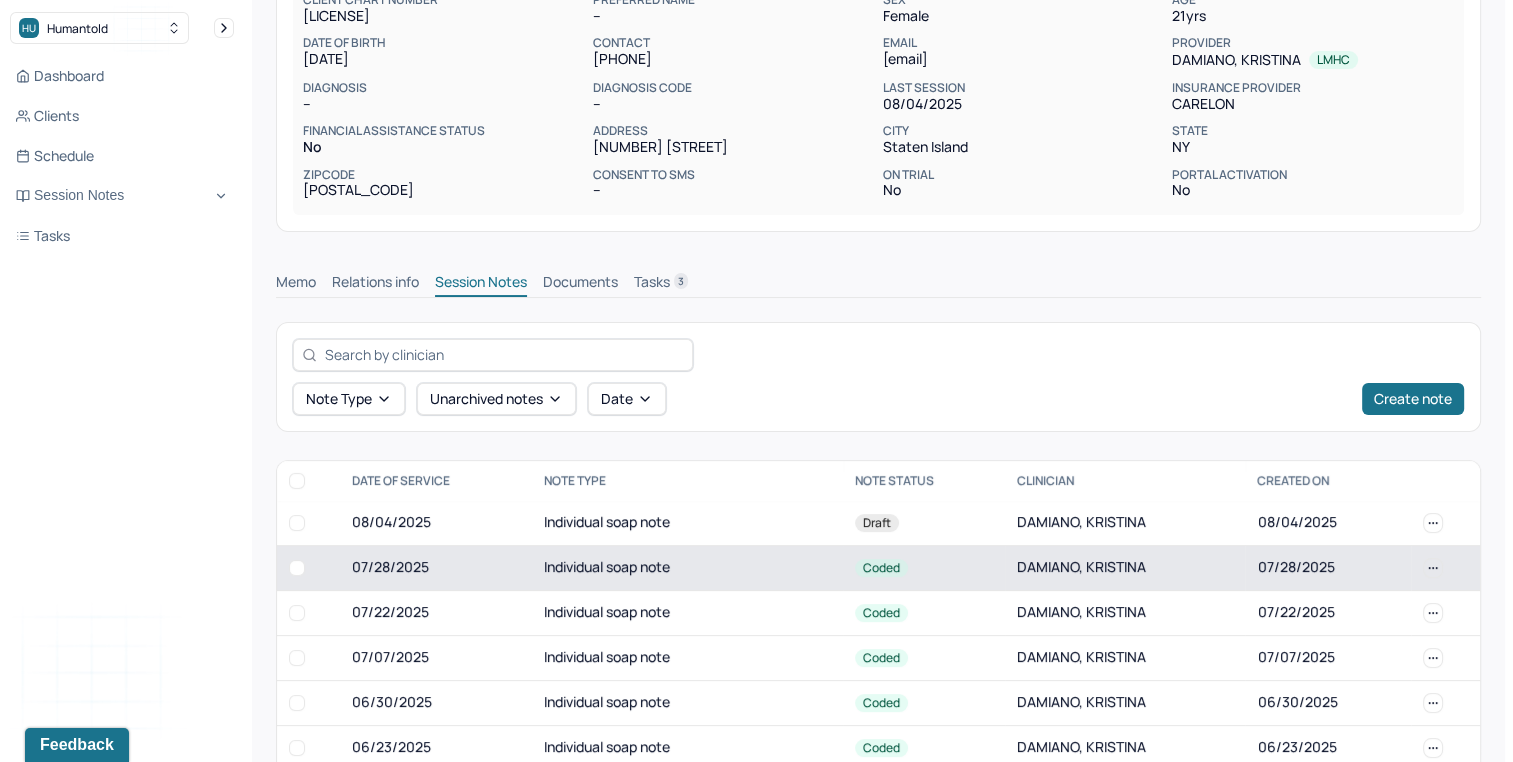 click on "Individual soap note" at bounding box center [687, 567] 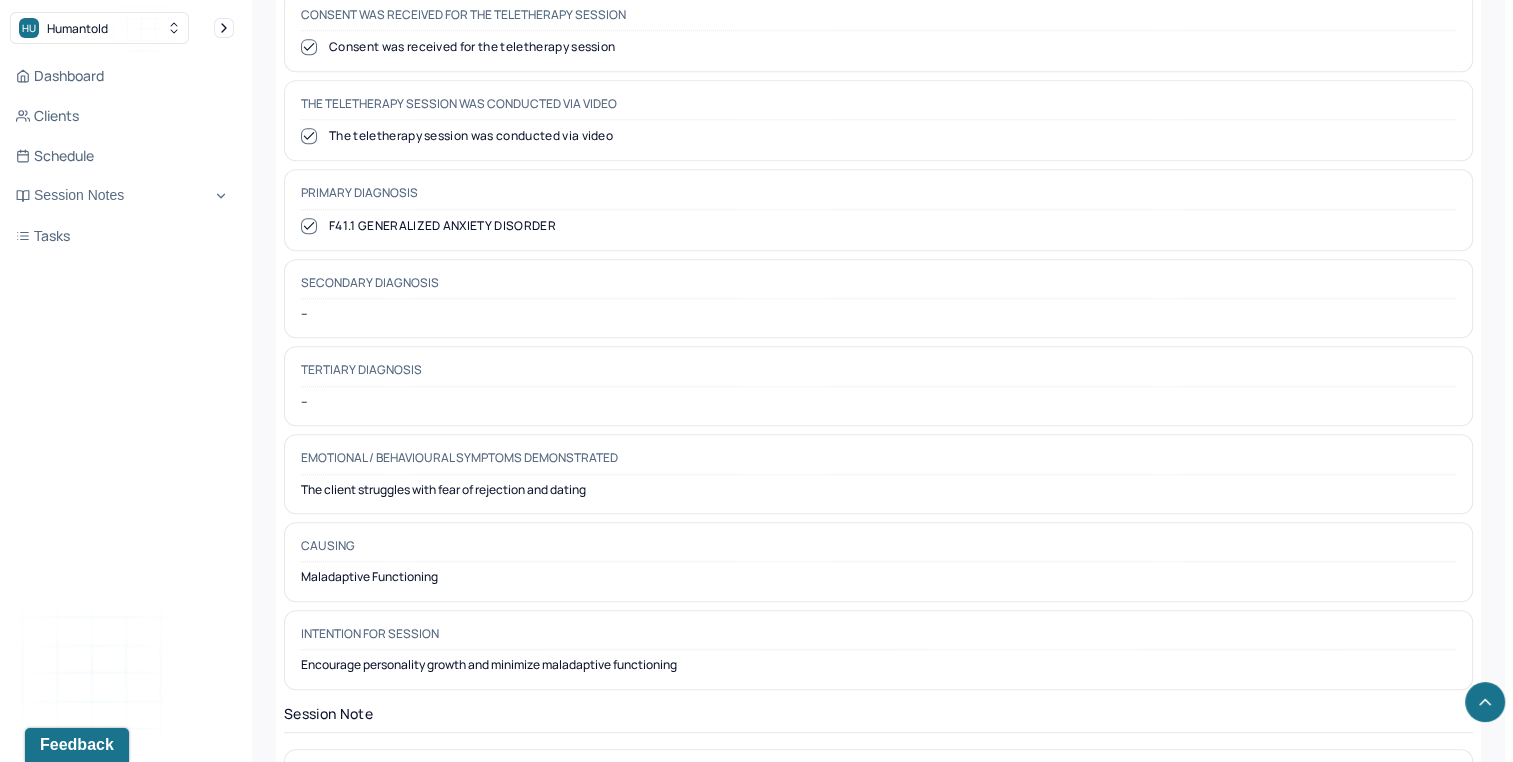 scroll, scrollTop: 1093, scrollLeft: 0, axis: vertical 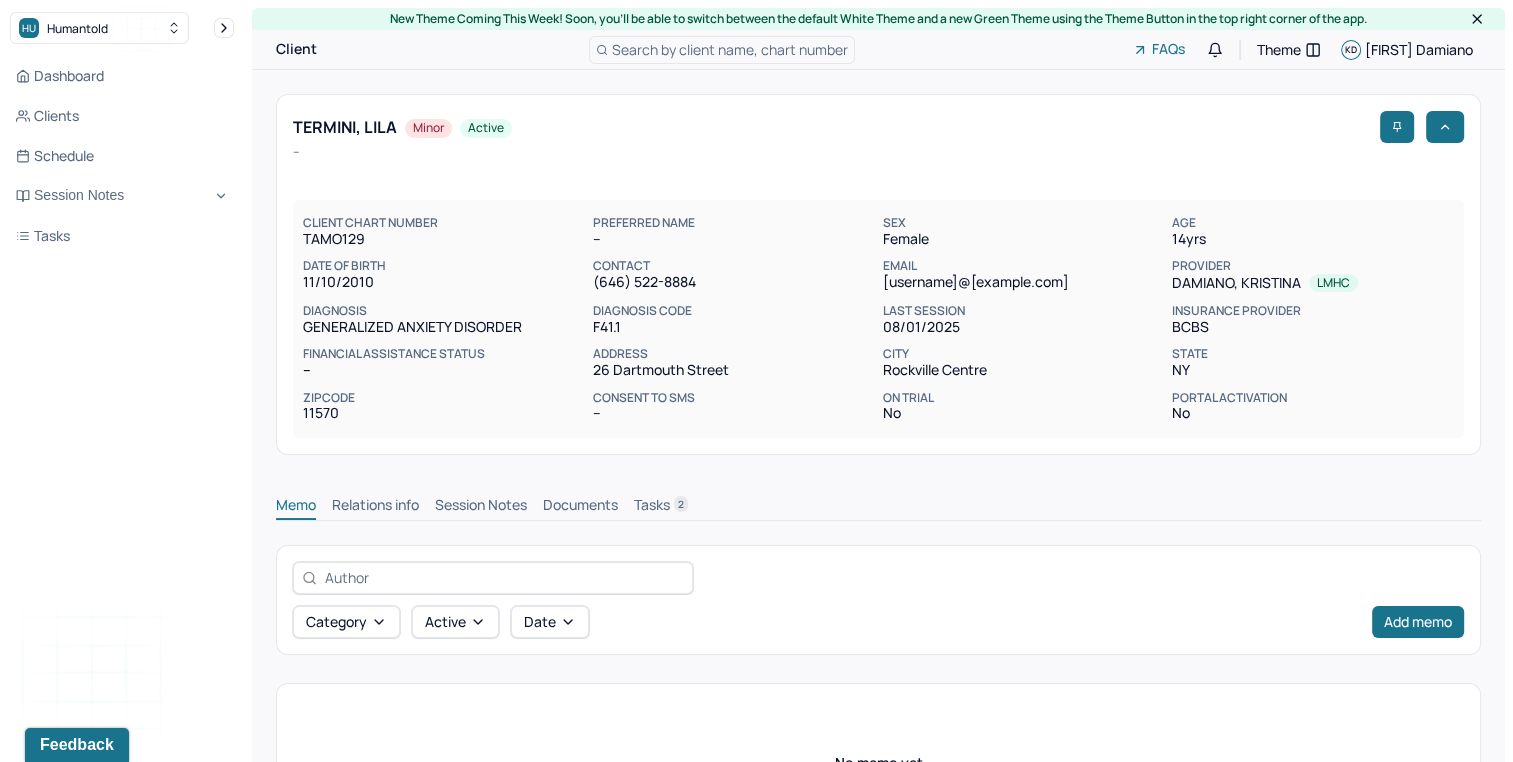 click on "Session Notes" at bounding box center (481, 507) 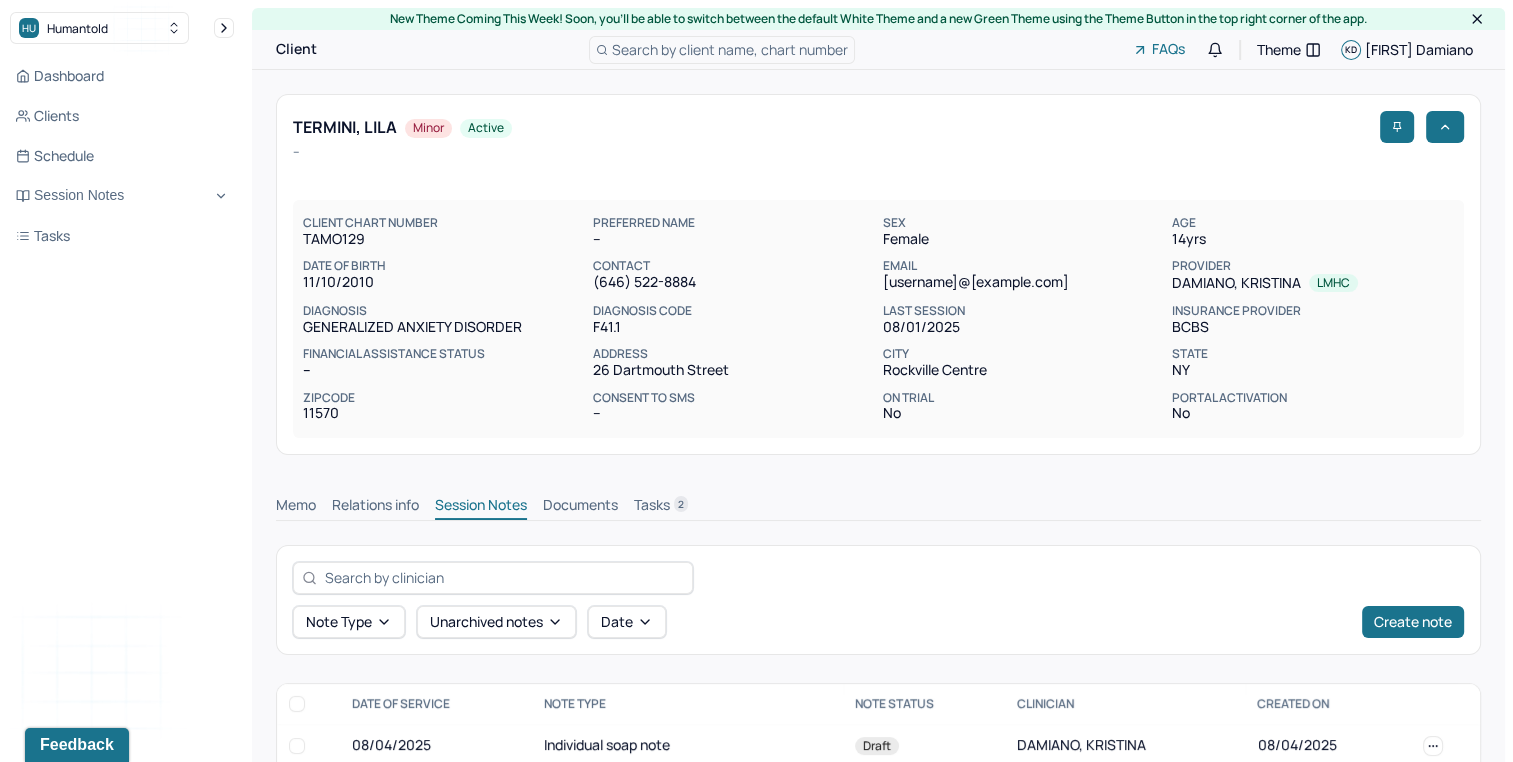 scroll, scrollTop: 260, scrollLeft: 0, axis: vertical 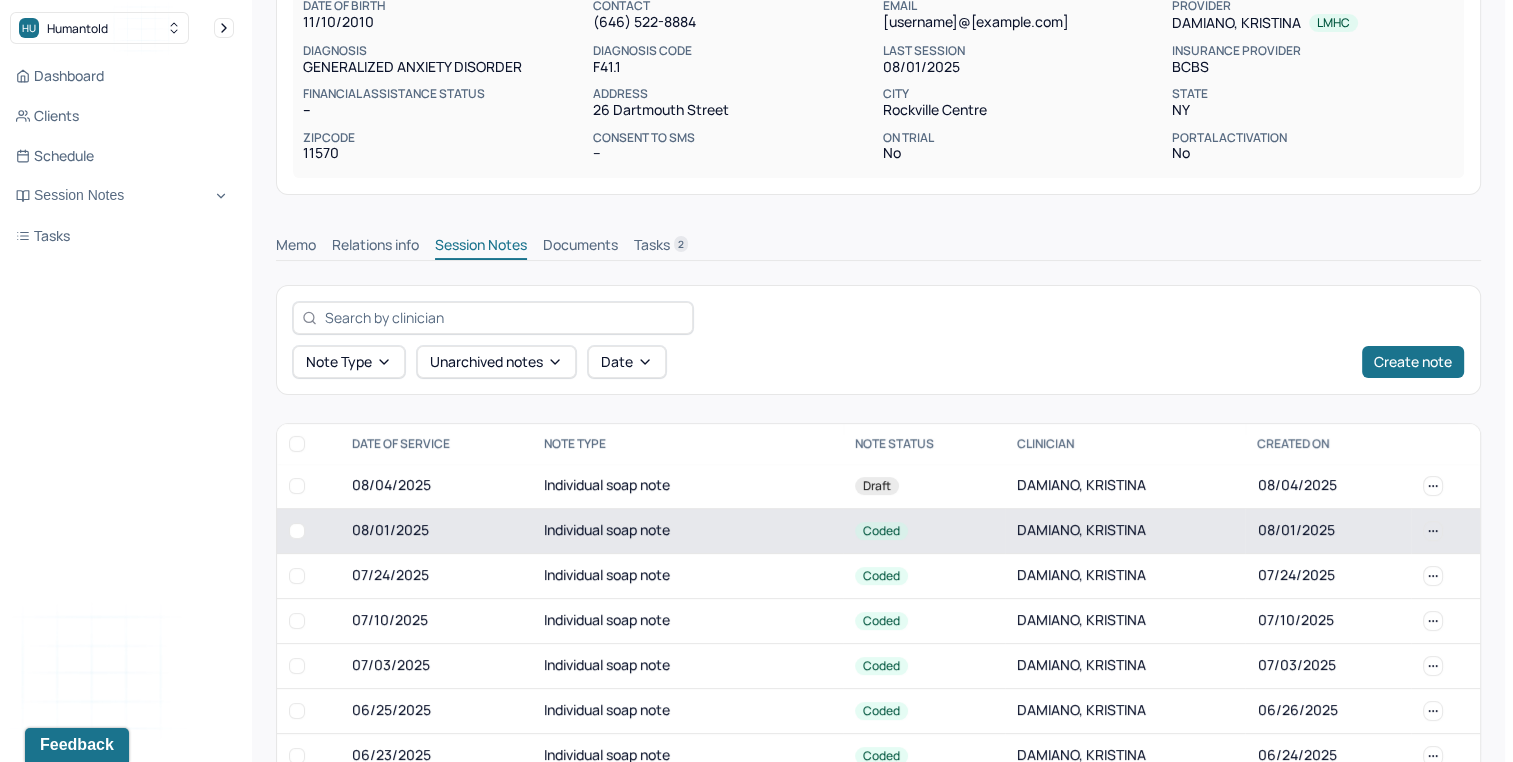 click on "Individual soap note" at bounding box center (687, 530) 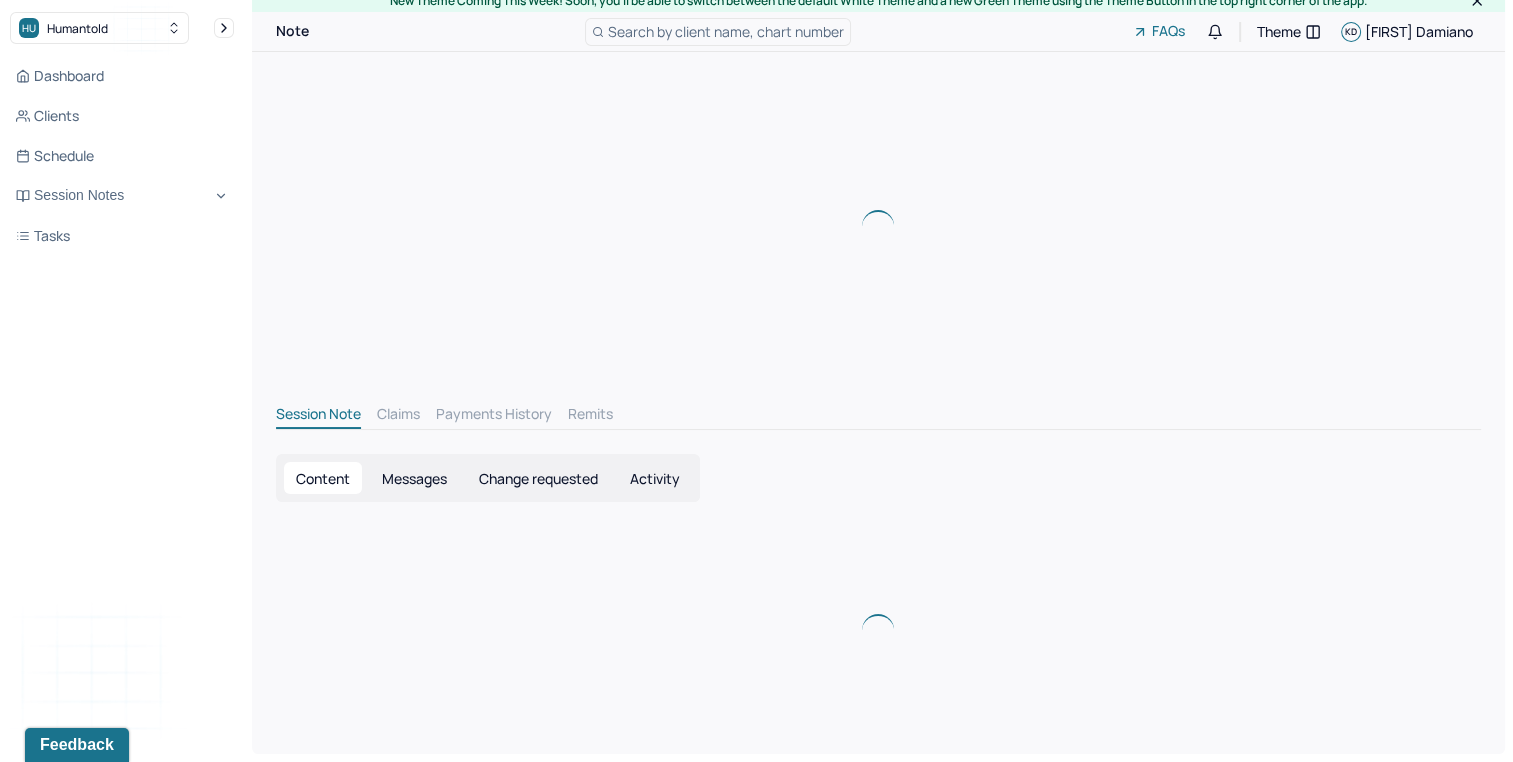 scroll, scrollTop: 0, scrollLeft: 0, axis: both 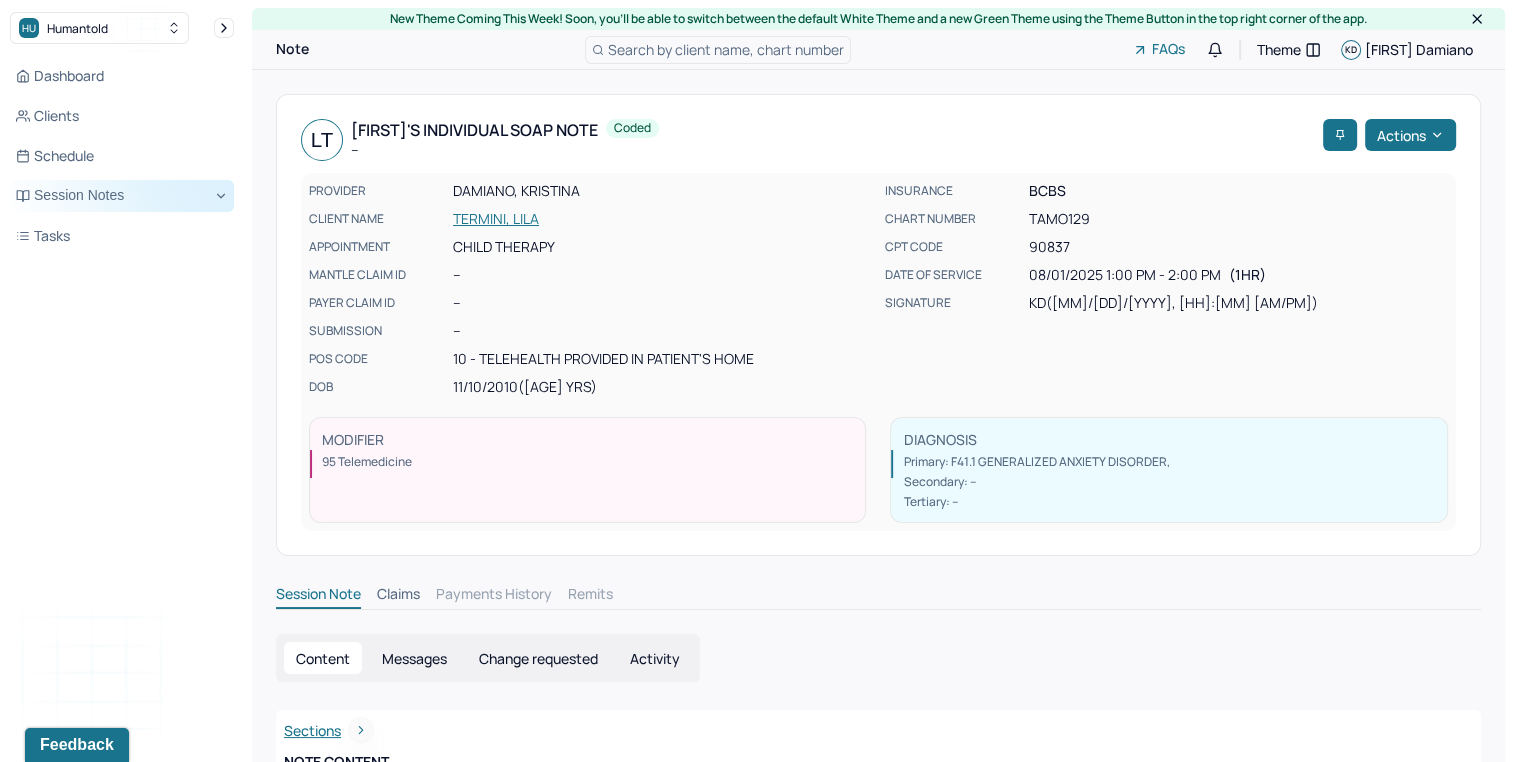 click on "Session Notes" at bounding box center [122, 196] 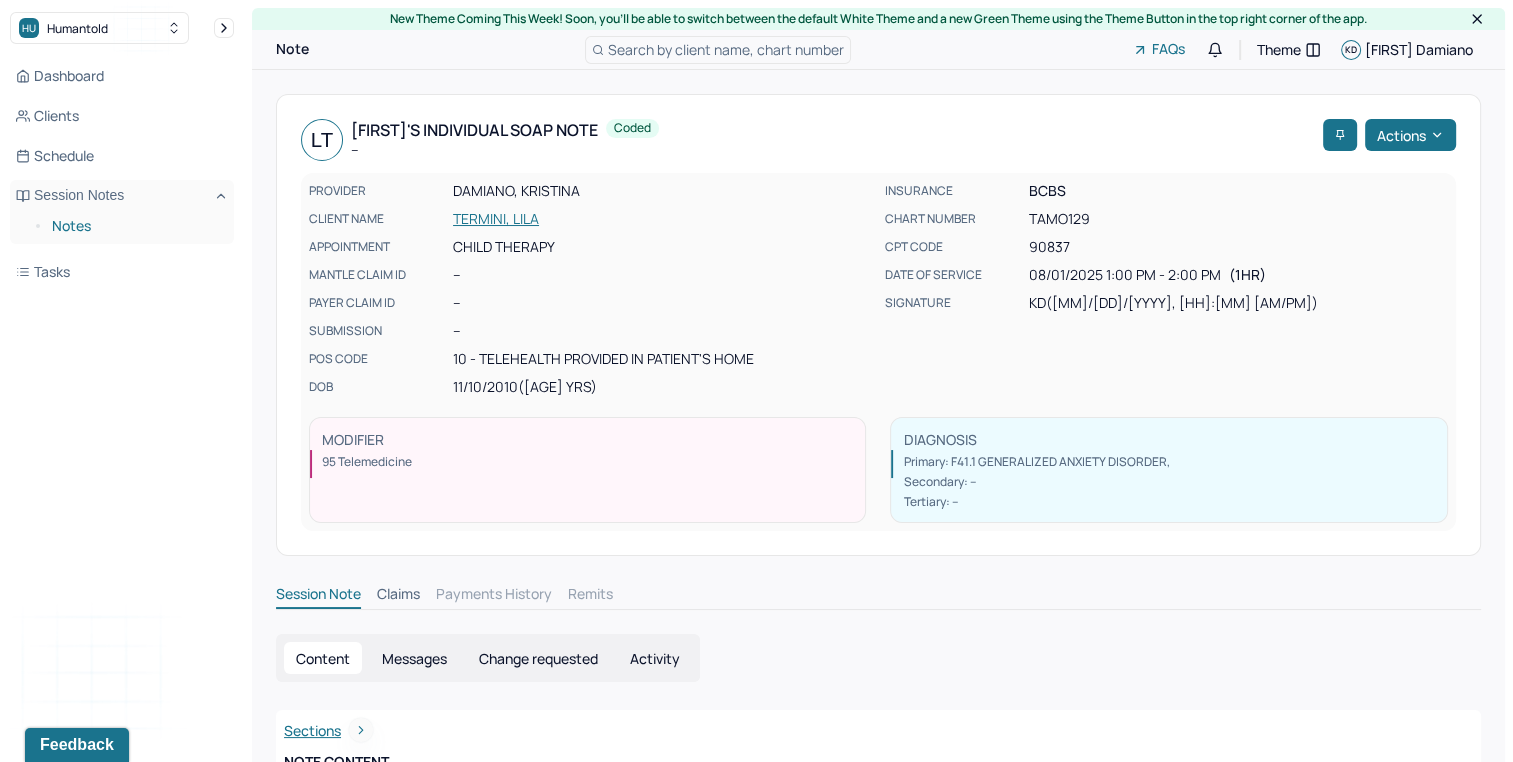 click on "Notes" at bounding box center (135, 226) 